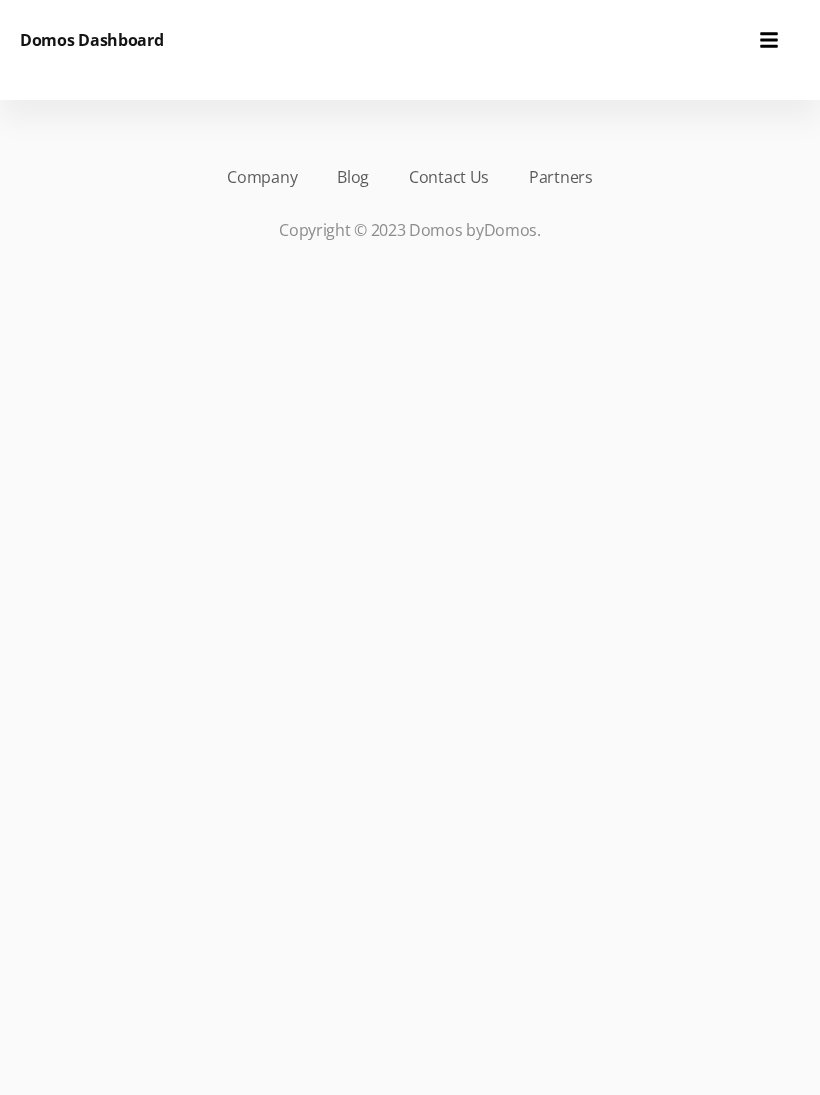 scroll, scrollTop: 0, scrollLeft: 0, axis: both 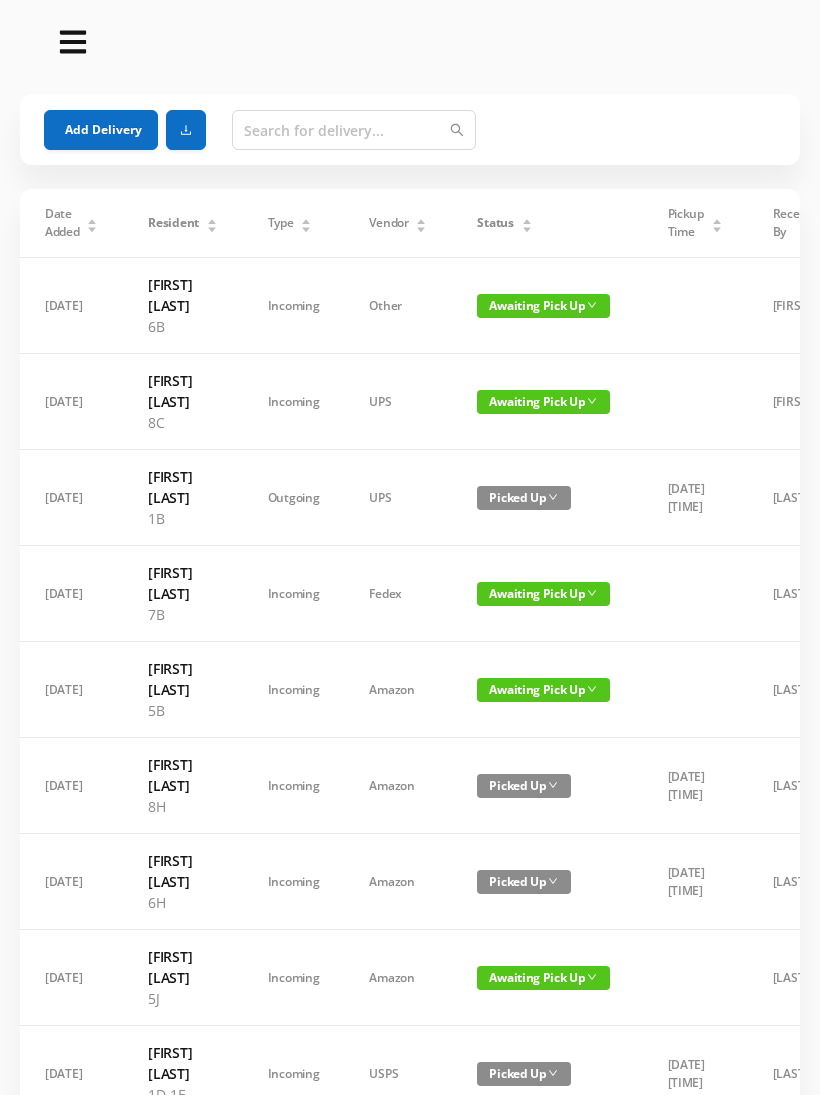 click on "Add Delivery" at bounding box center (101, 130) 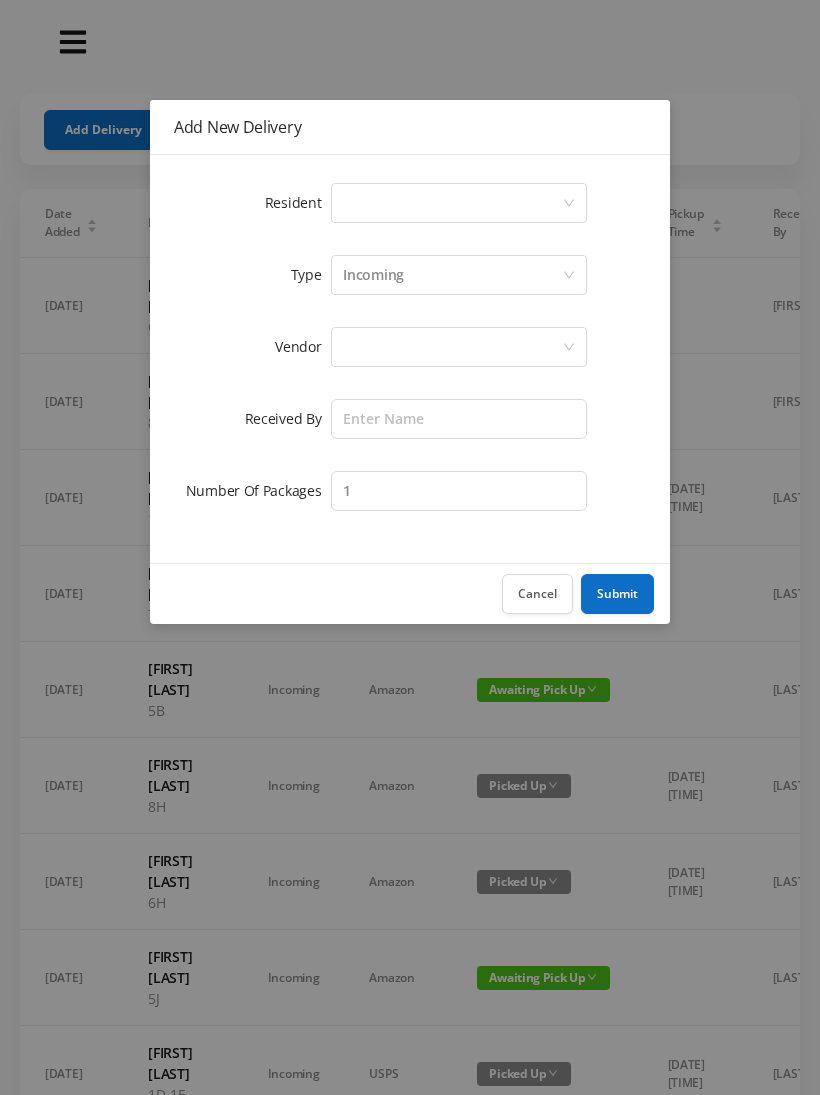 click 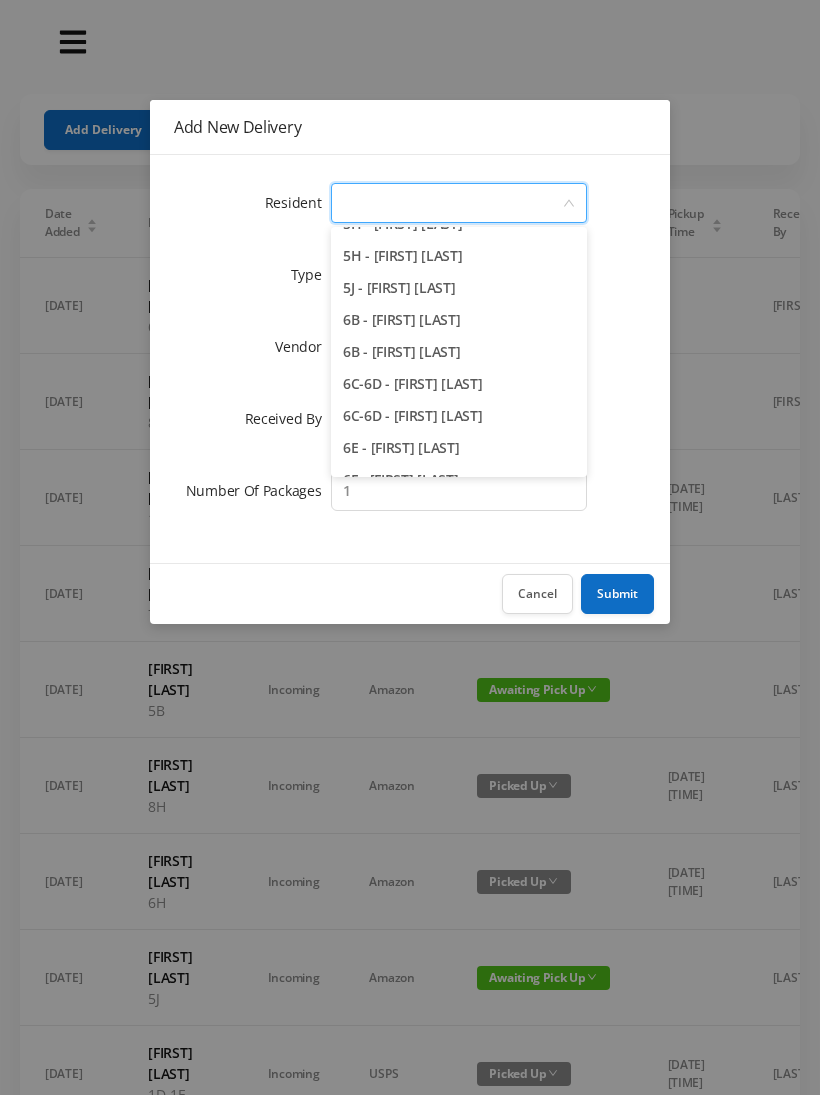scroll, scrollTop: 1965, scrollLeft: 0, axis: vertical 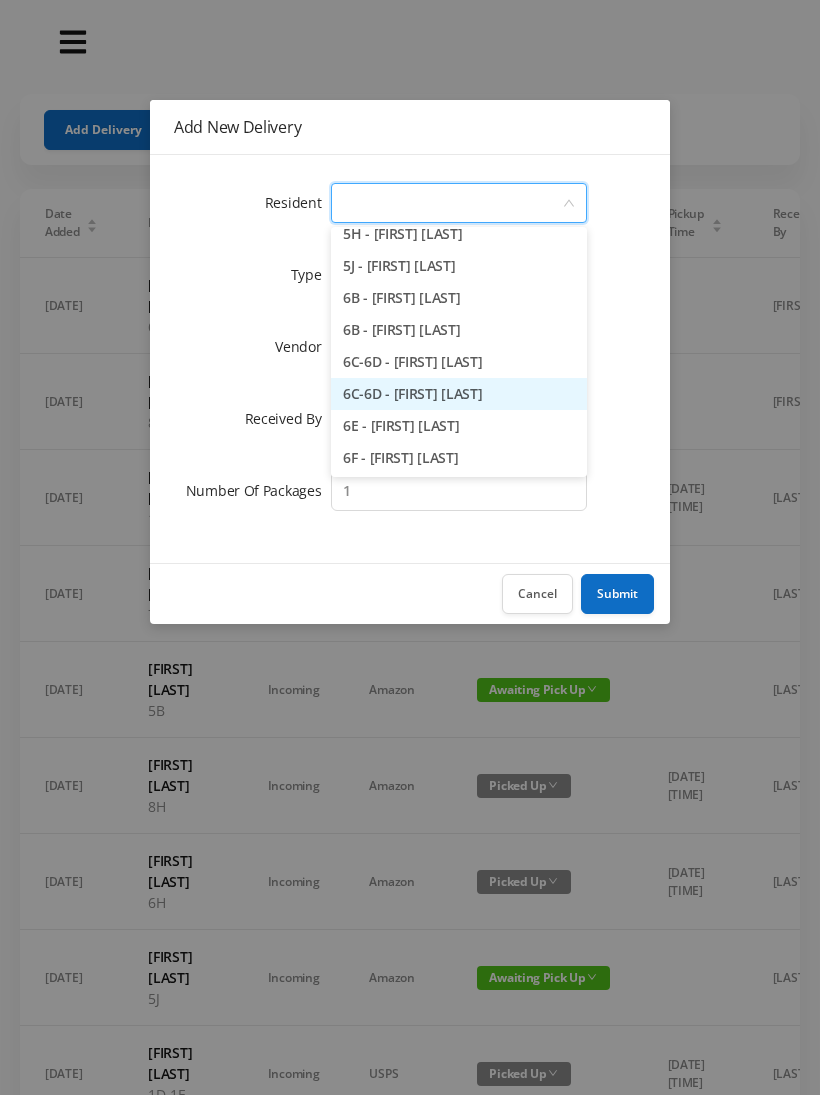 click on "6C-6D - [FIRST] [LAST]" at bounding box center (459, 394) 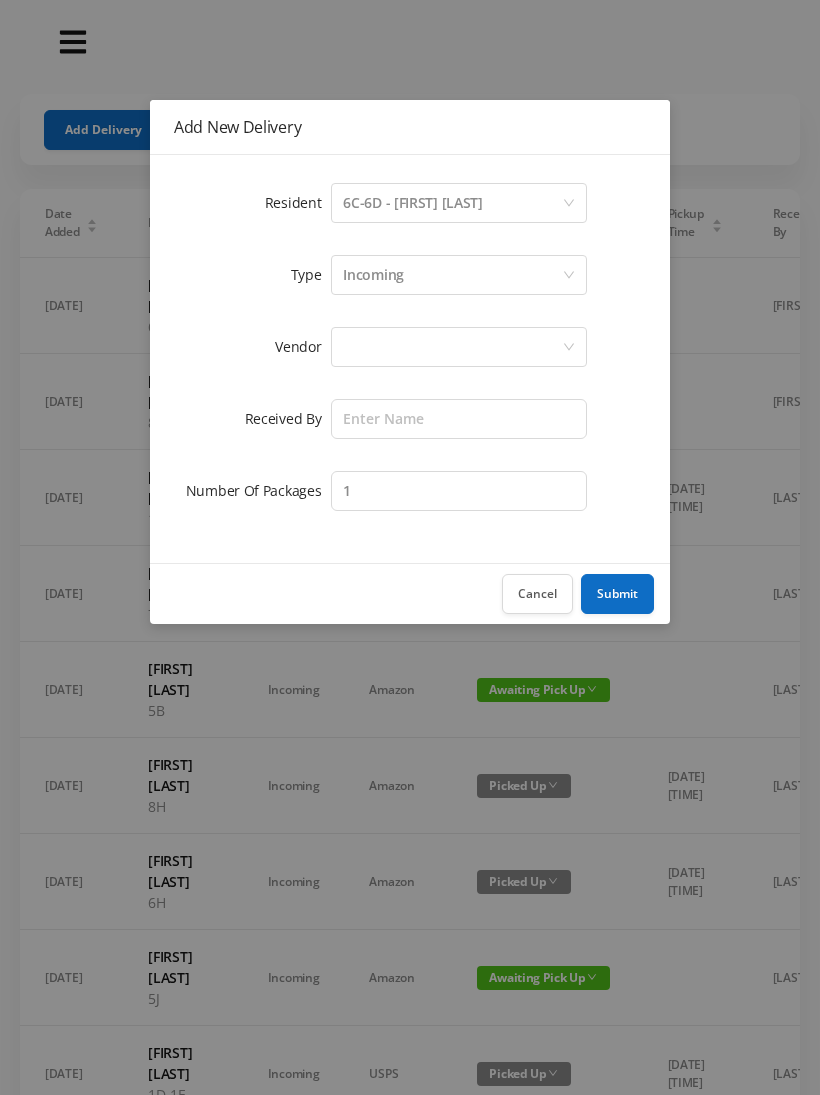 click at bounding box center [452, 347] 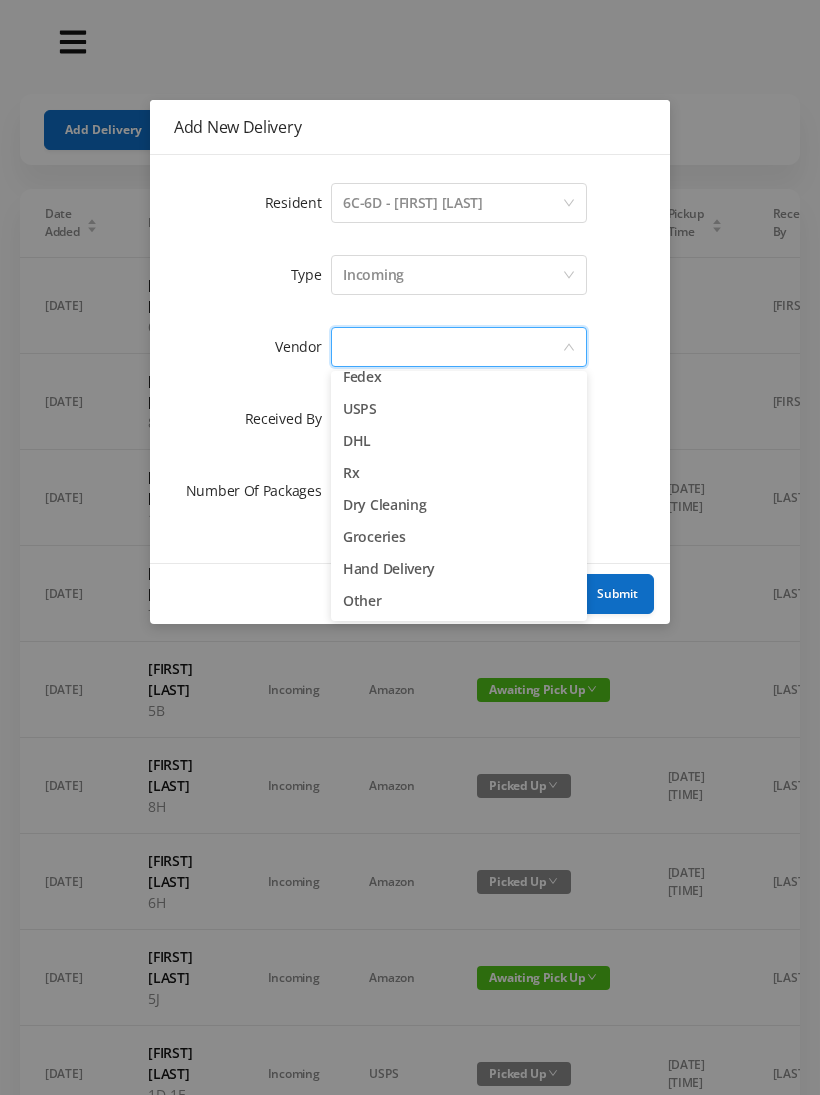 scroll, scrollTop: 78, scrollLeft: 0, axis: vertical 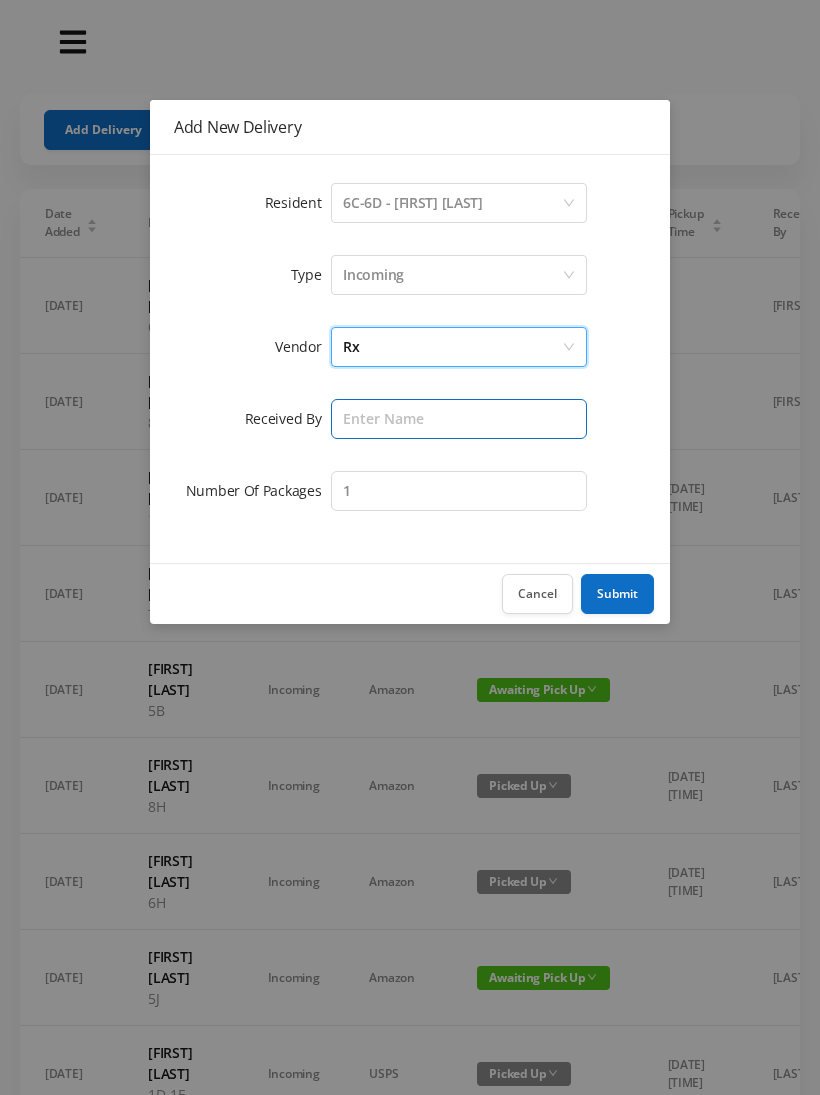 click at bounding box center (459, 419) 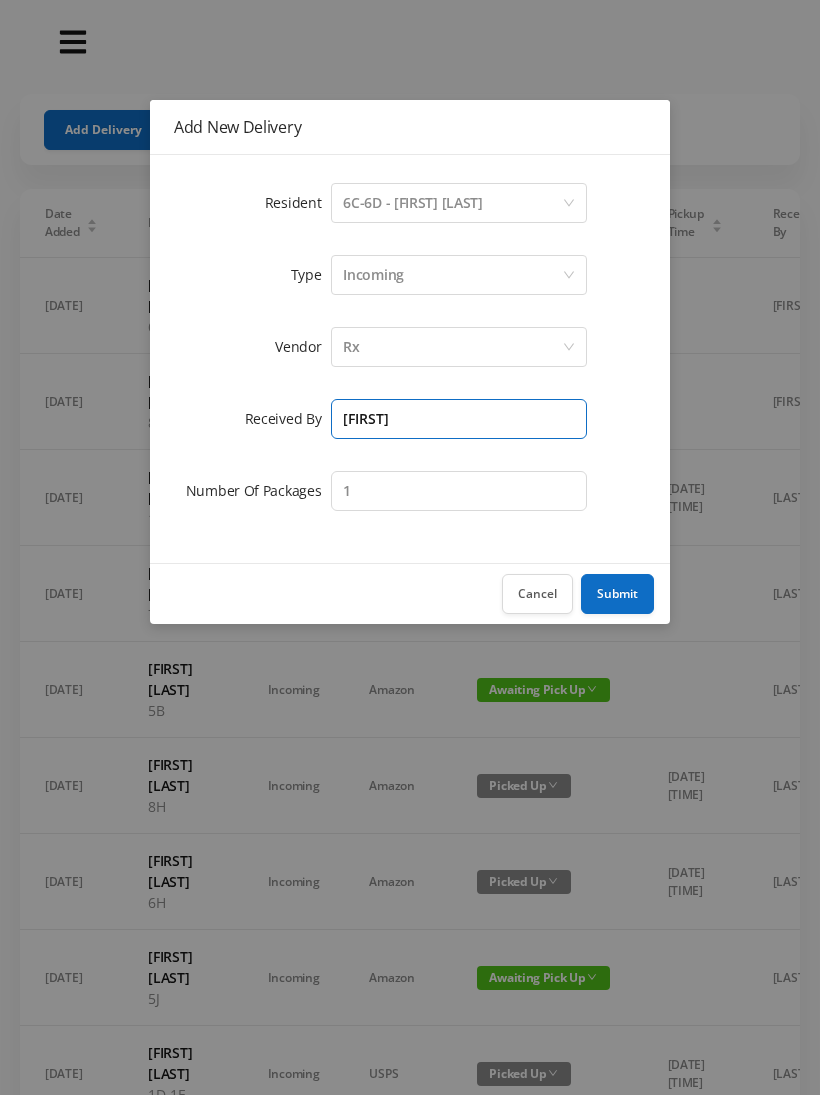 type on "[FIRST]" 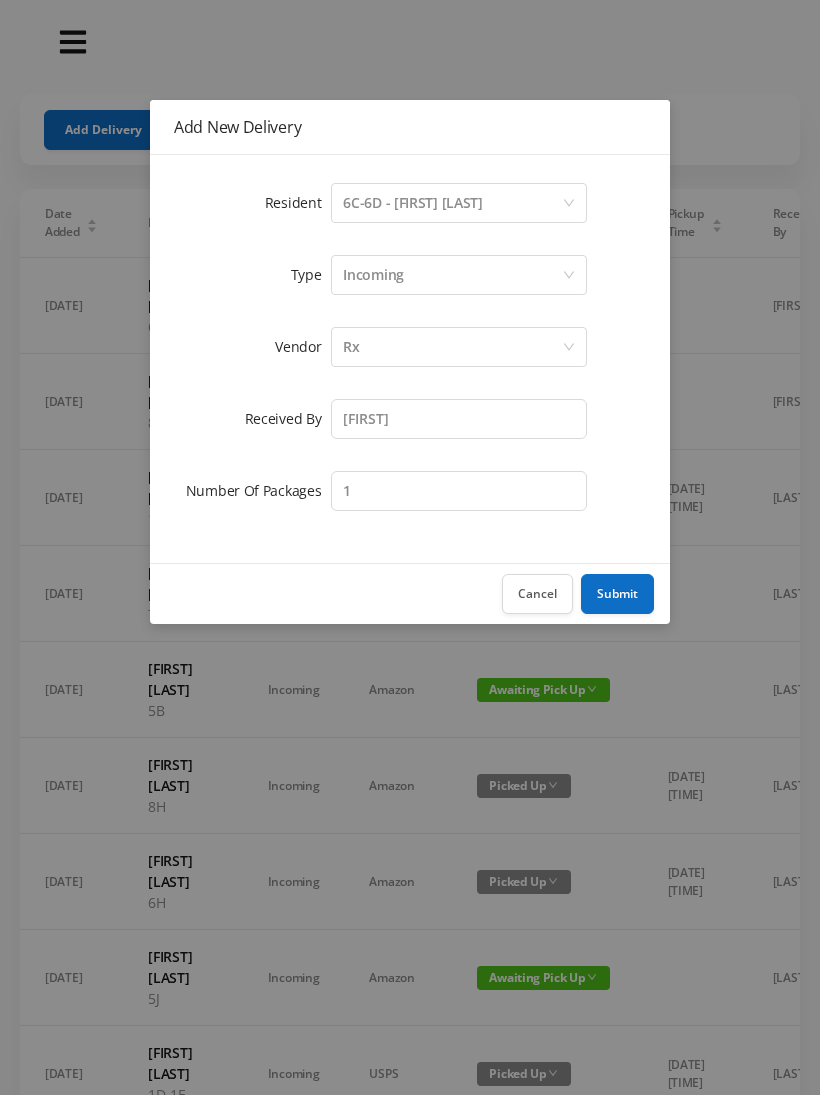click on "Submit" at bounding box center (617, 594) 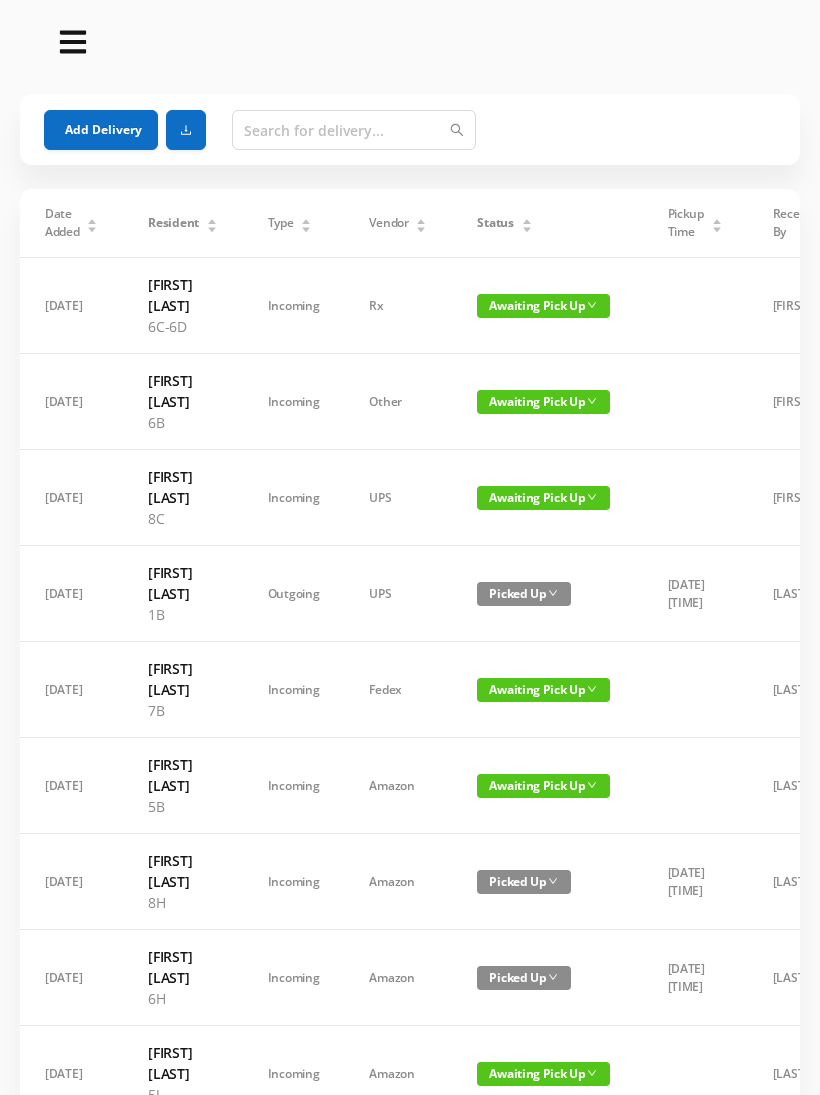 click on "Add Delivery" at bounding box center [101, 130] 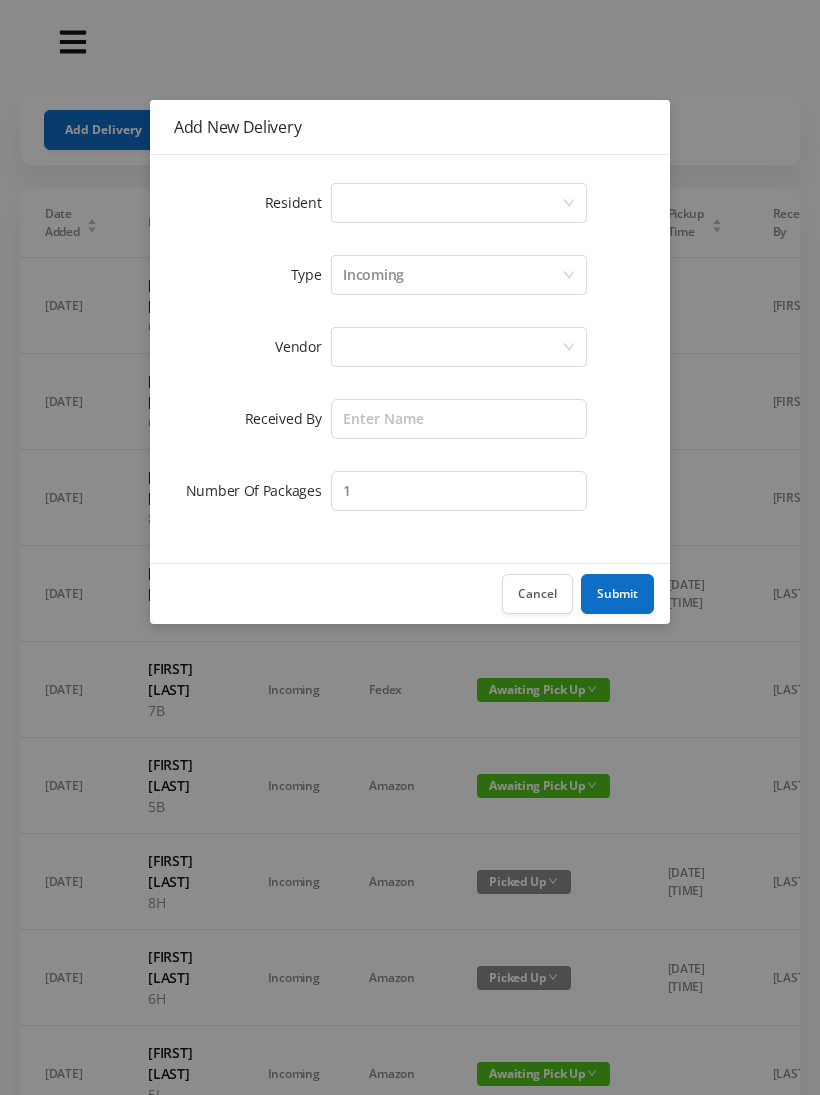 click on "Select a person" at bounding box center (452, 203) 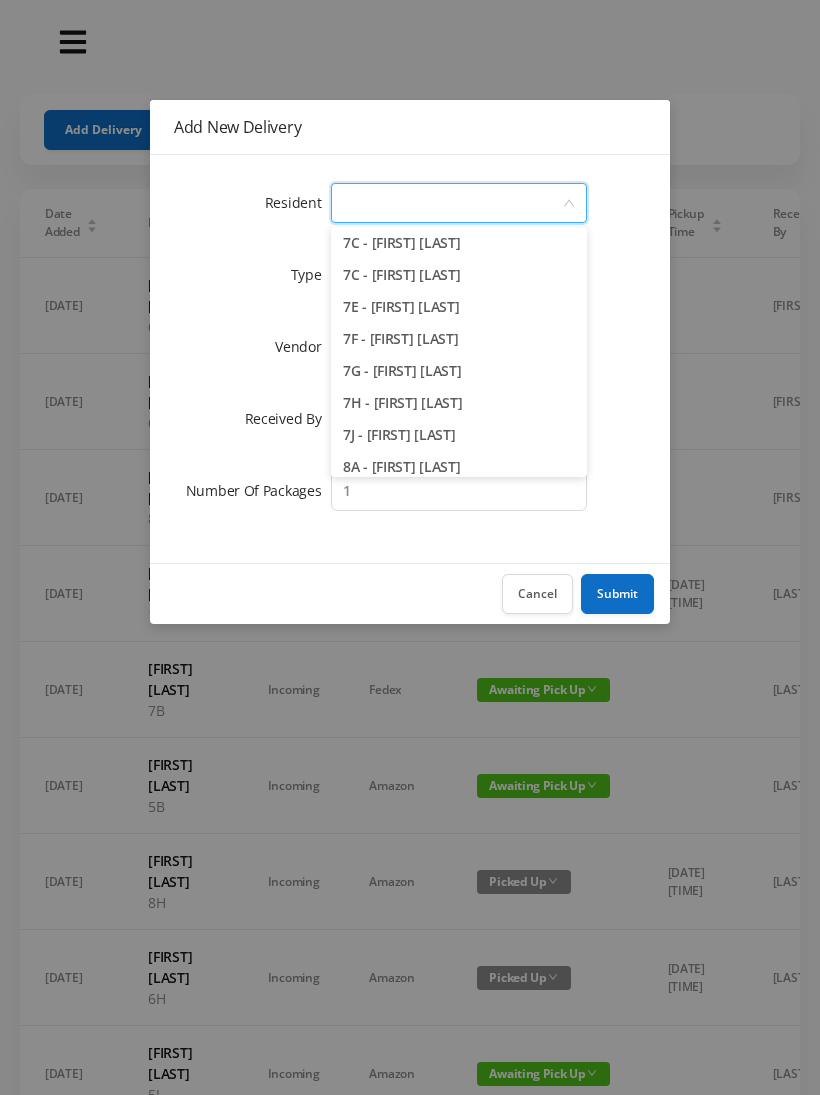 scroll, scrollTop: 2415, scrollLeft: 0, axis: vertical 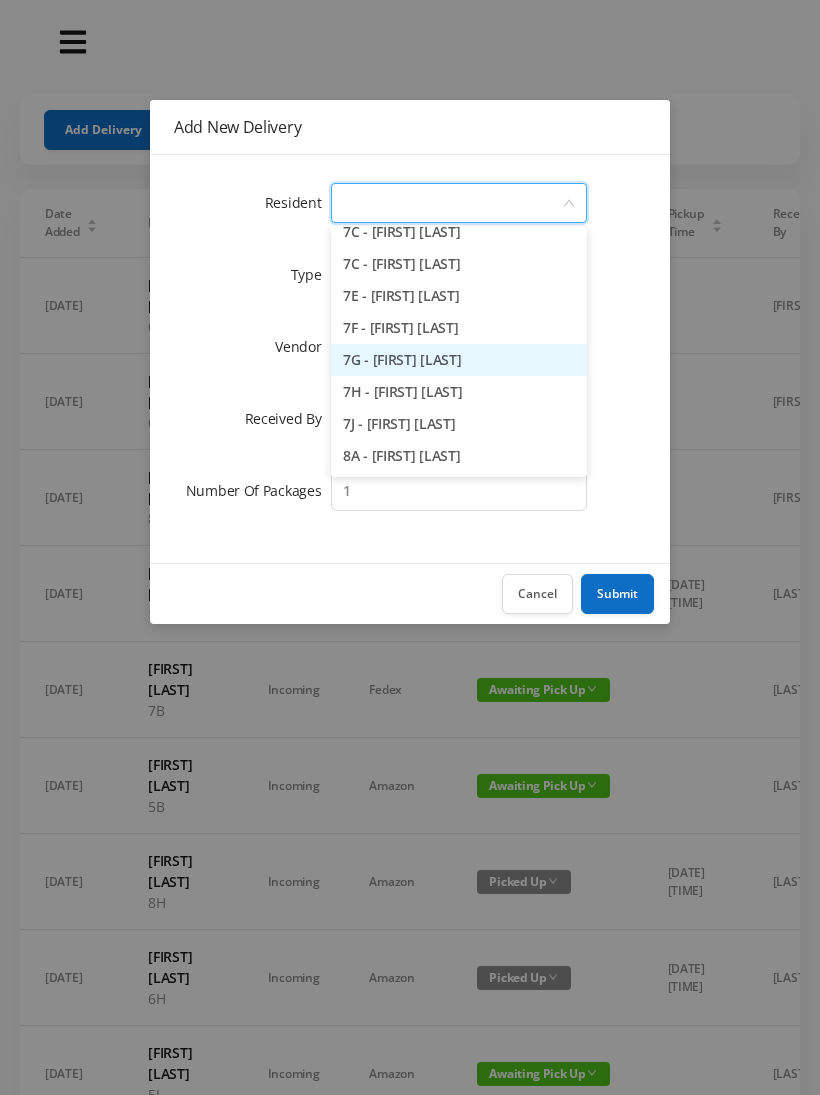 click on "7G - [FIRST] [LAST]" at bounding box center [459, 360] 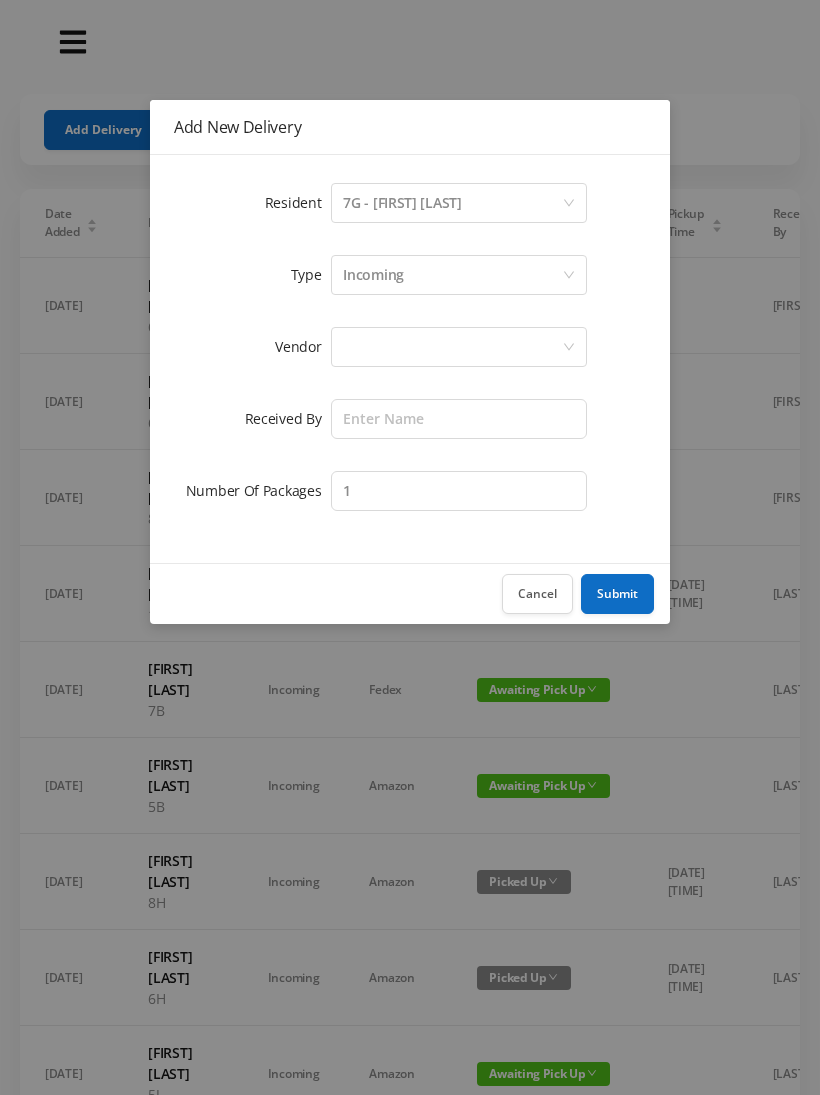 click at bounding box center (452, 347) 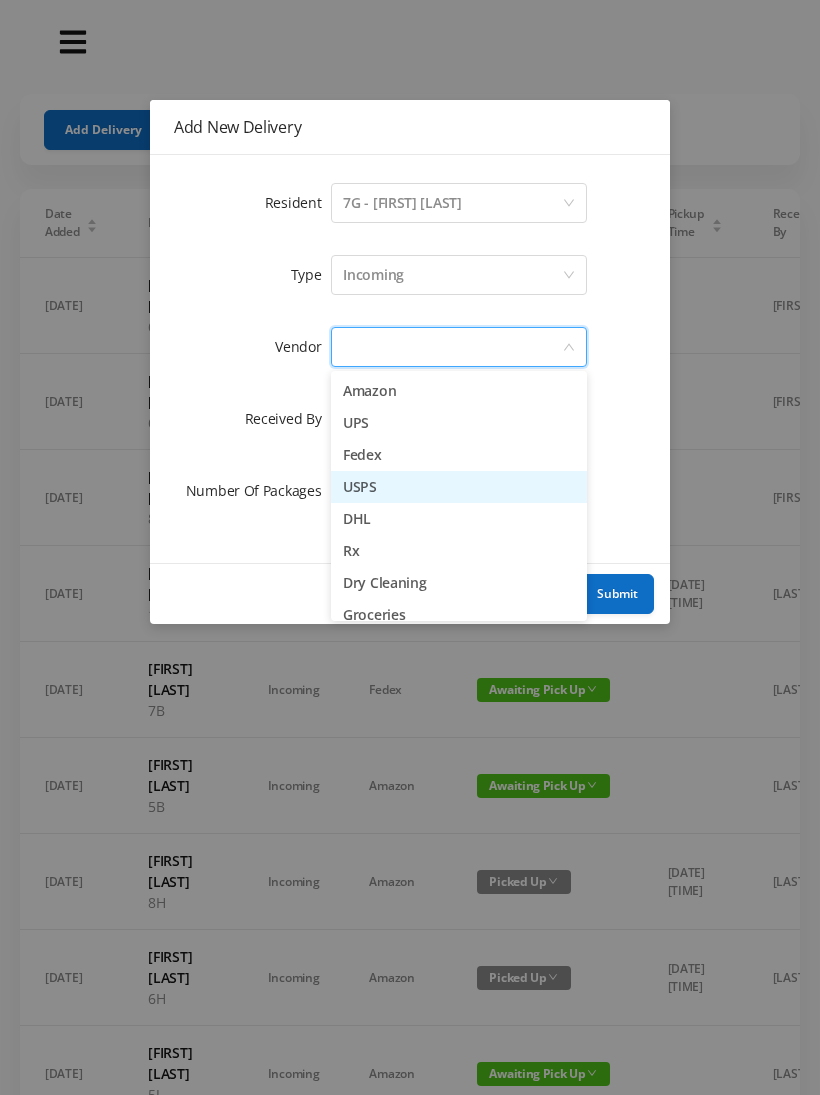 click on "USPS" at bounding box center [459, 487] 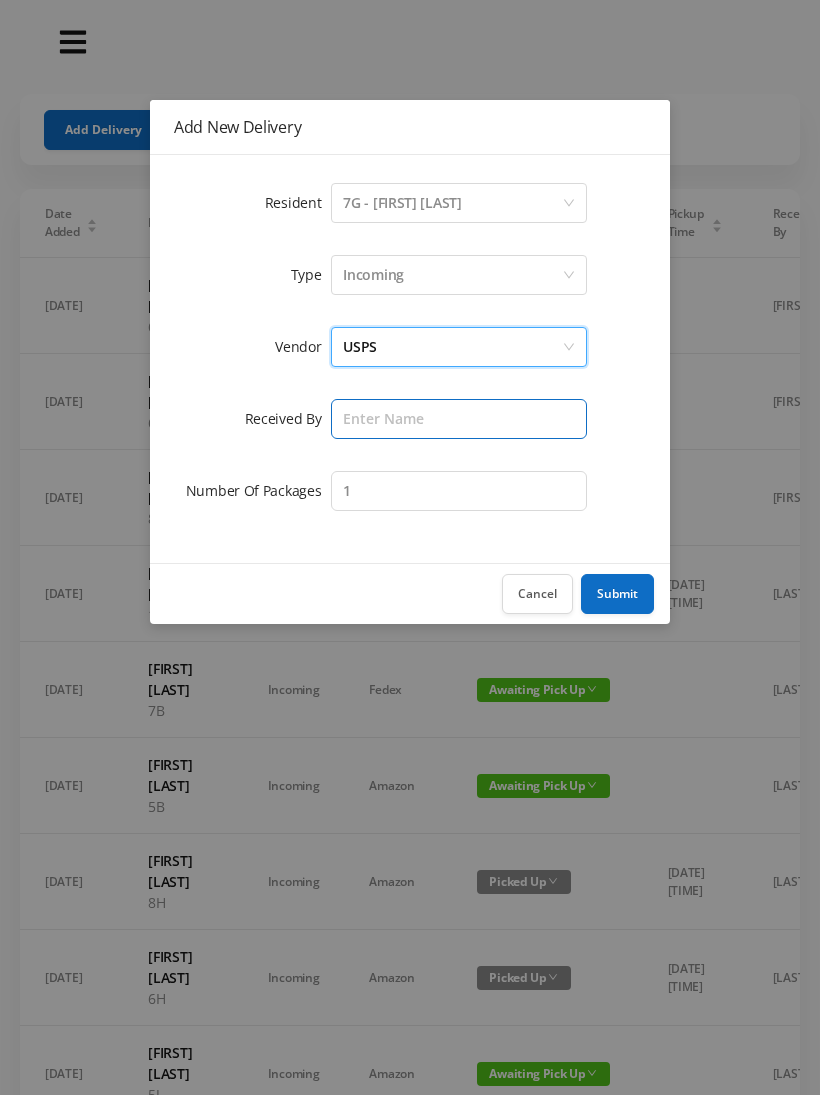 click at bounding box center (459, 419) 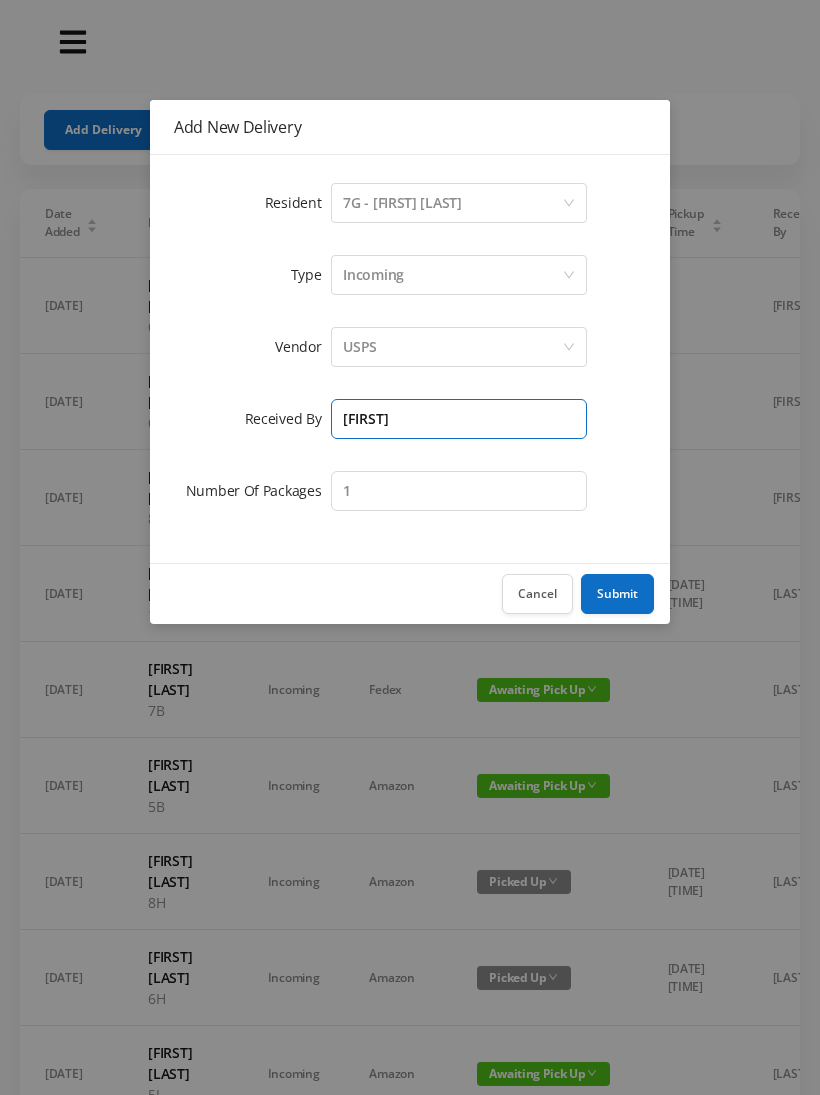 type on "[FIRST]" 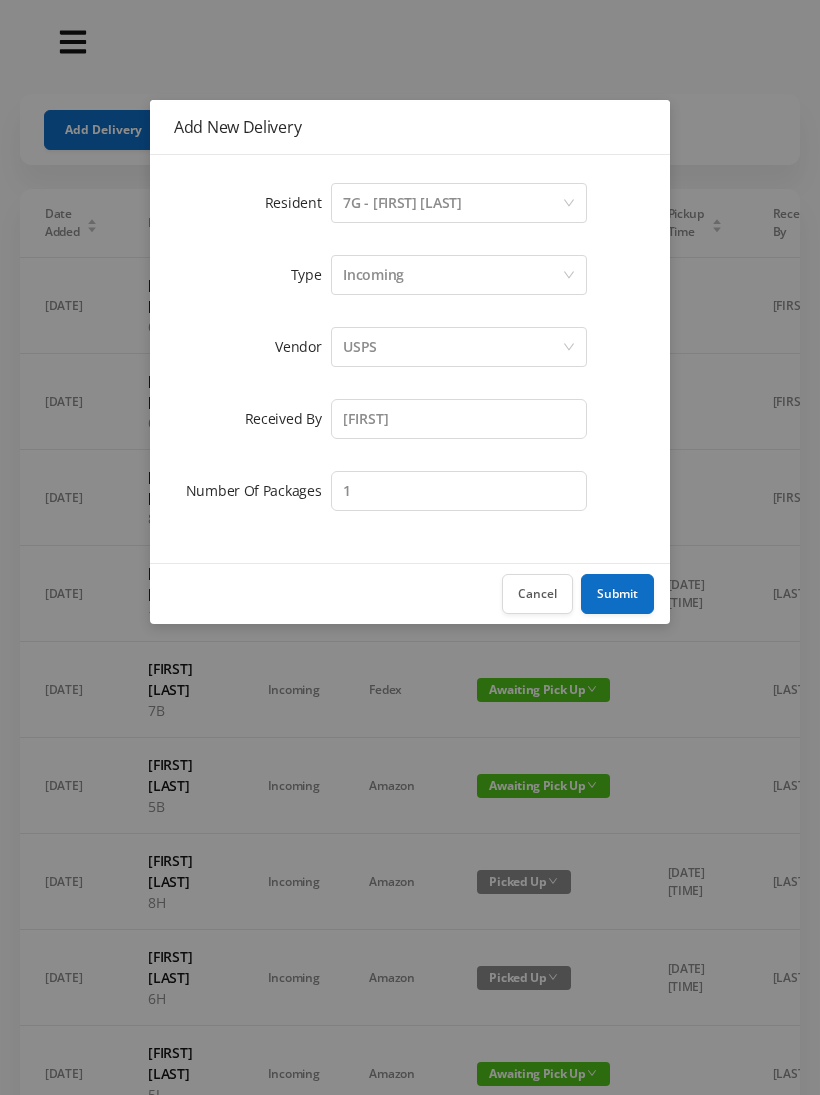click on "Submit" at bounding box center (617, 594) 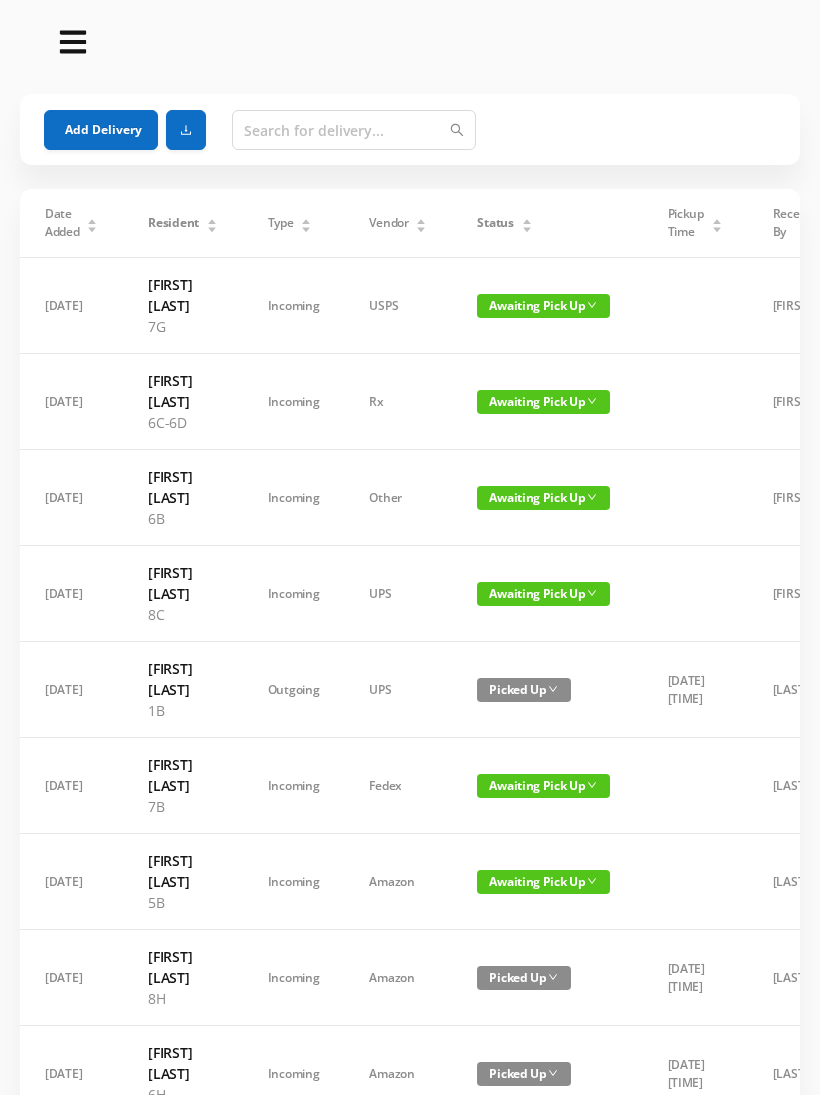 click on "Add Delivery" at bounding box center [101, 130] 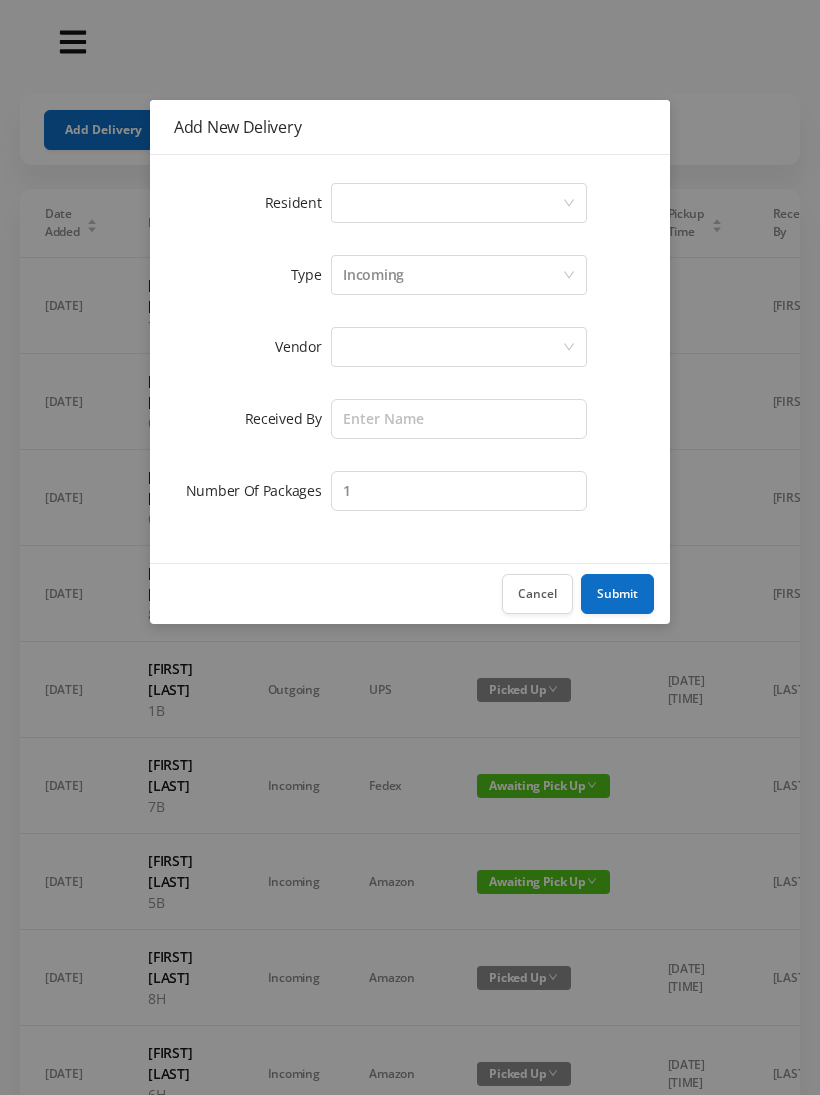 click on "Select a person" at bounding box center (452, 203) 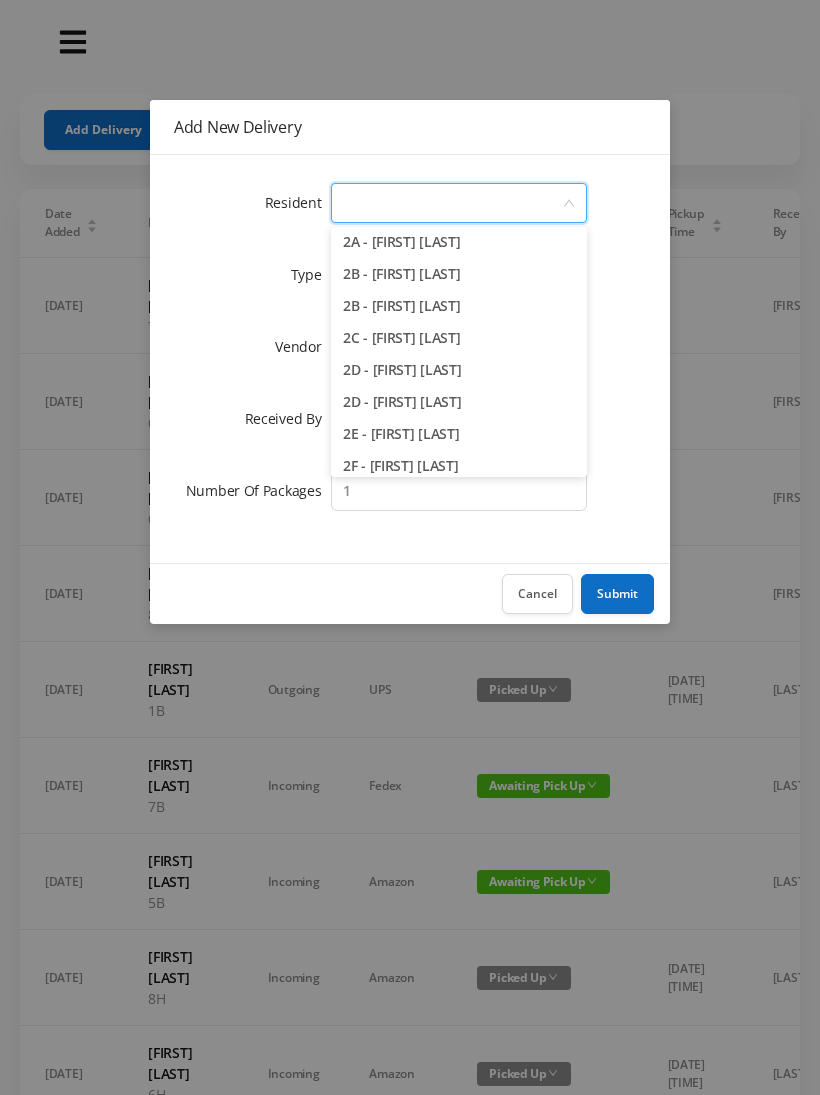 scroll, scrollTop: 415, scrollLeft: 0, axis: vertical 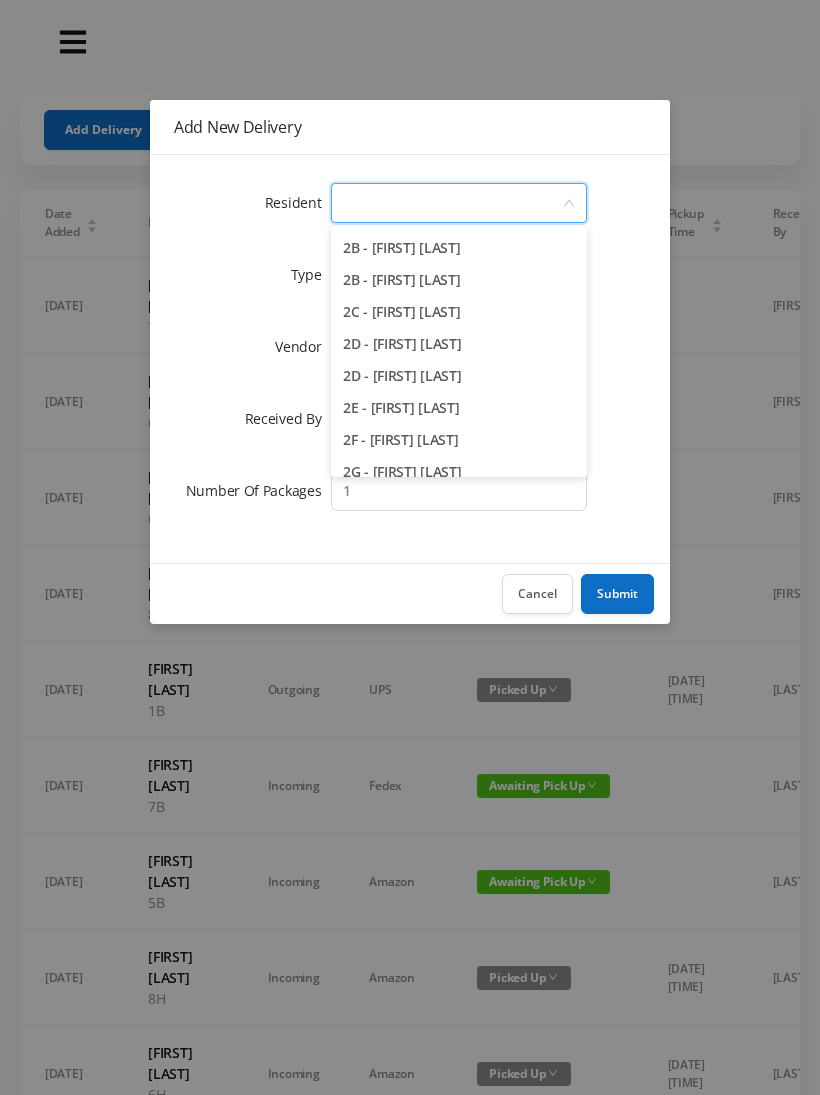 click on "2D - [FIRST] [LAST]" at bounding box center [459, 344] 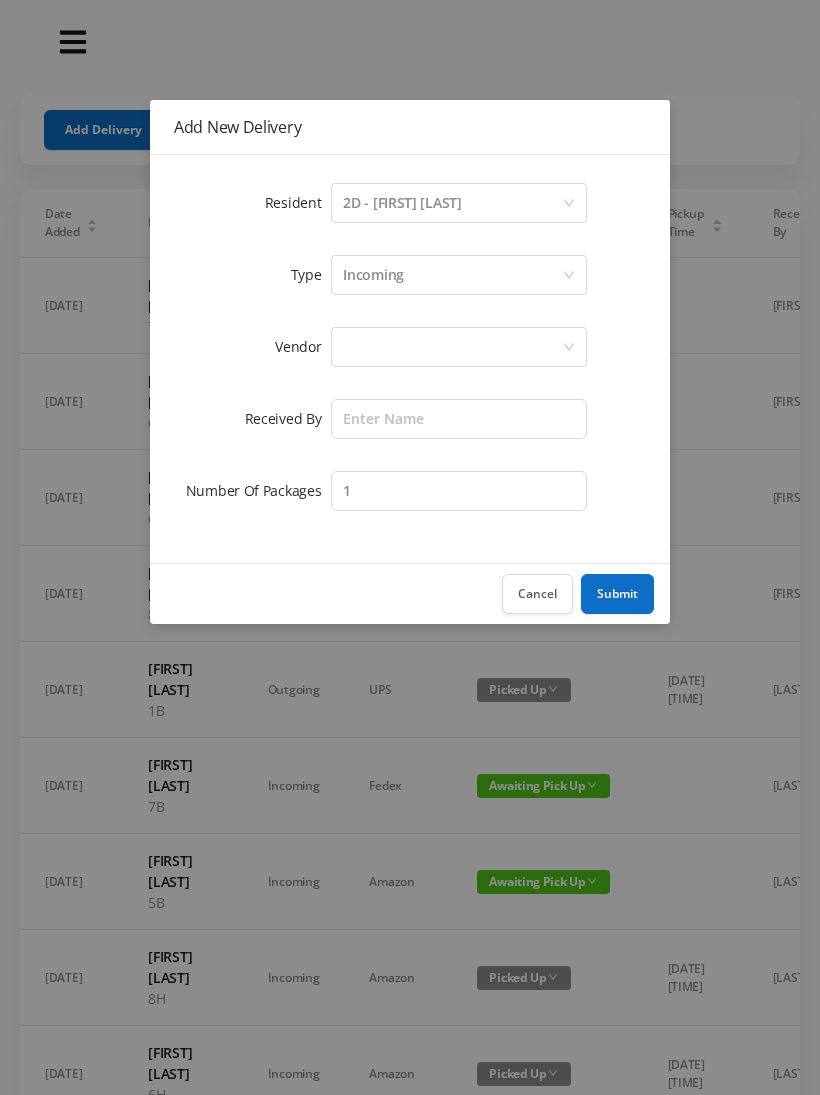 click at bounding box center (452, 347) 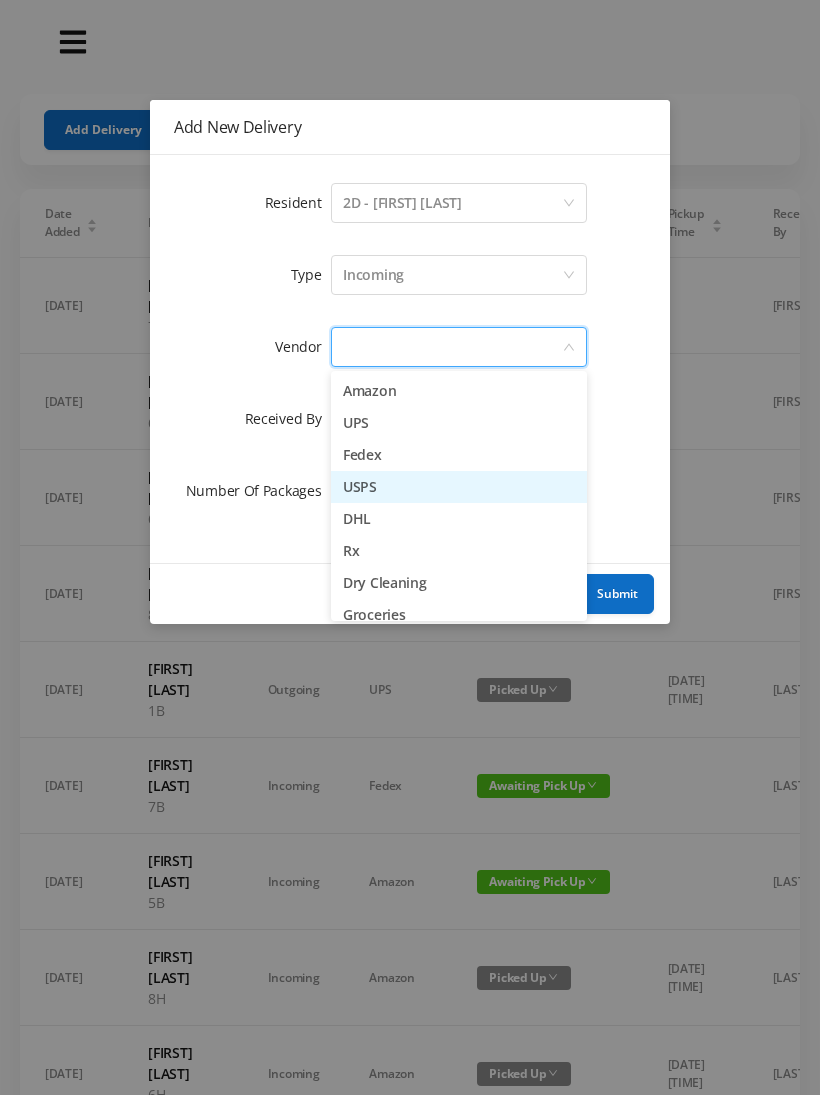 click on "USPS" at bounding box center [459, 487] 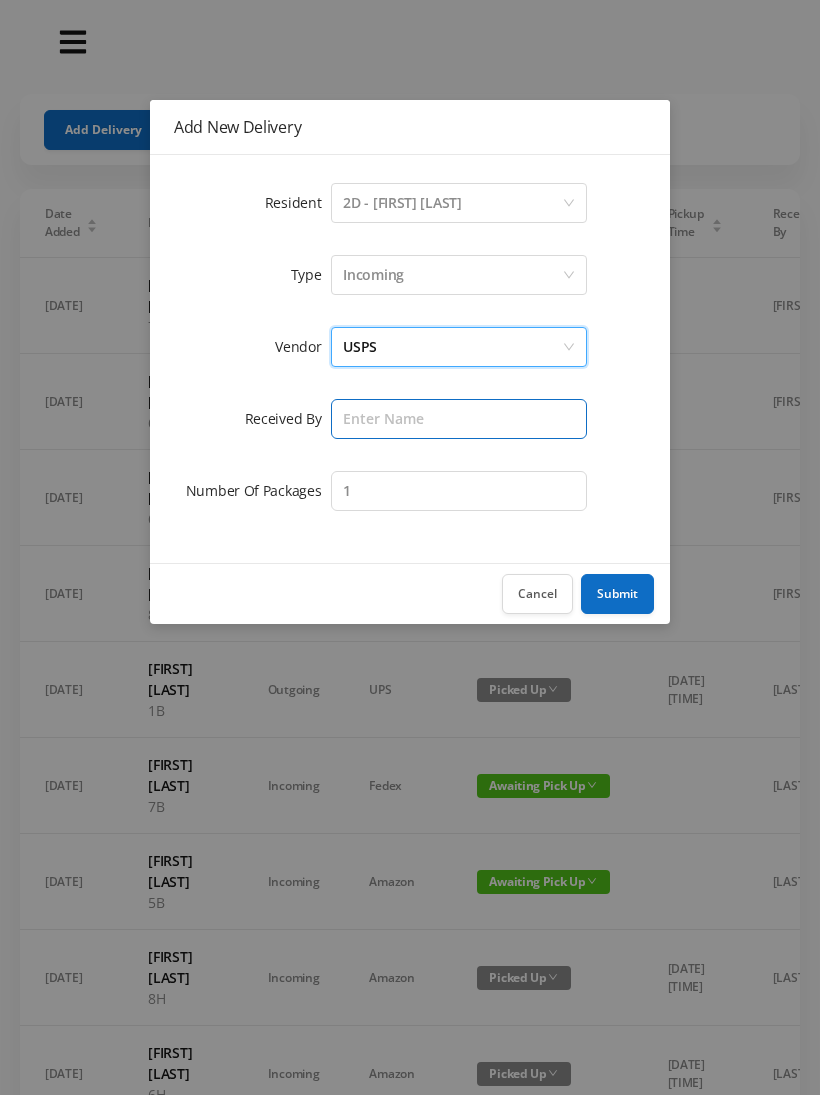 click at bounding box center [459, 419] 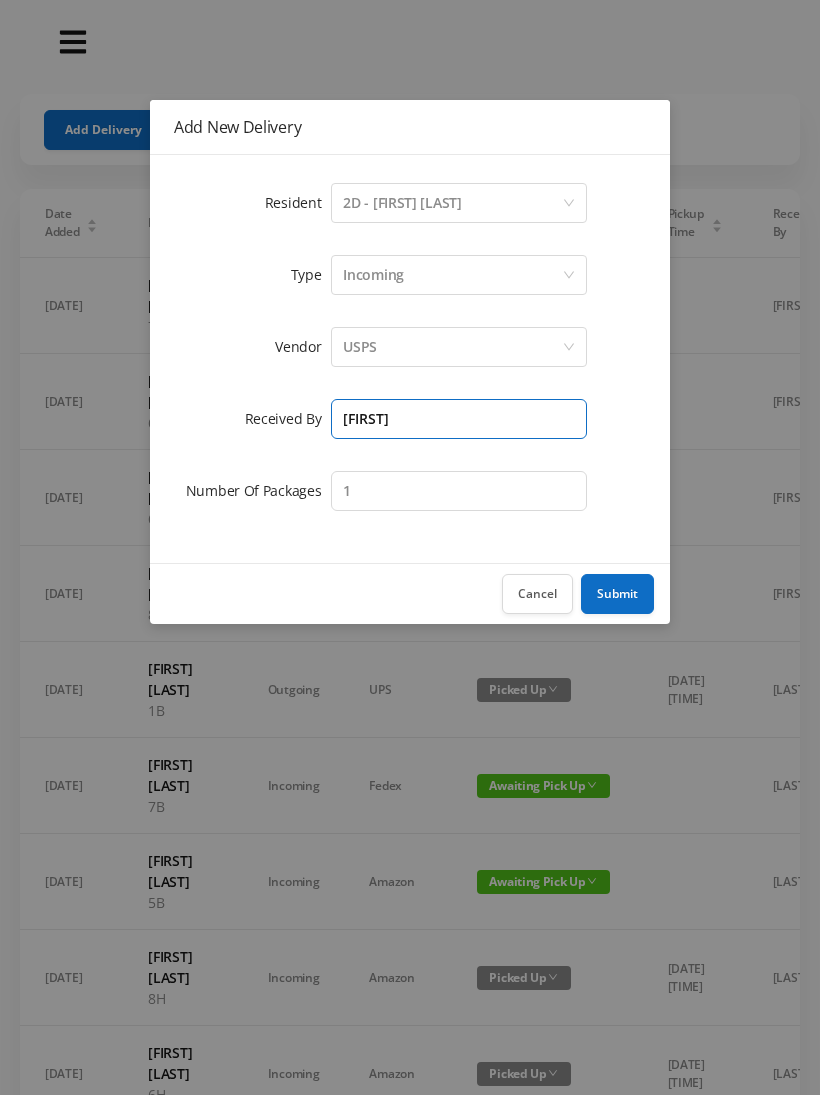 type on "[FIRST]" 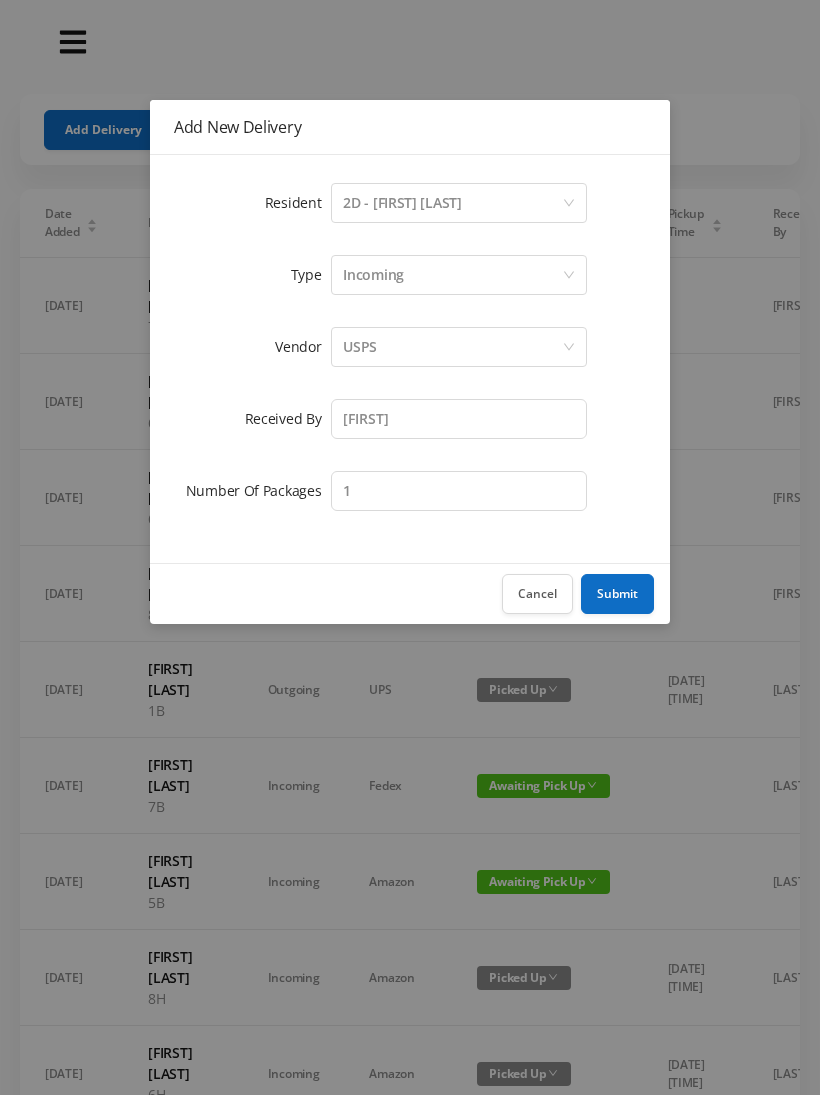 click on "Submit" at bounding box center (617, 594) 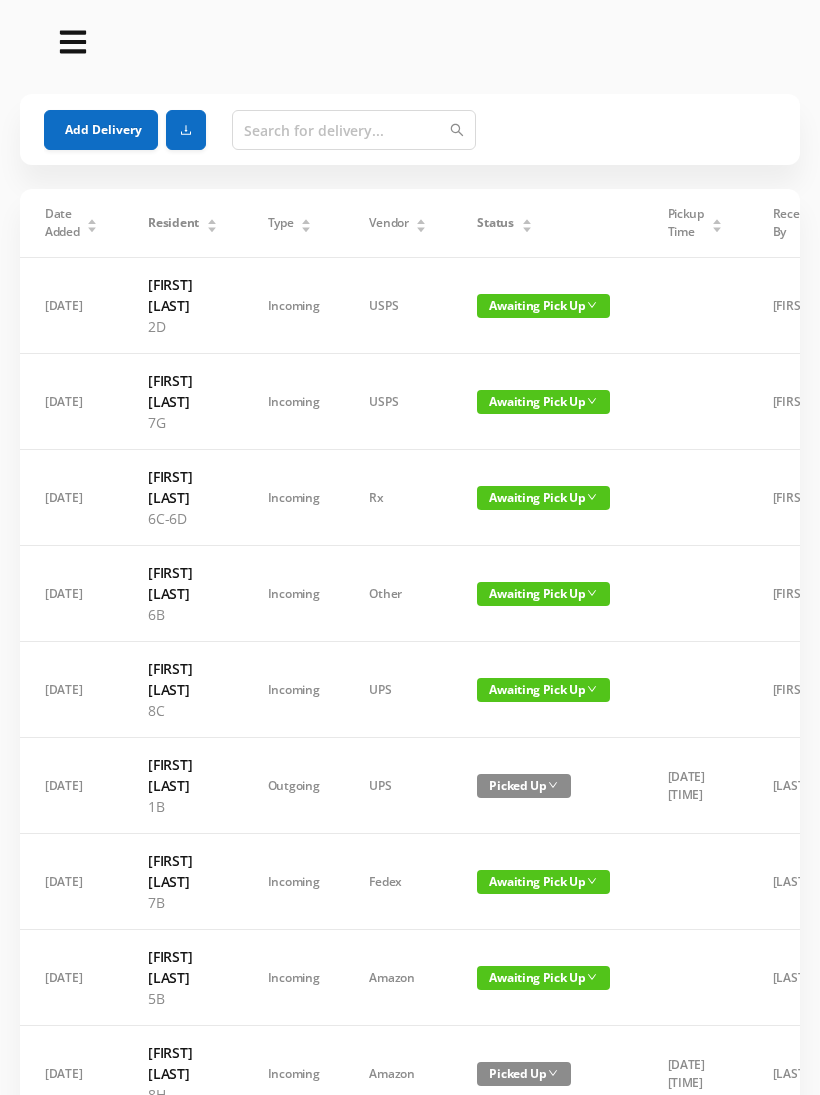 click on "Add Delivery" at bounding box center (101, 130) 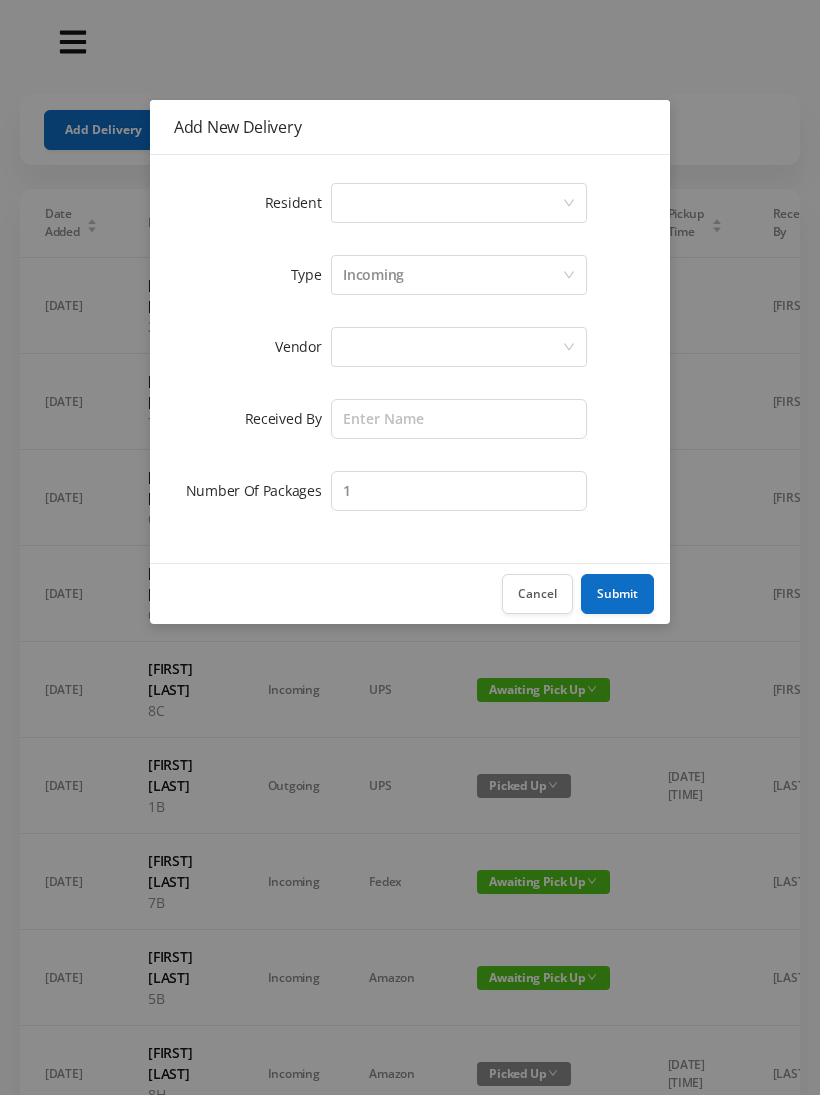 click on "Select a person" at bounding box center [452, 203] 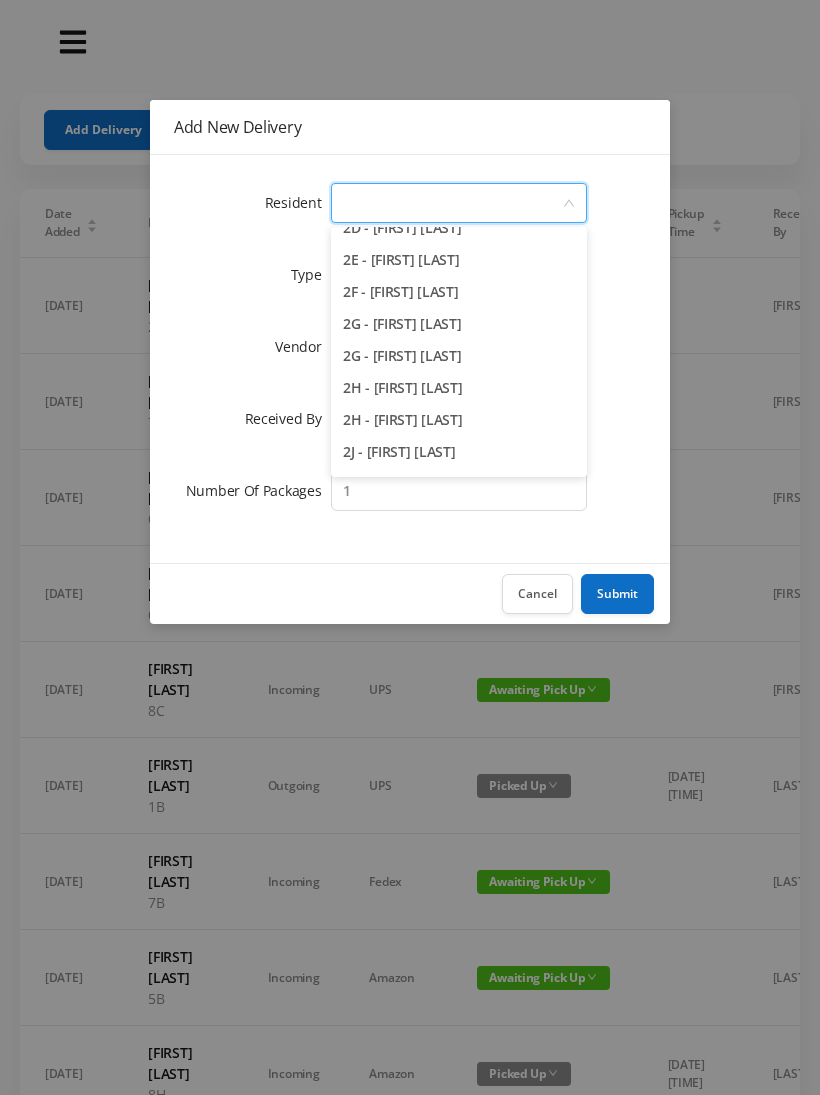 scroll, scrollTop: 564, scrollLeft: 0, axis: vertical 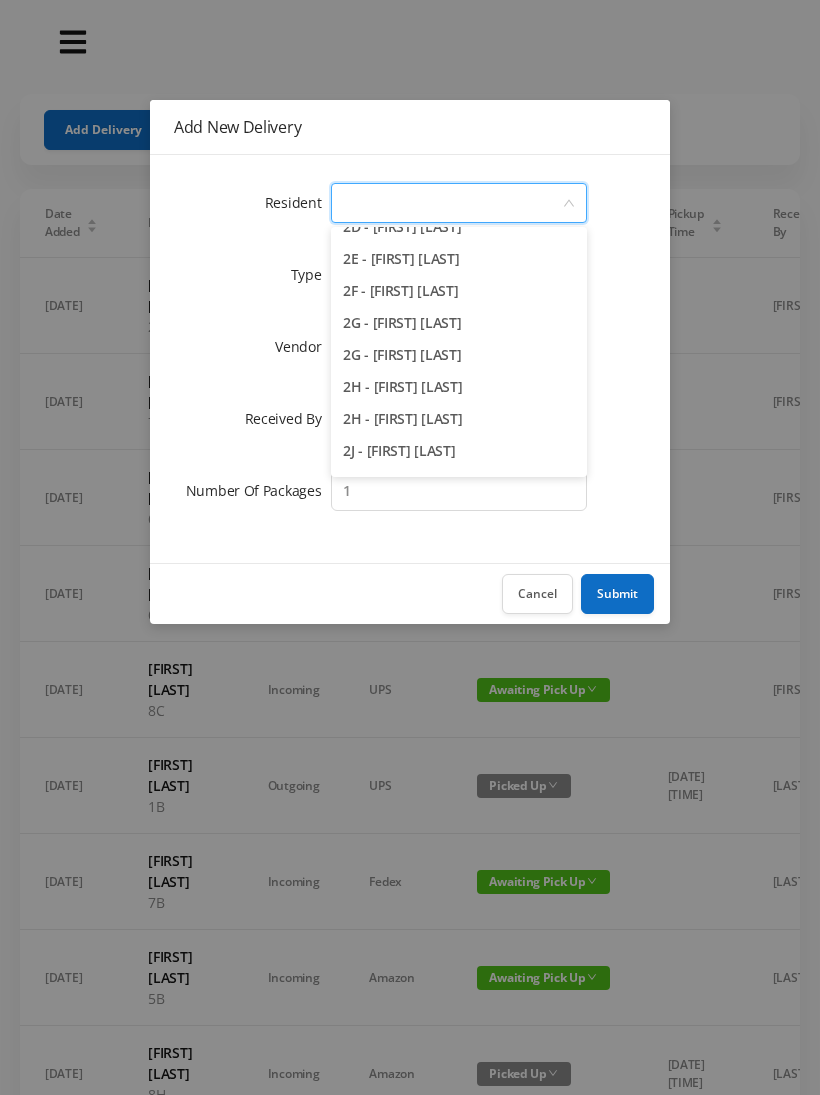 click on "2G - [FIRST] [LAST]" at bounding box center [459, 323] 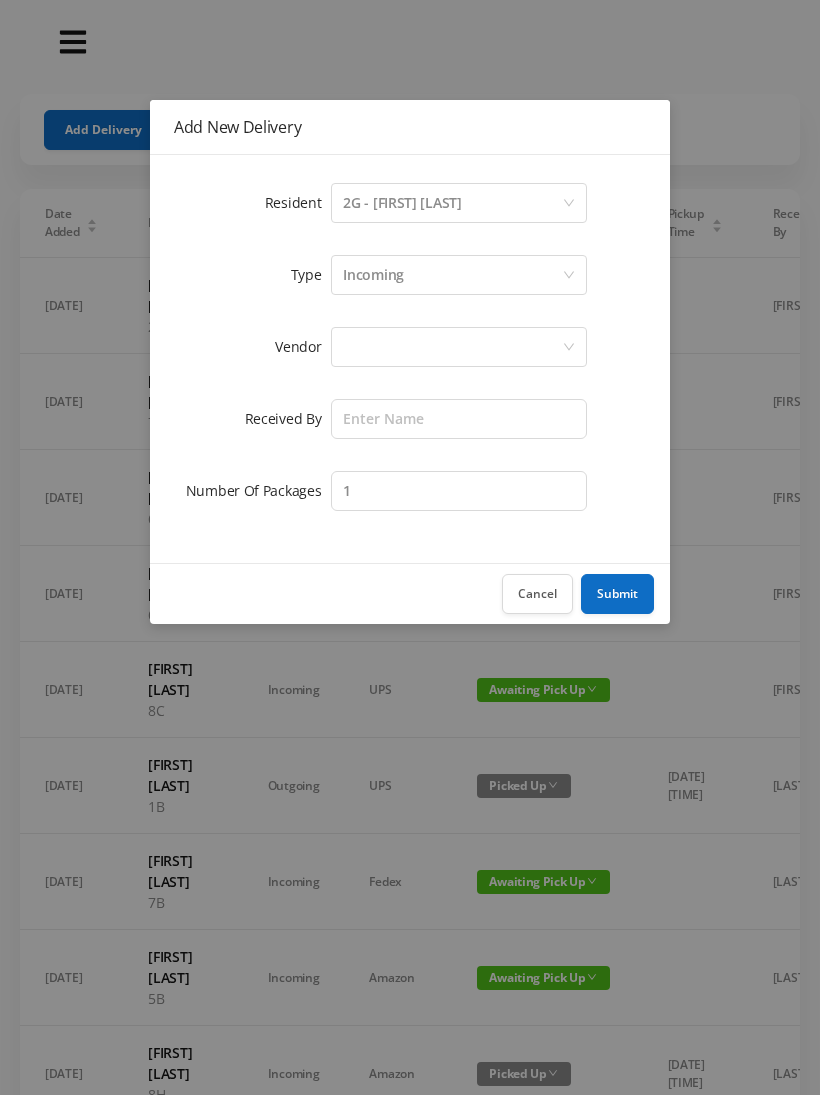 click at bounding box center (452, 347) 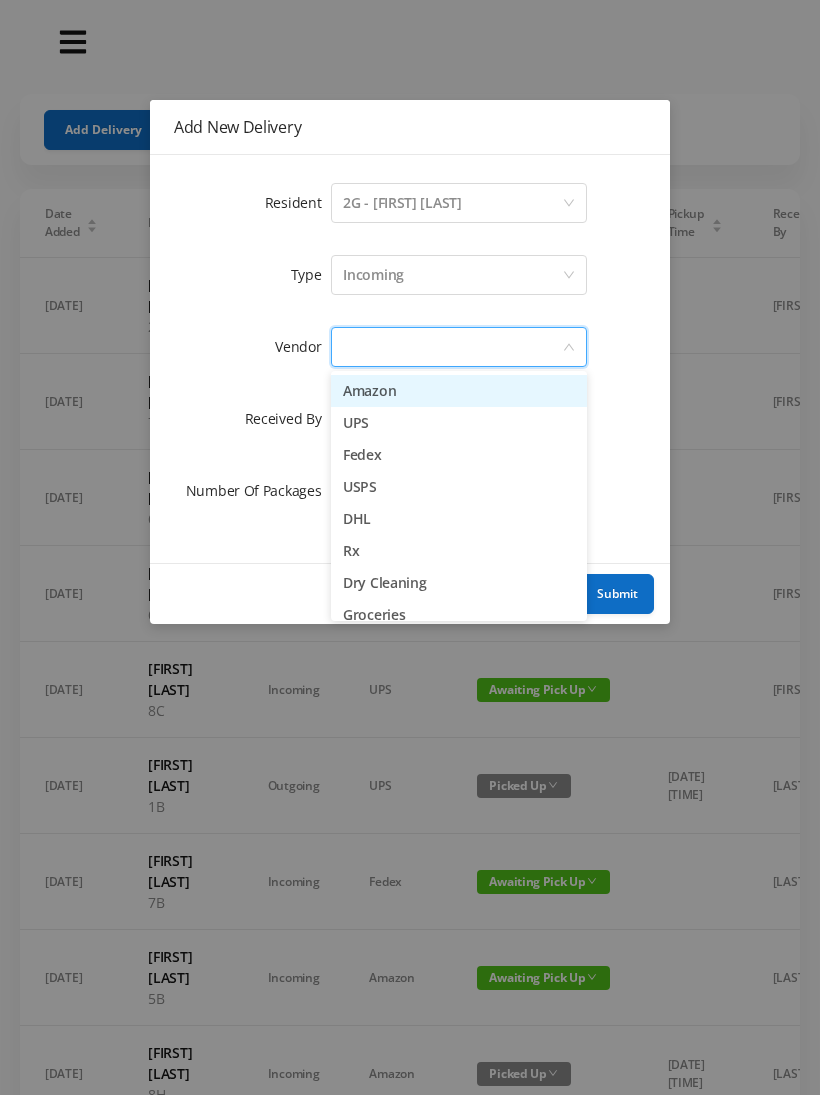 click on "Amazon" at bounding box center [459, 391] 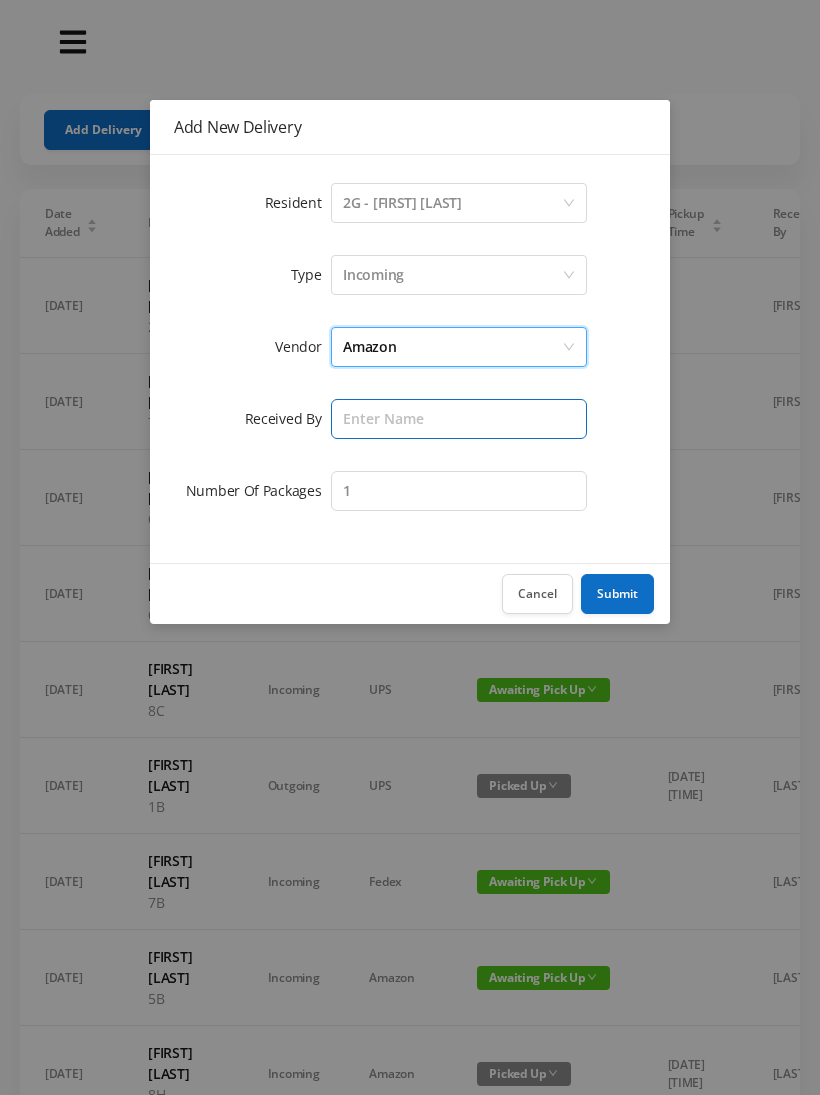 click at bounding box center (459, 419) 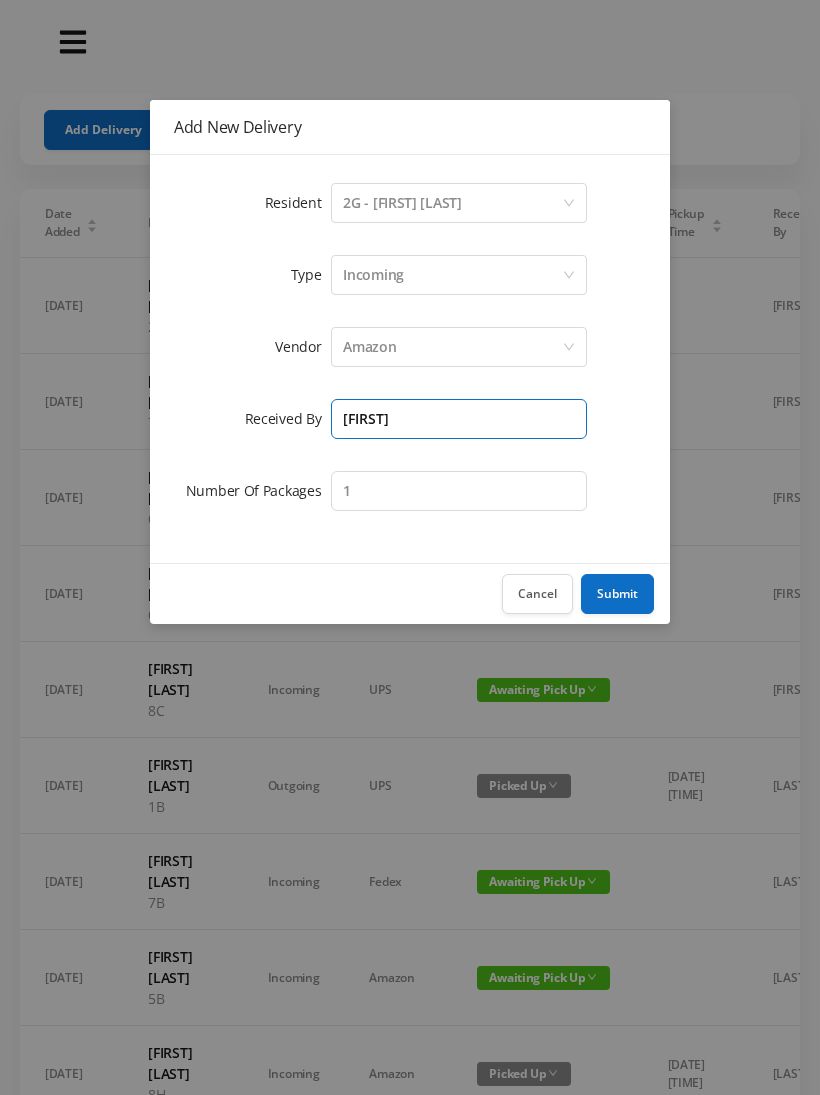 type on "[FIRST]" 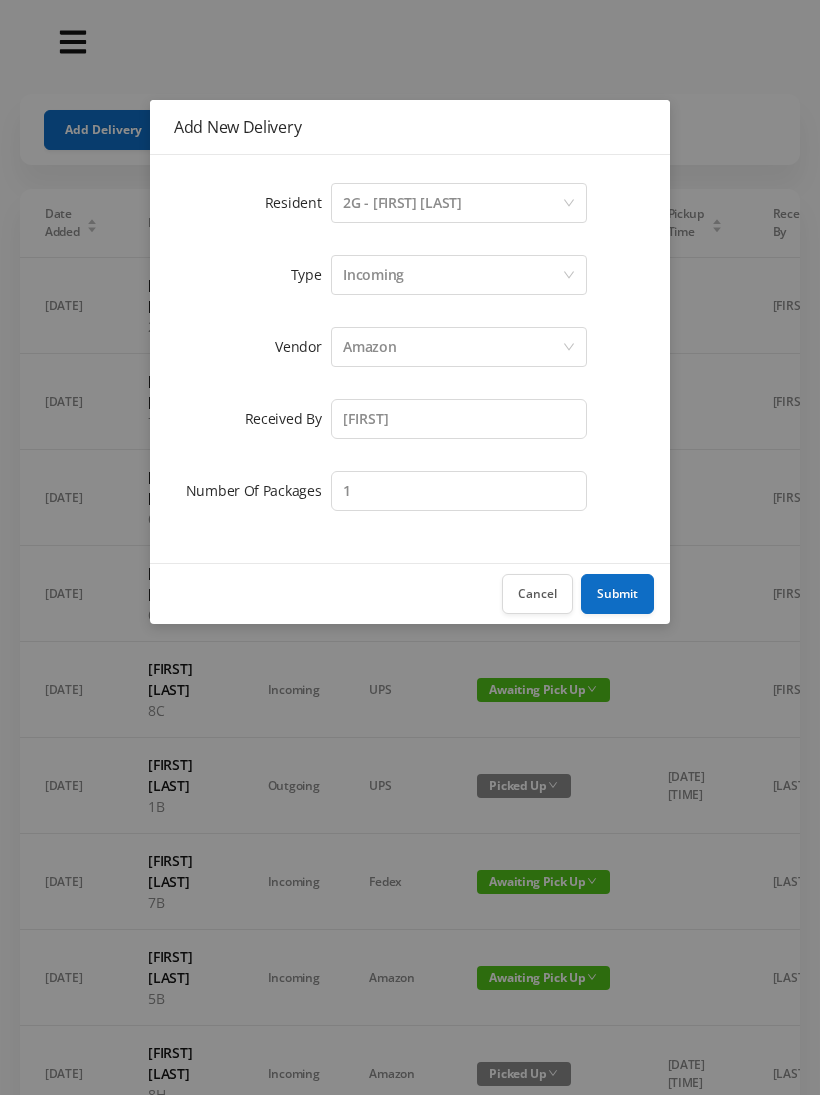 click on "Submit" at bounding box center (617, 594) 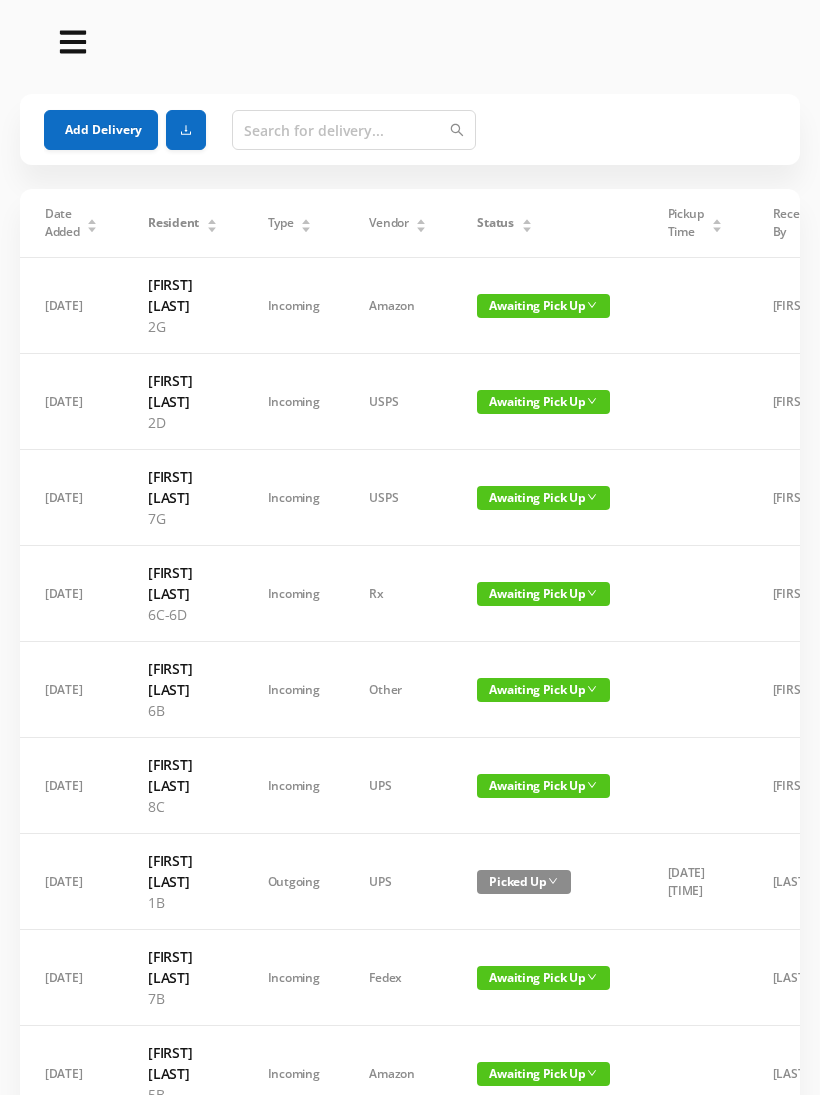 click on "Add Delivery" at bounding box center (101, 130) 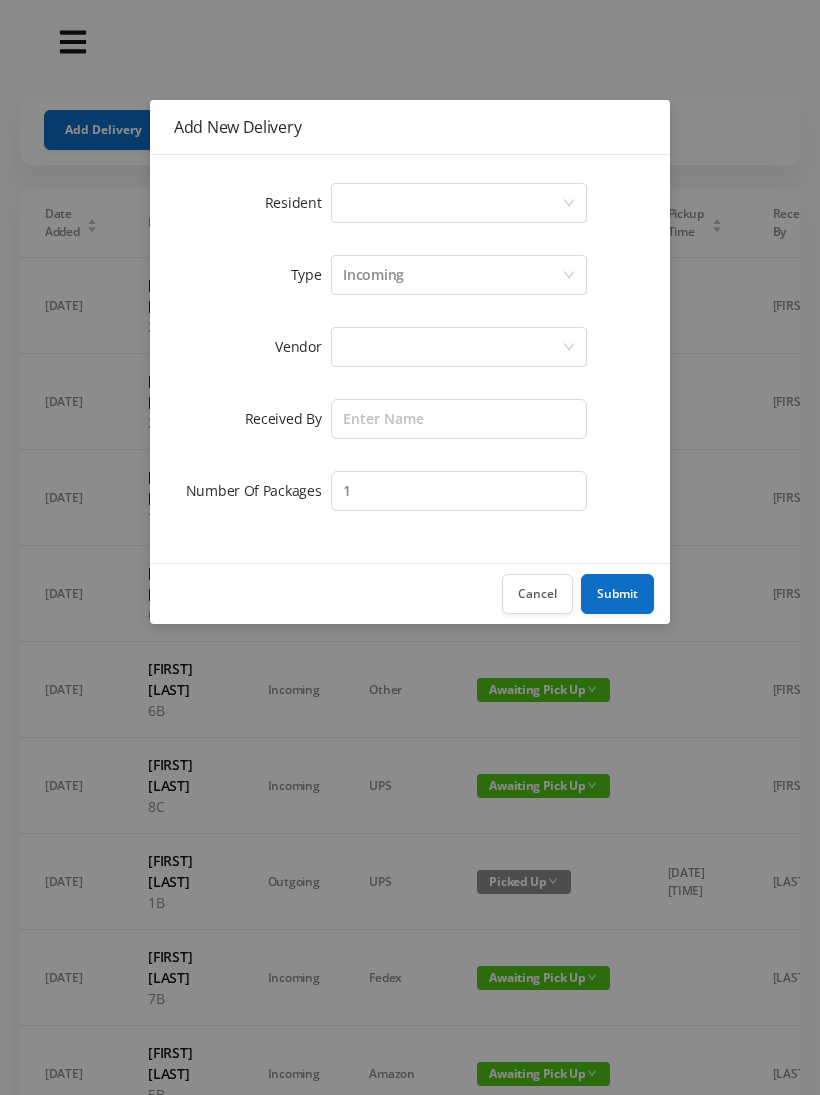 click 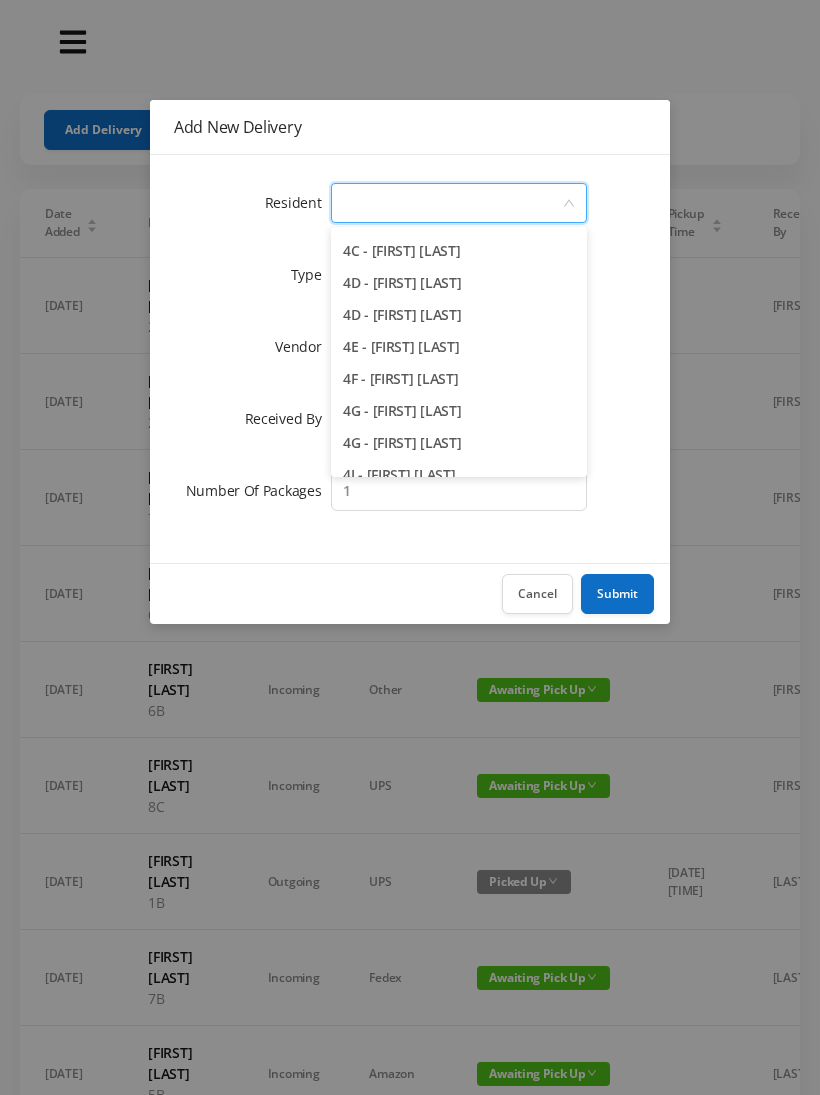 scroll, scrollTop: 1277, scrollLeft: 0, axis: vertical 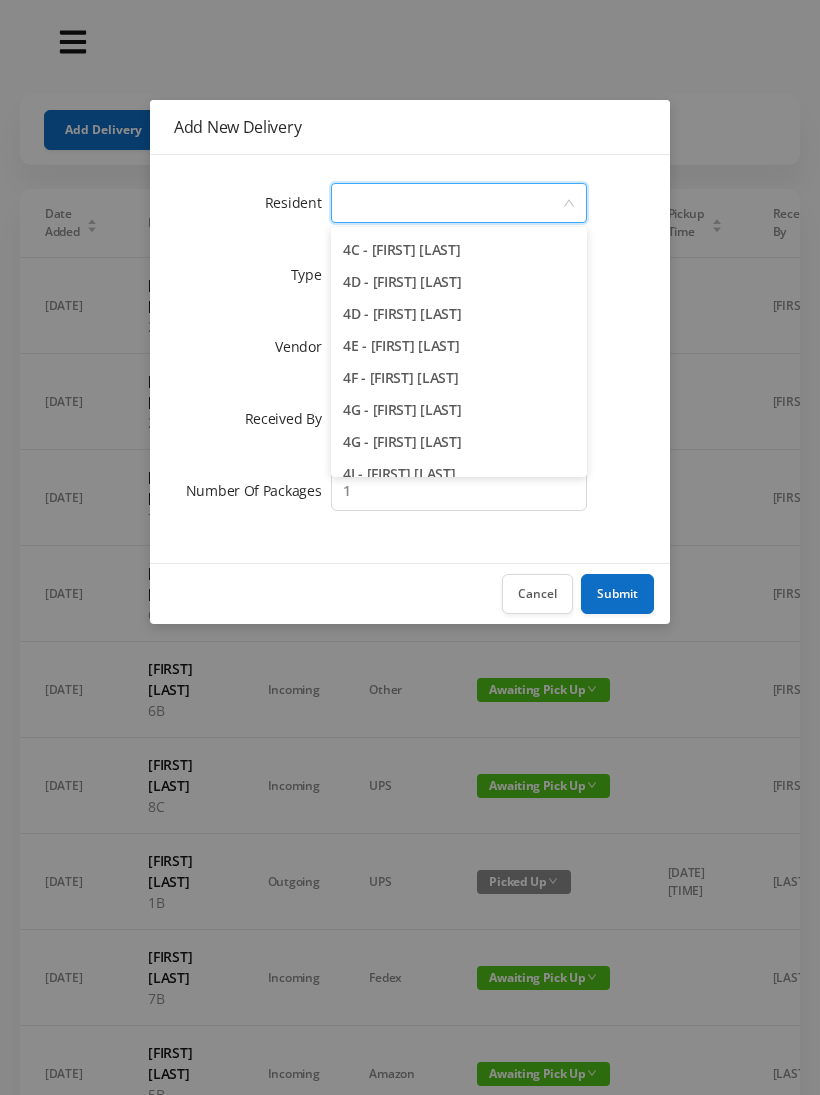 click on "4E - [FIRST] [LAST]" at bounding box center (459, 346) 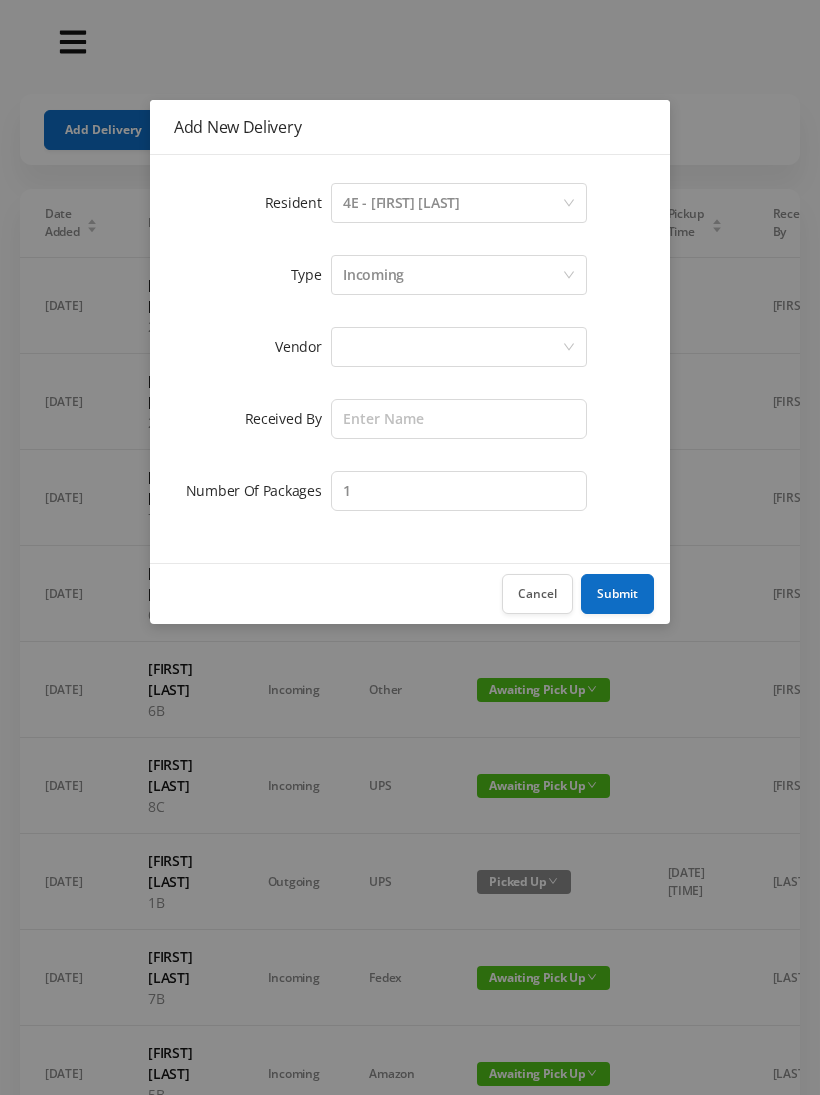 click at bounding box center [452, 347] 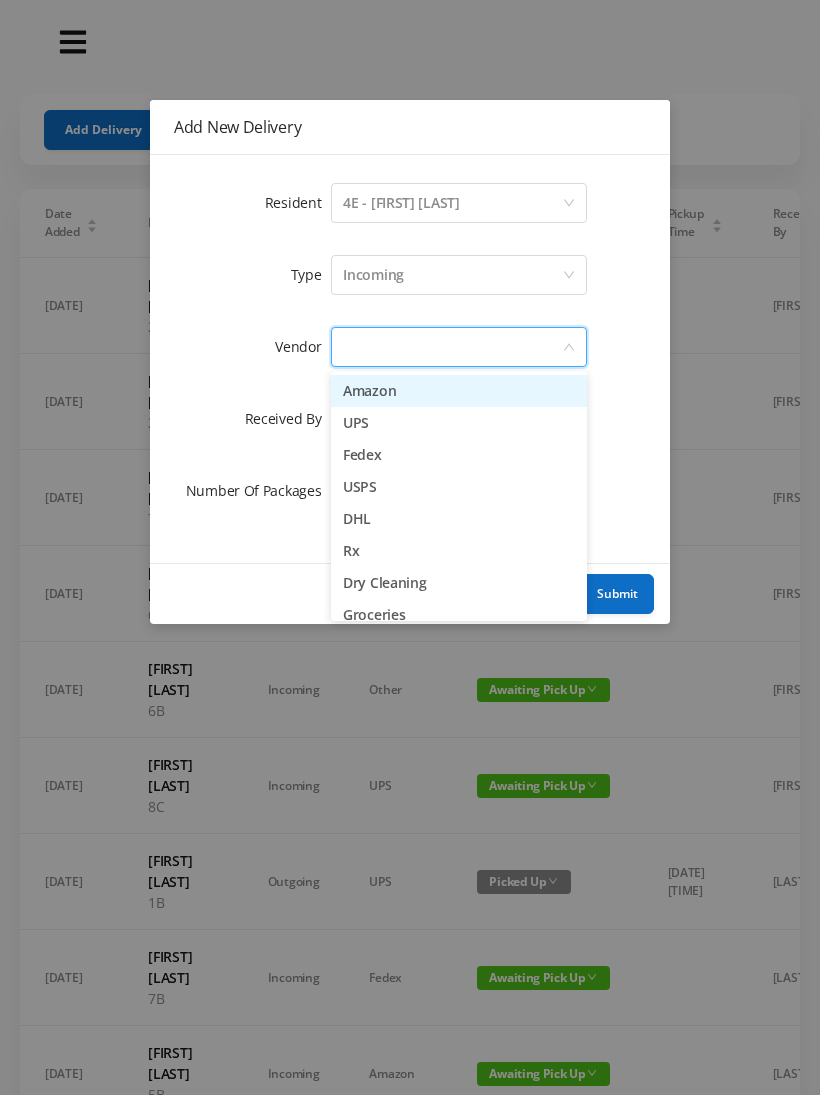 click on "Amazon" at bounding box center (459, 391) 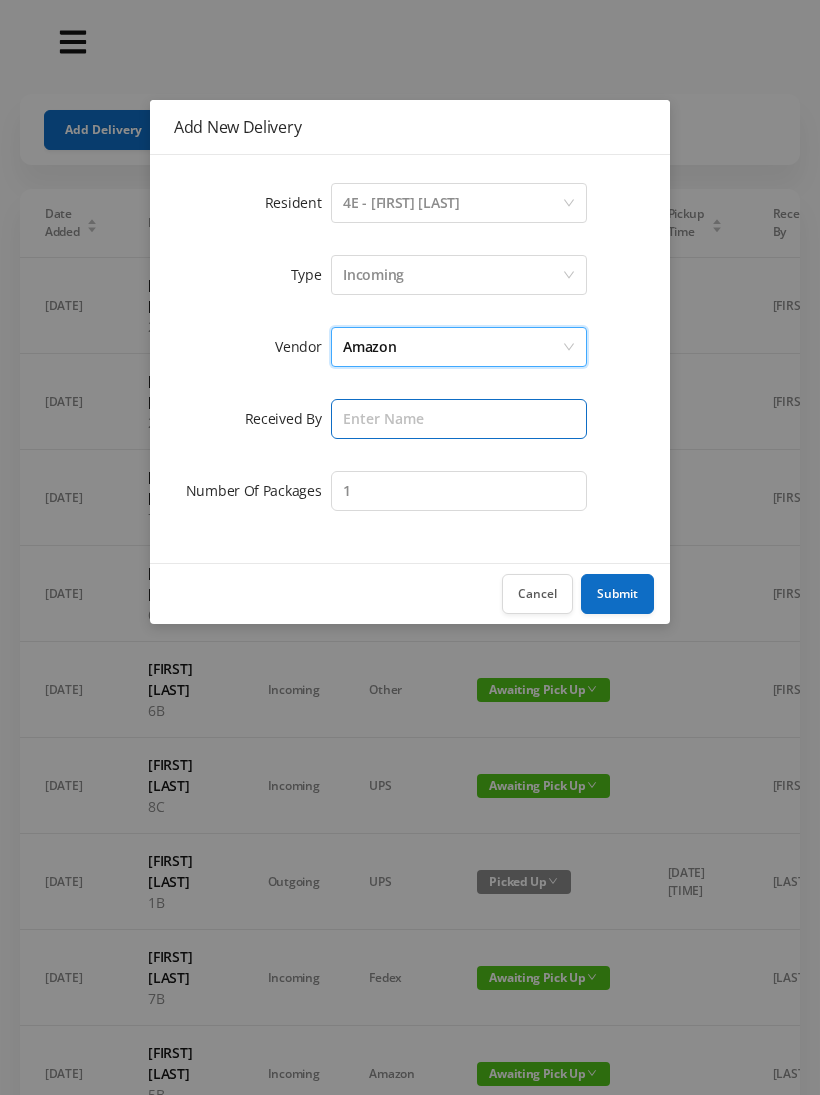 click at bounding box center (459, 419) 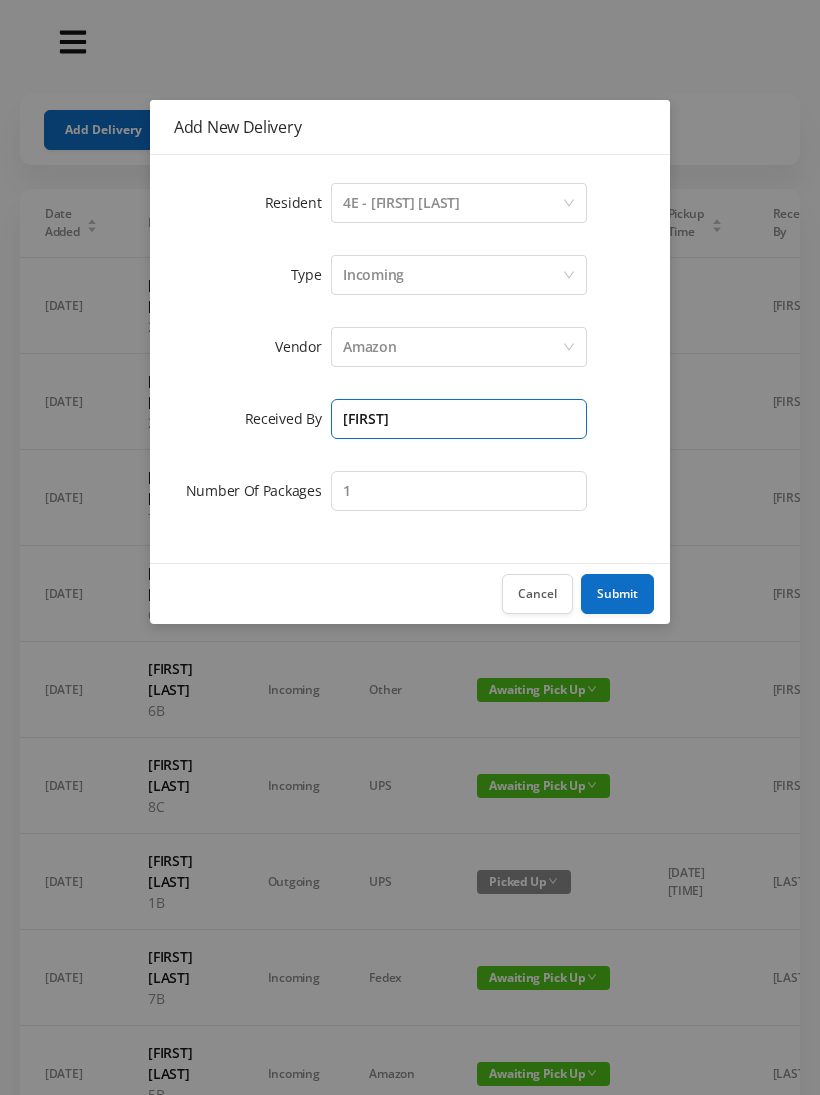 type on "[FIRST]" 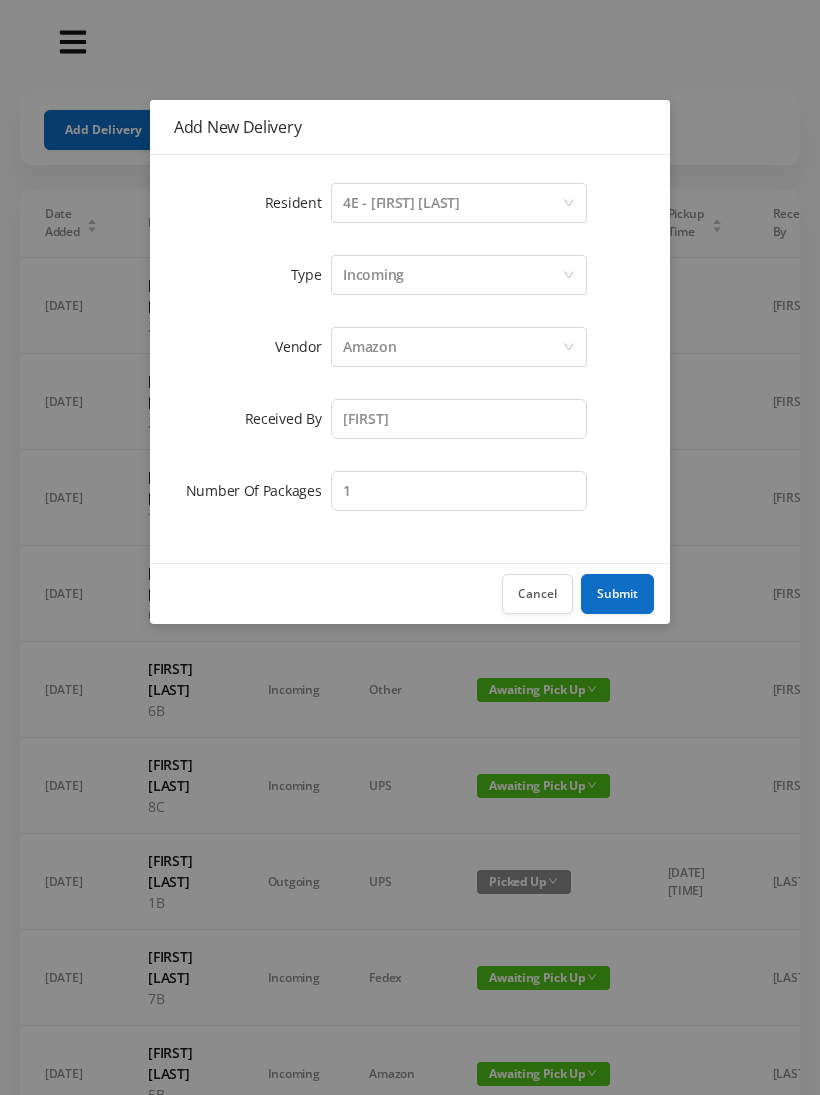 click on "Submit" at bounding box center (617, 594) 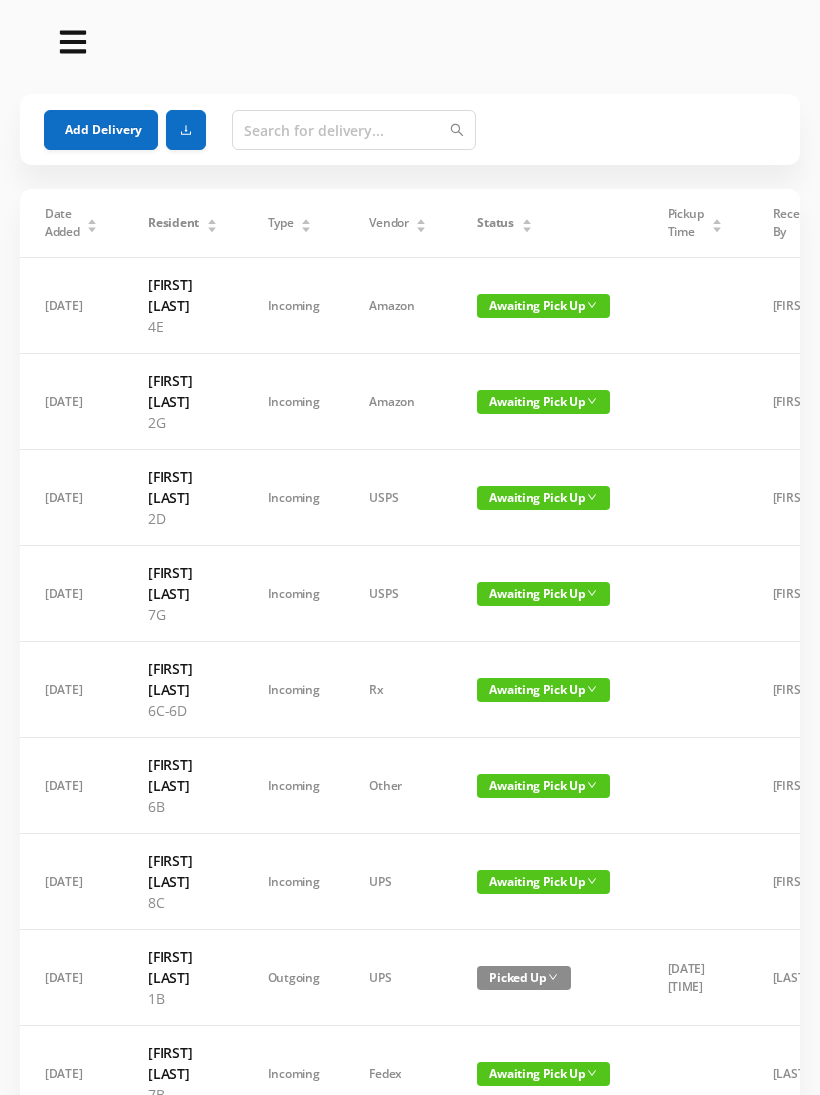 click on "Add Delivery" at bounding box center [101, 130] 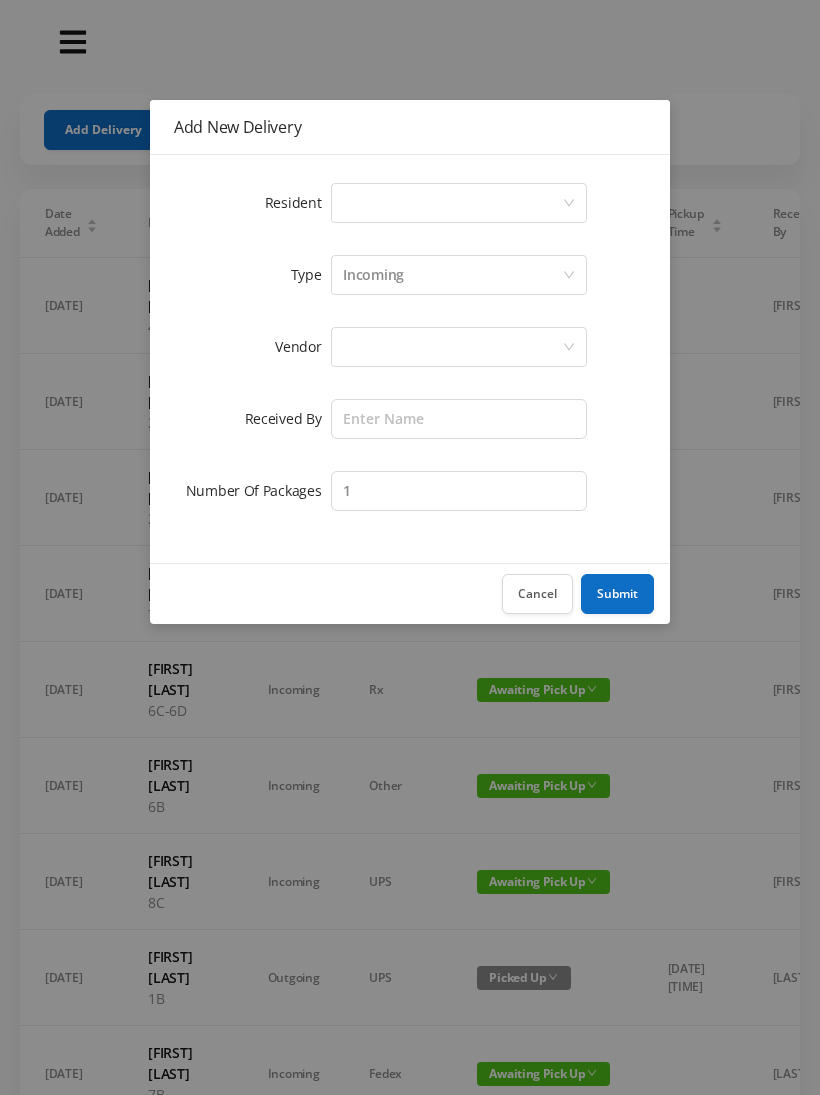click 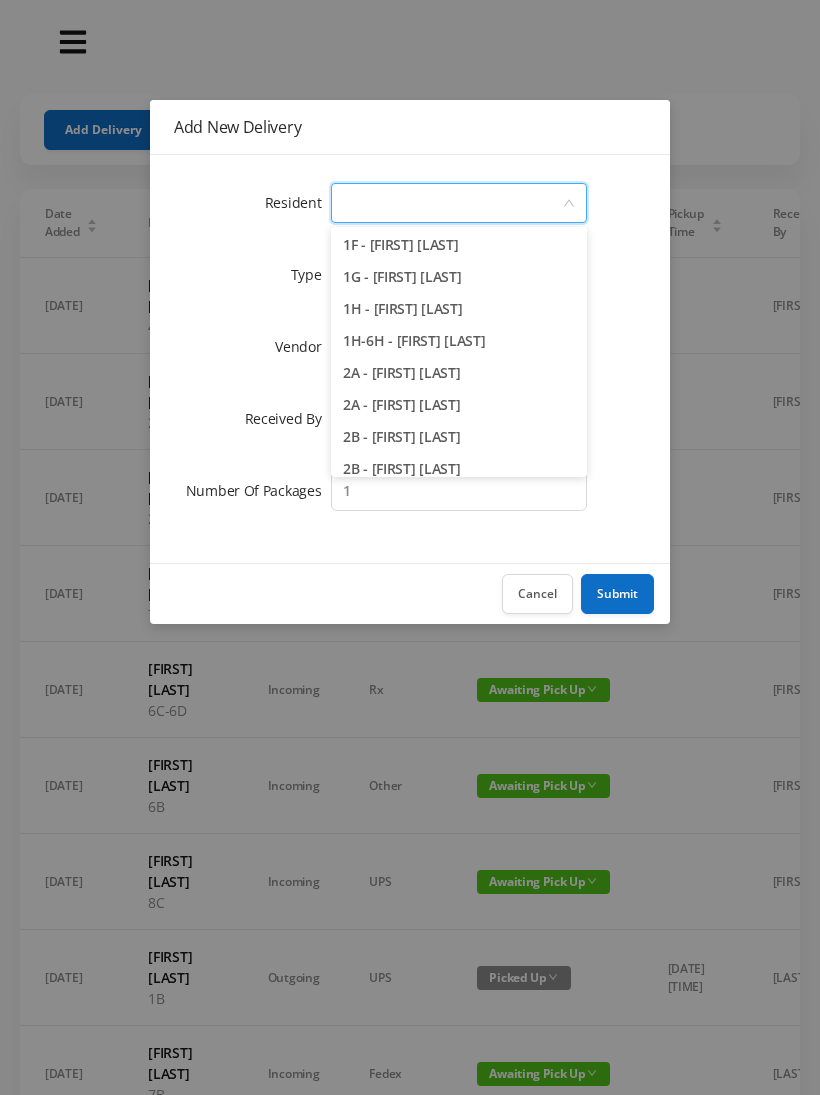 scroll, scrollTop: 208, scrollLeft: 0, axis: vertical 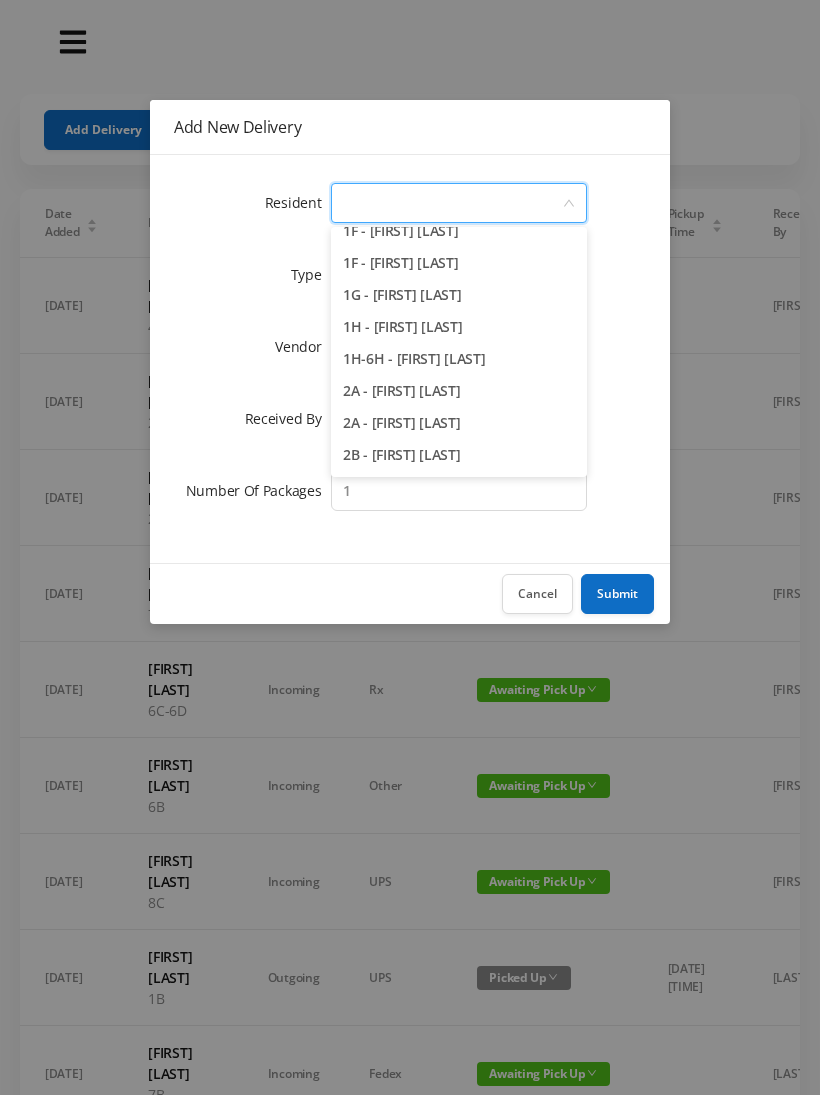 click on "Cancel" at bounding box center (537, 594) 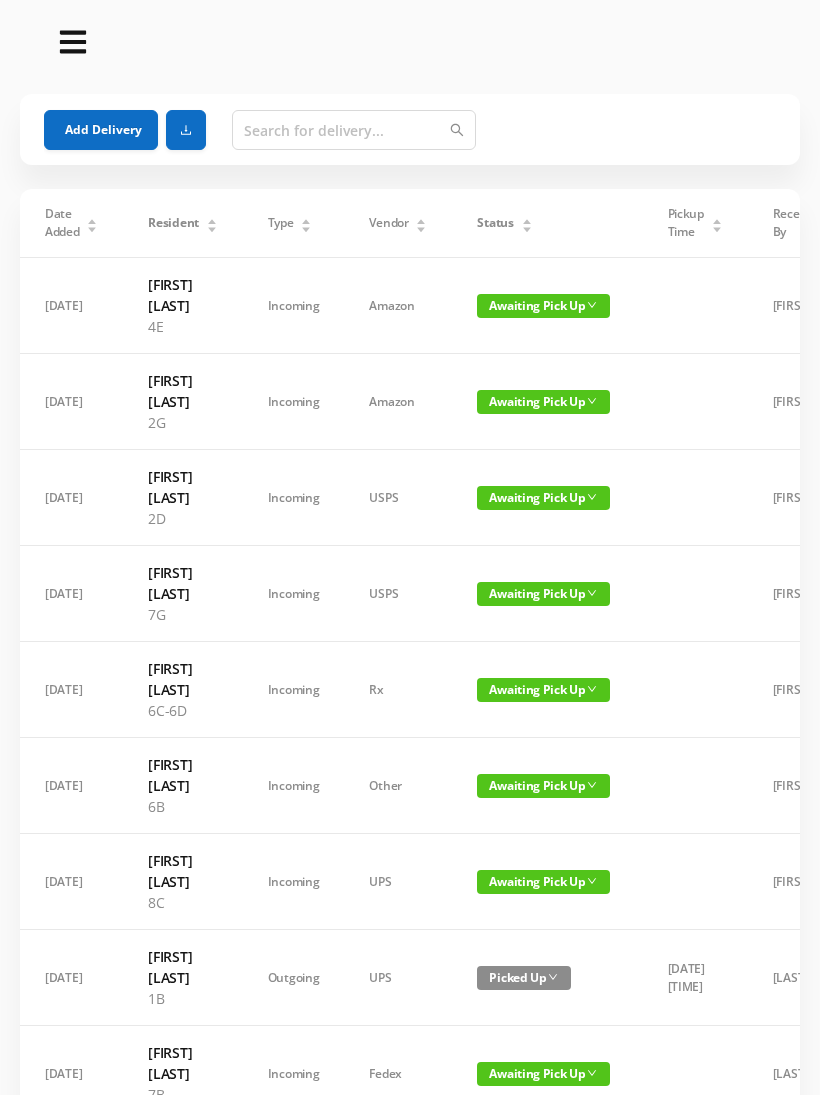 click on "Add Delivery" at bounding box center (101, 130) 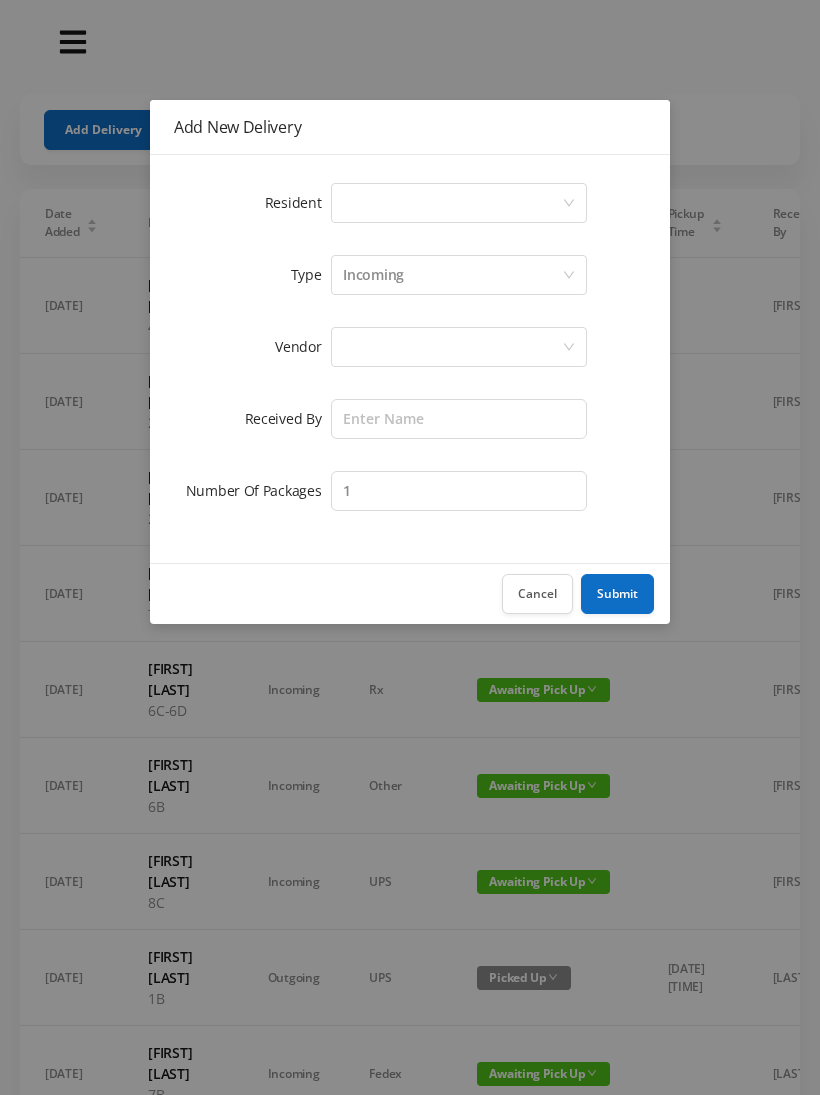 click on "Select a person" at bounding box center [452, 203] 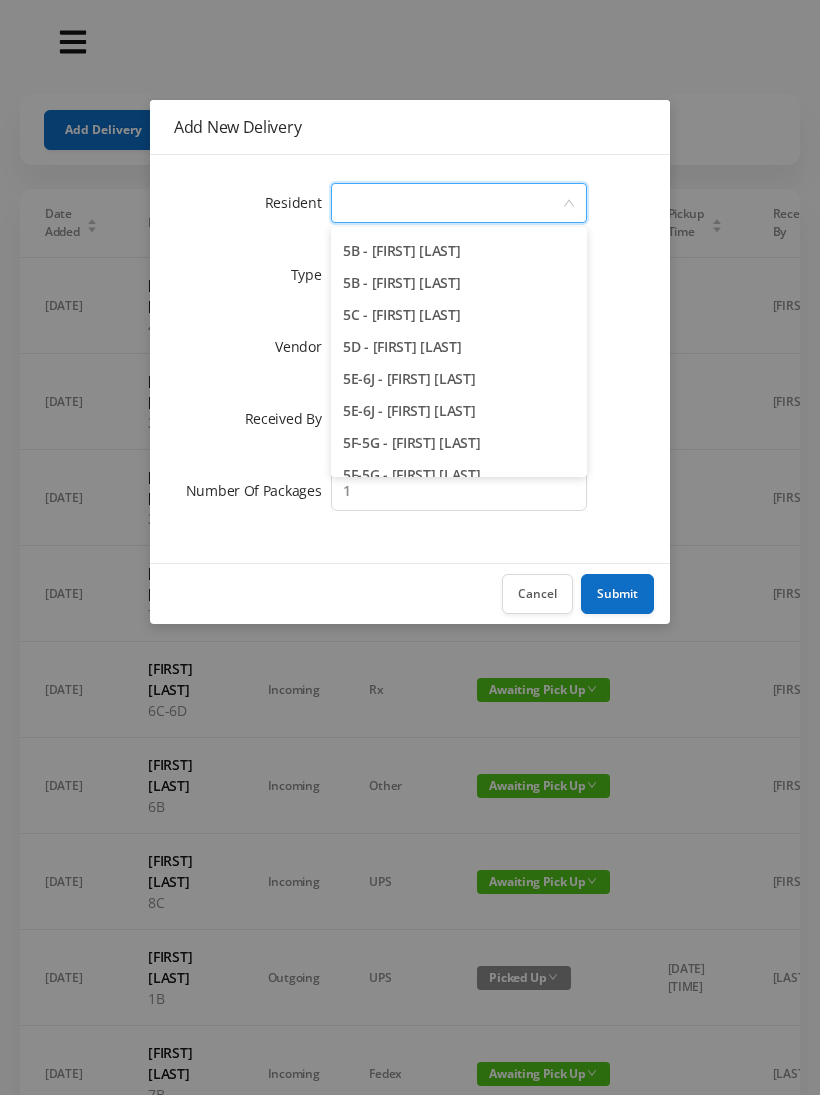 scroll, scrollTop: 1629, scrollLeft: 0, axis: vertical 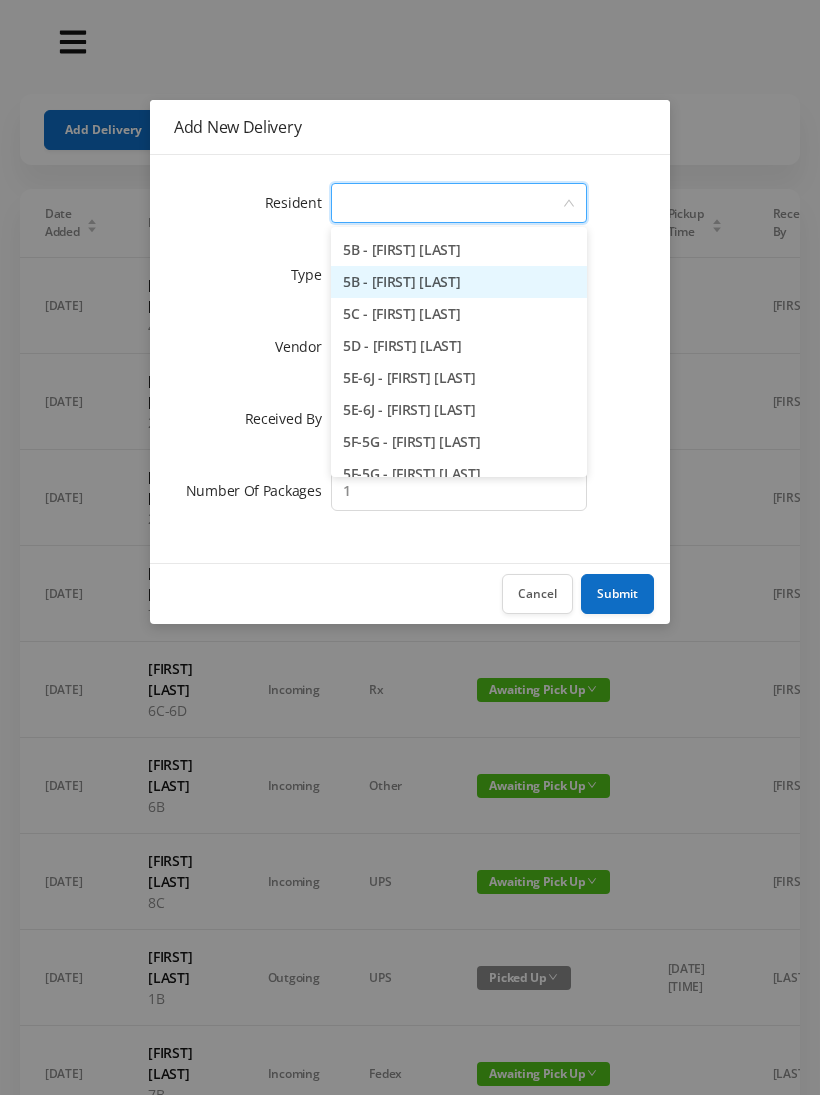 click on "5B - [FIRST] [LAST]" at bounding box center (459, 282) 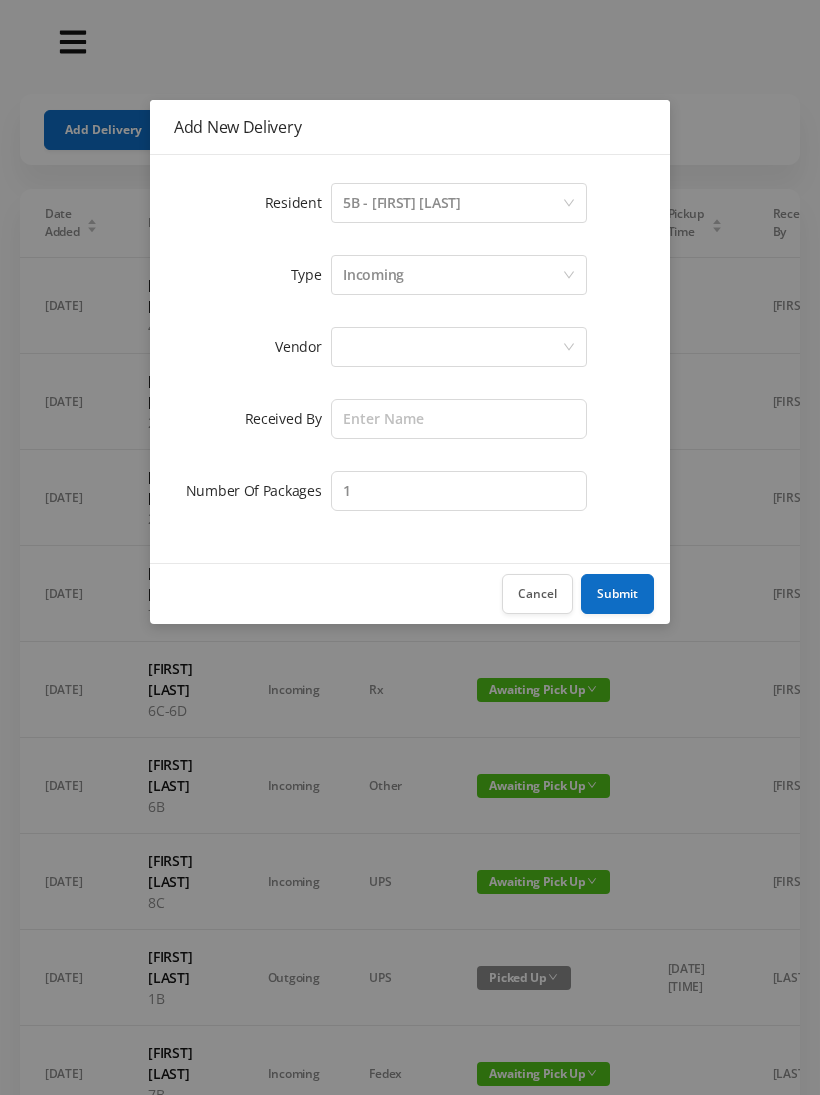 click at bounding box center (452, 347) 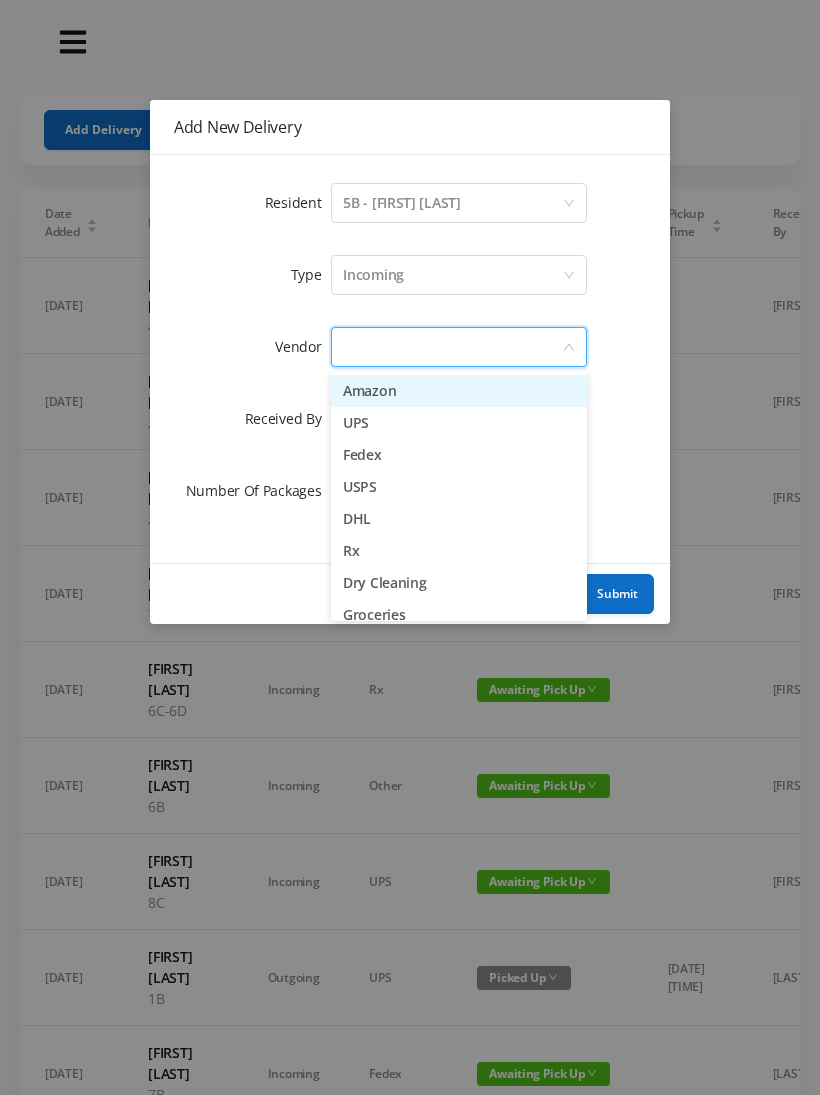 click on "Amazon" at bounding box center (459, 391) 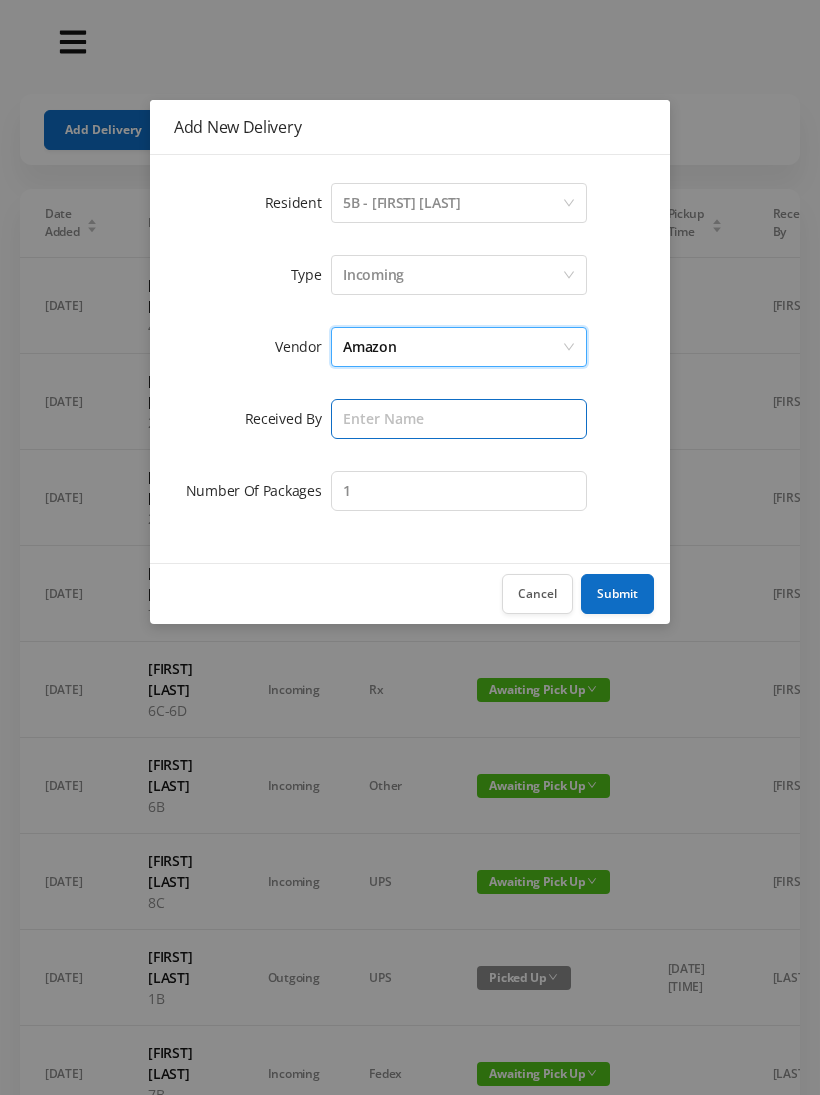 click at bounding box center [459, 419] 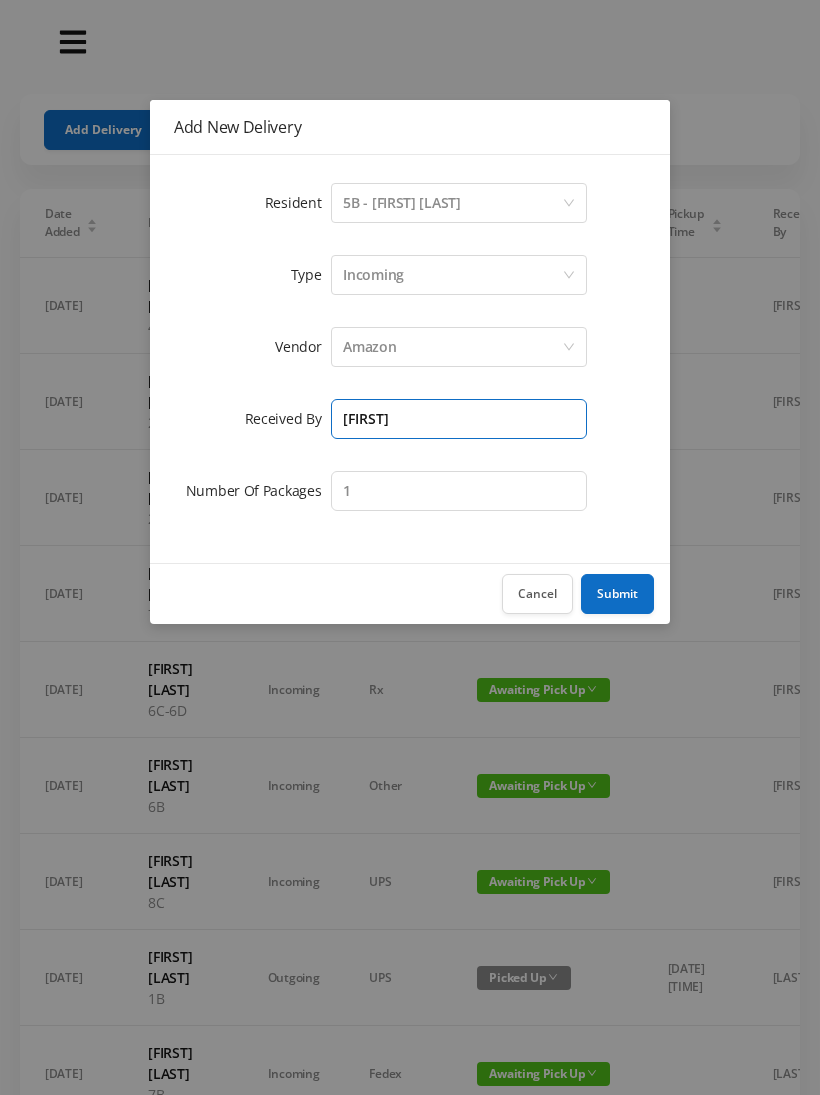 type on "[FIRST]" 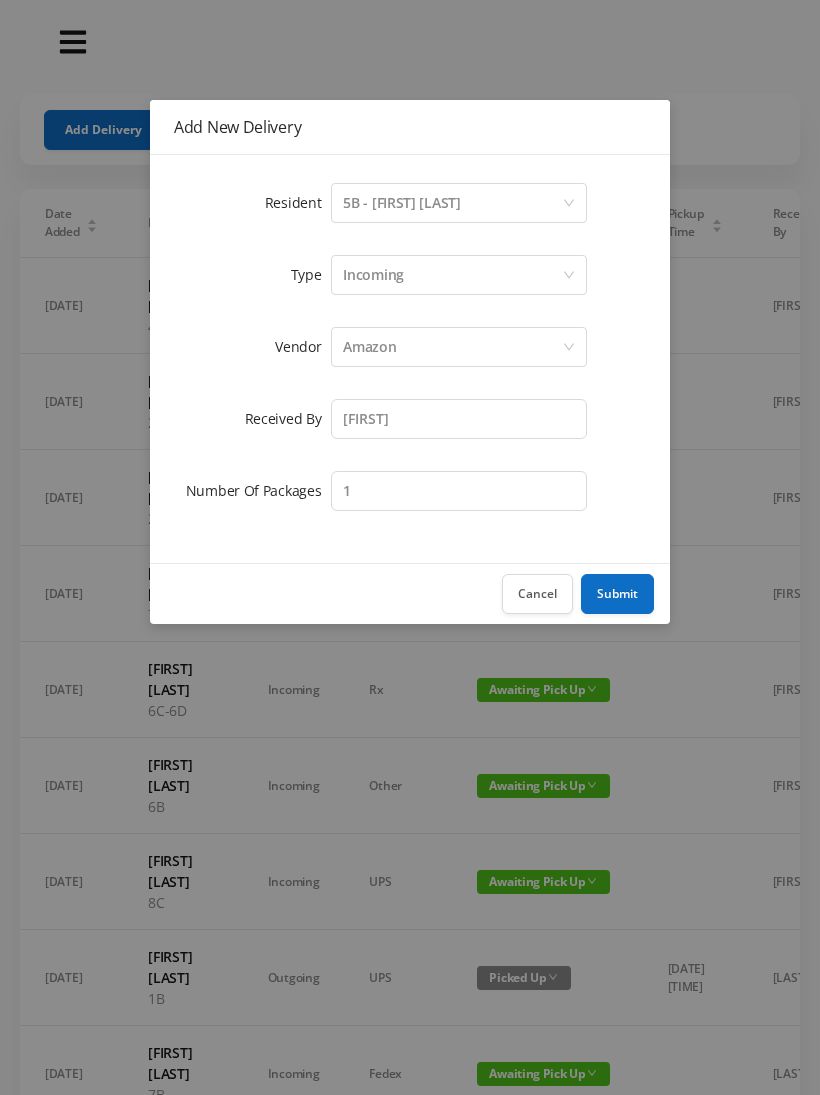 click on "Submit" at bounding box center (617, 594) 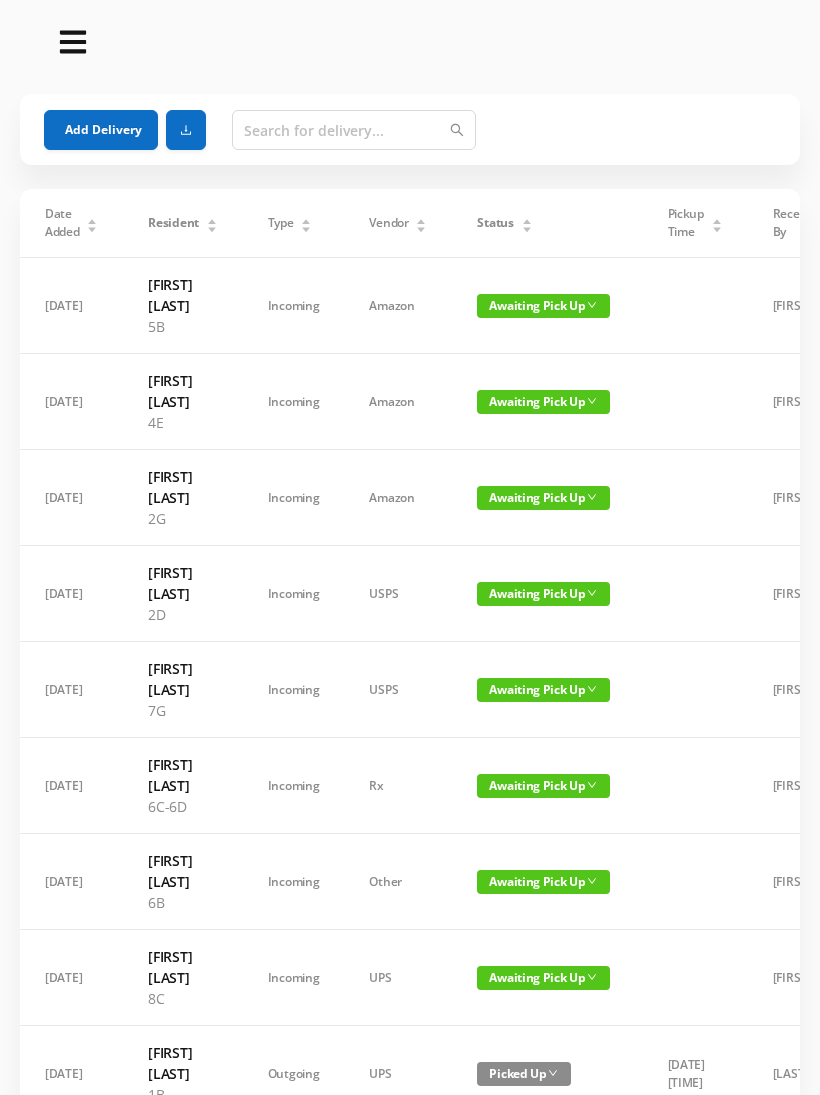 click on "Add Delivery" at bounding box center (101, 130) 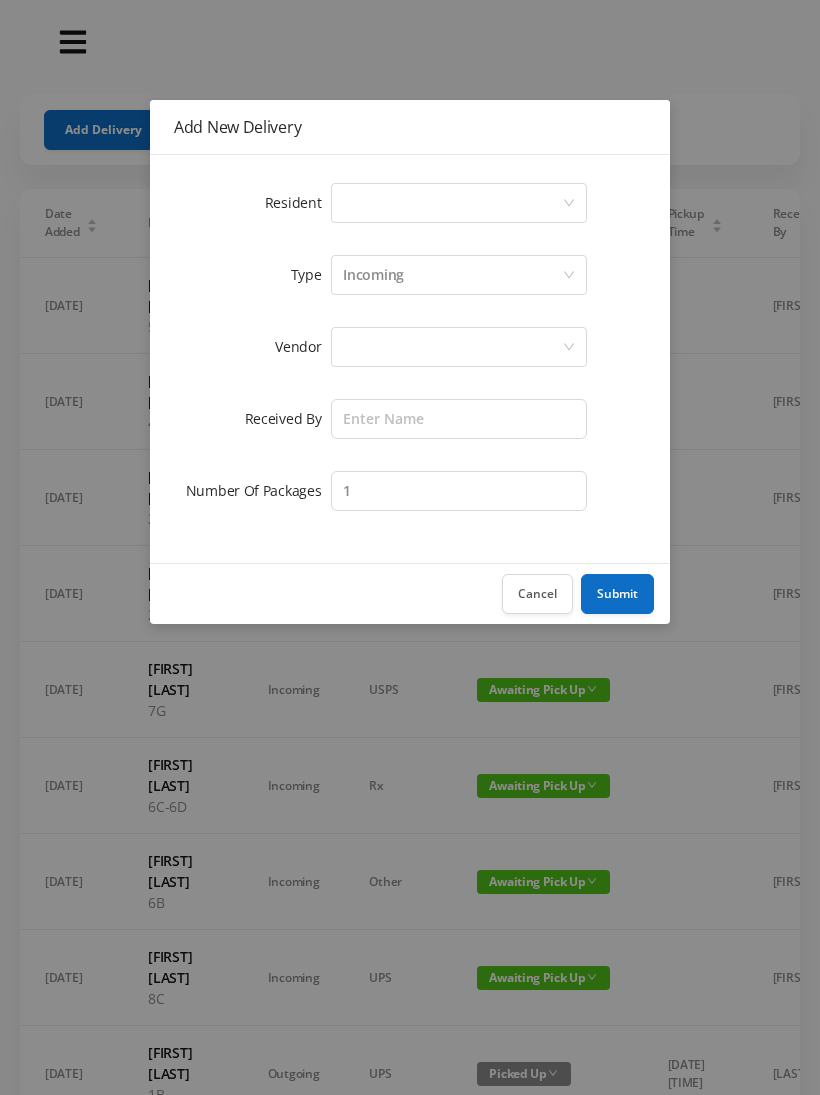 click on "Select a person" at bounding box center (452, 203) 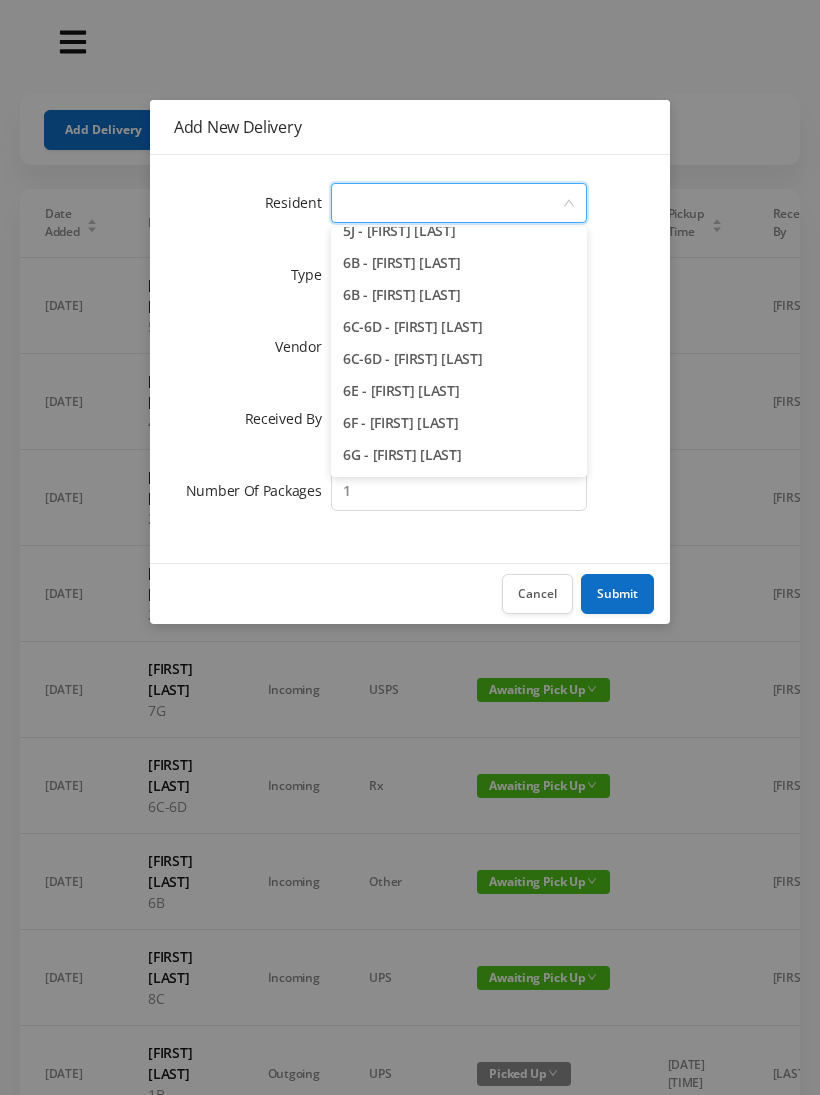 scroll, scrollTop: 2021, scrollLeft: 0, axis: vertical 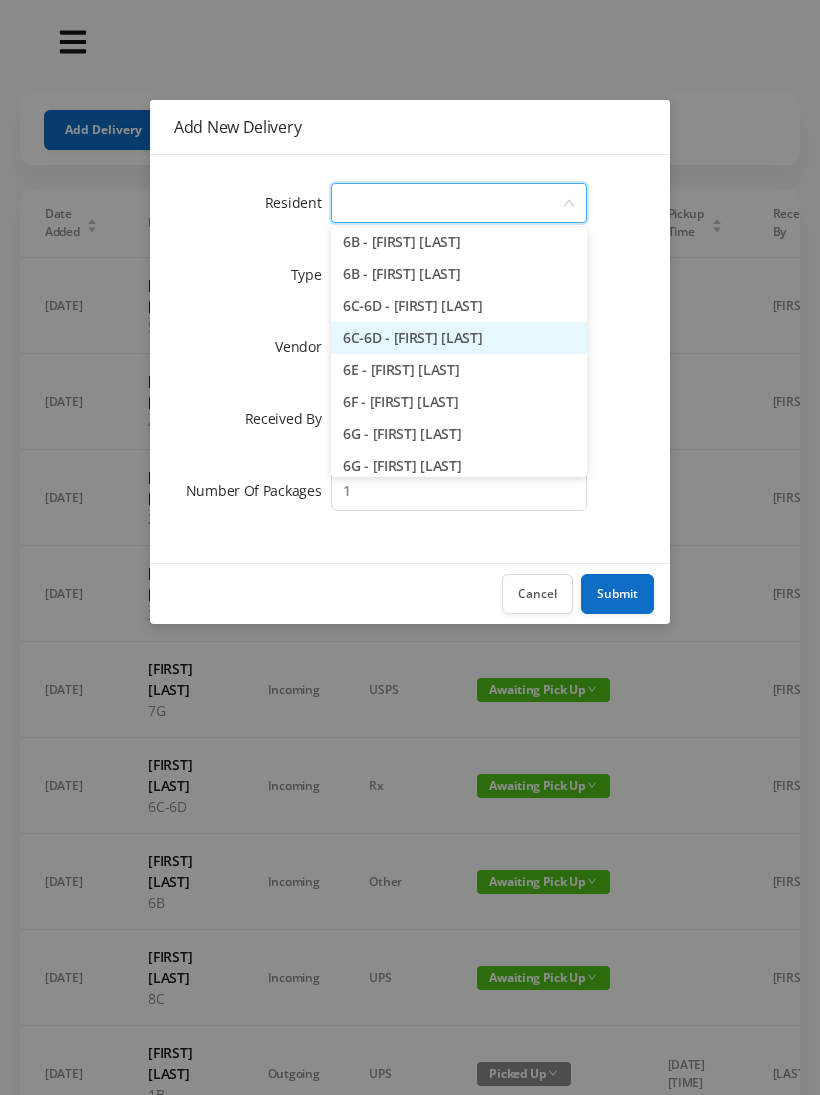 click on "6C-6D - [FIRST] [LAST]" at bounding box center (459, 338) 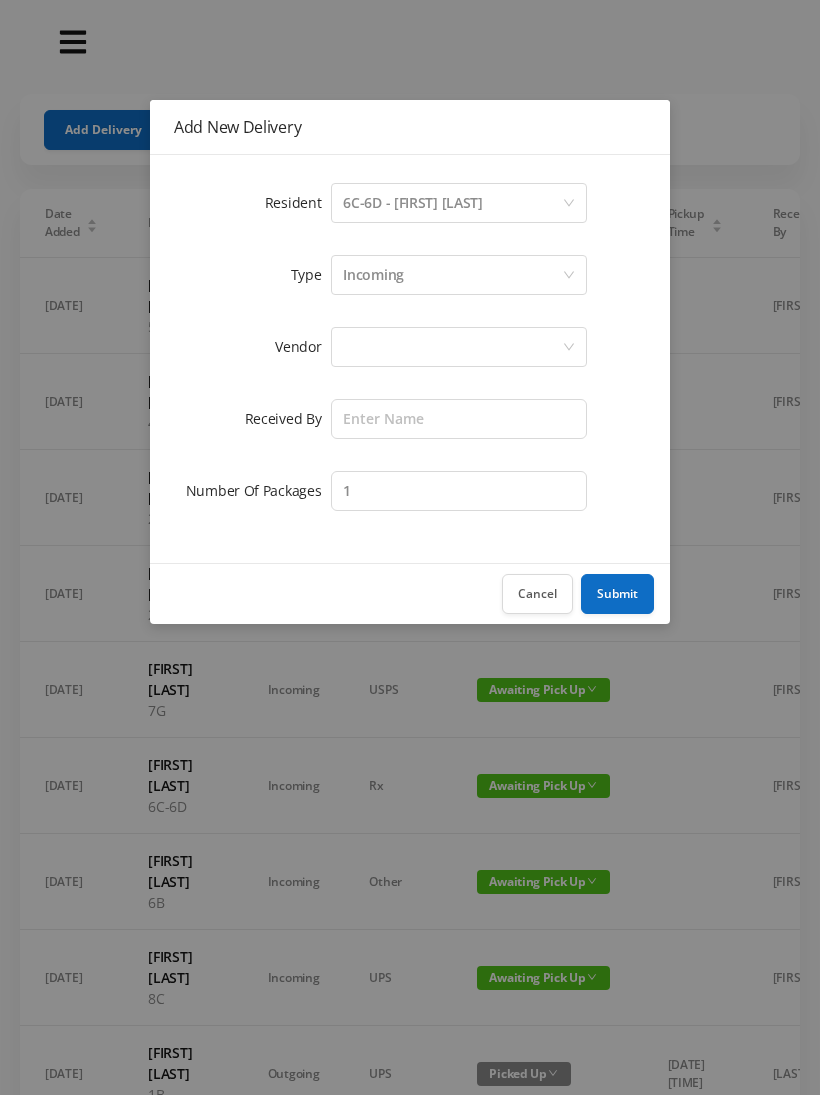 click at bounding box center (452, 347) 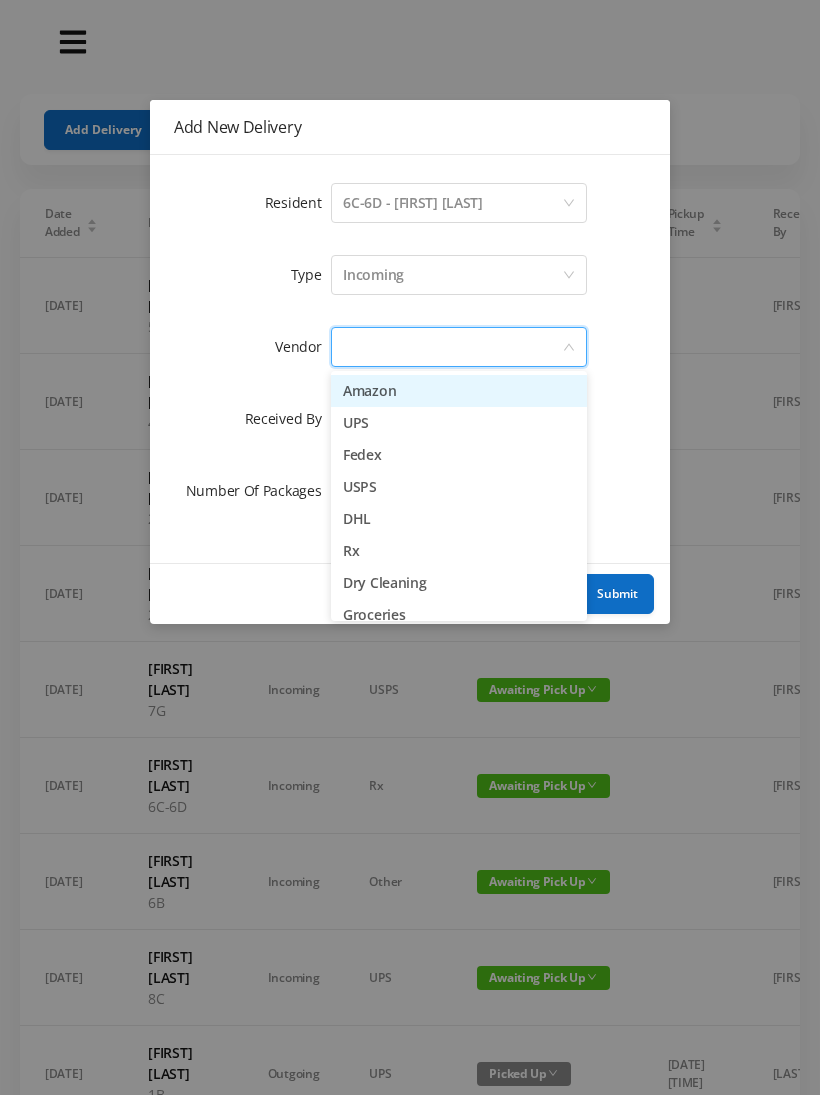 click on "Amazon" at bounding box center [459, 391] 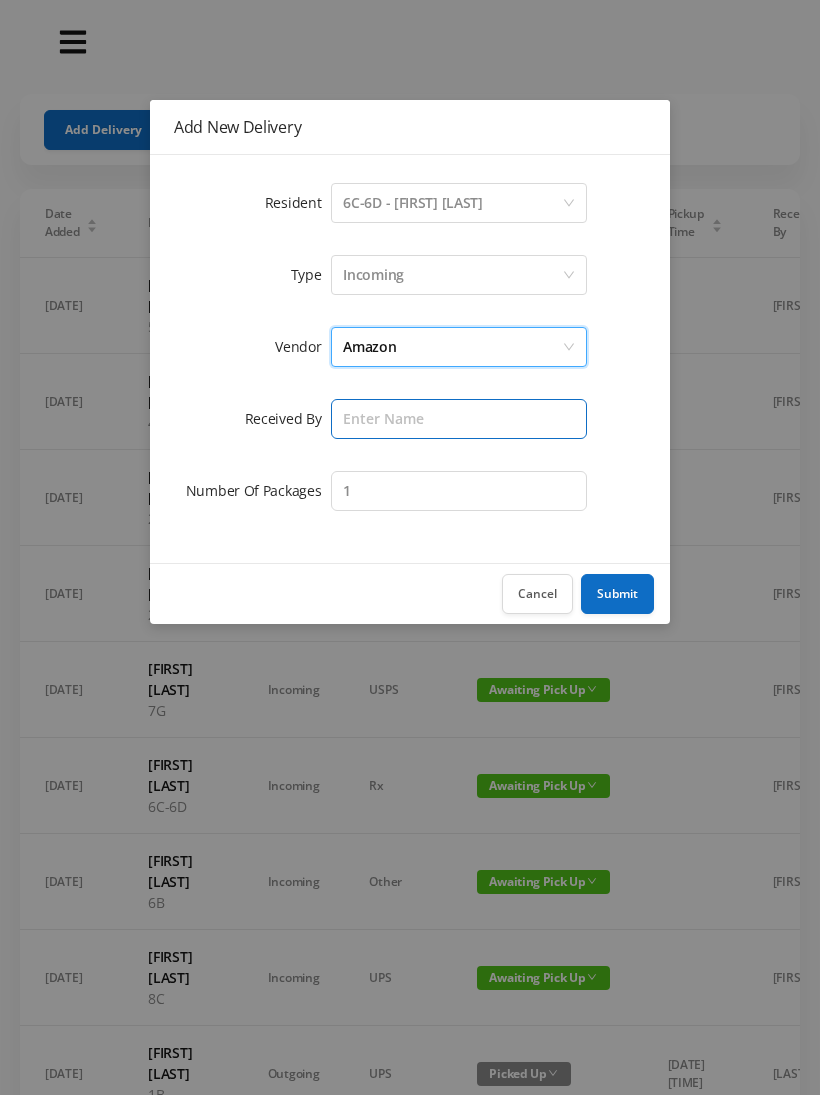 click at bounding box center [459, 419] 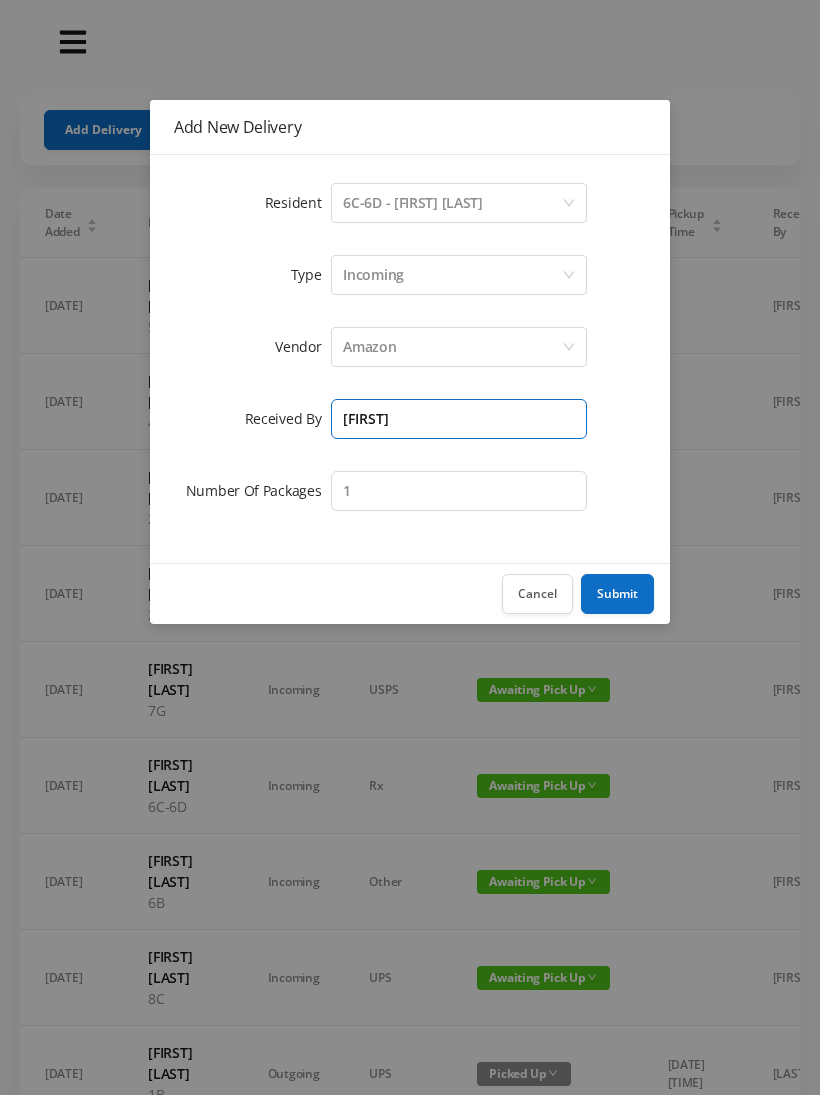 type on "[FIRST]" 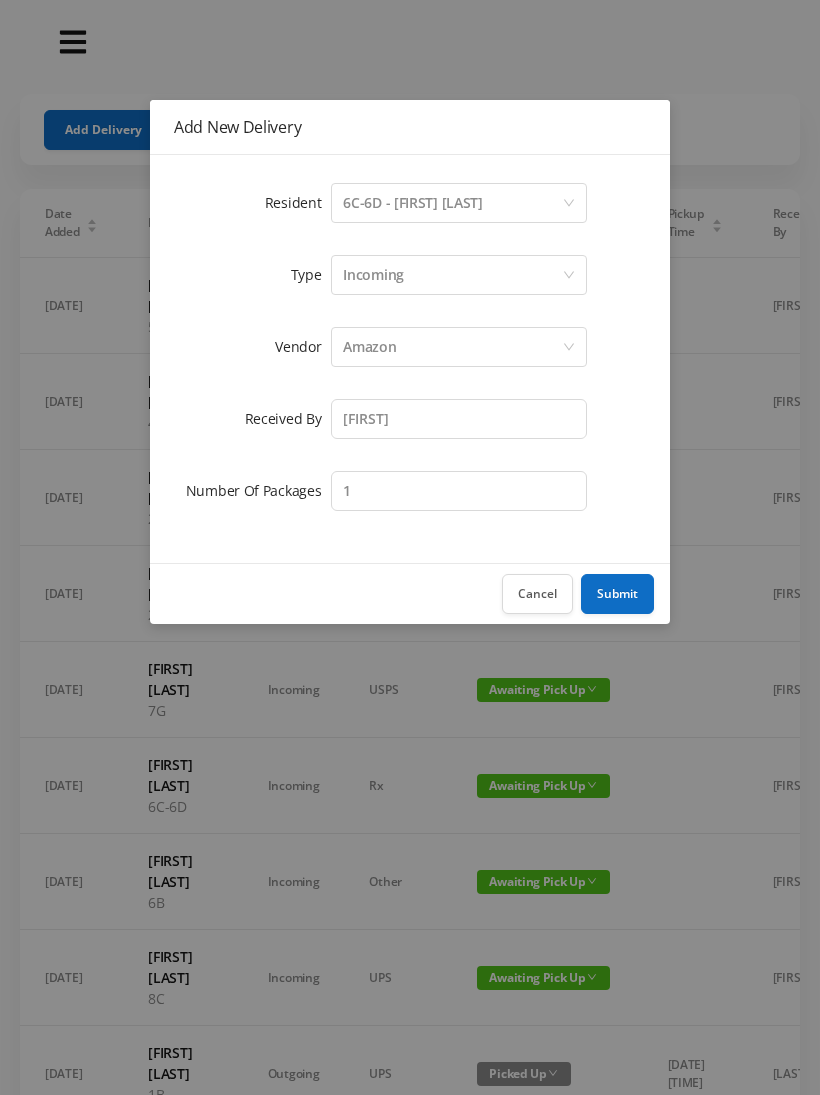 click on "Submit" at bounding box center [617, 594] 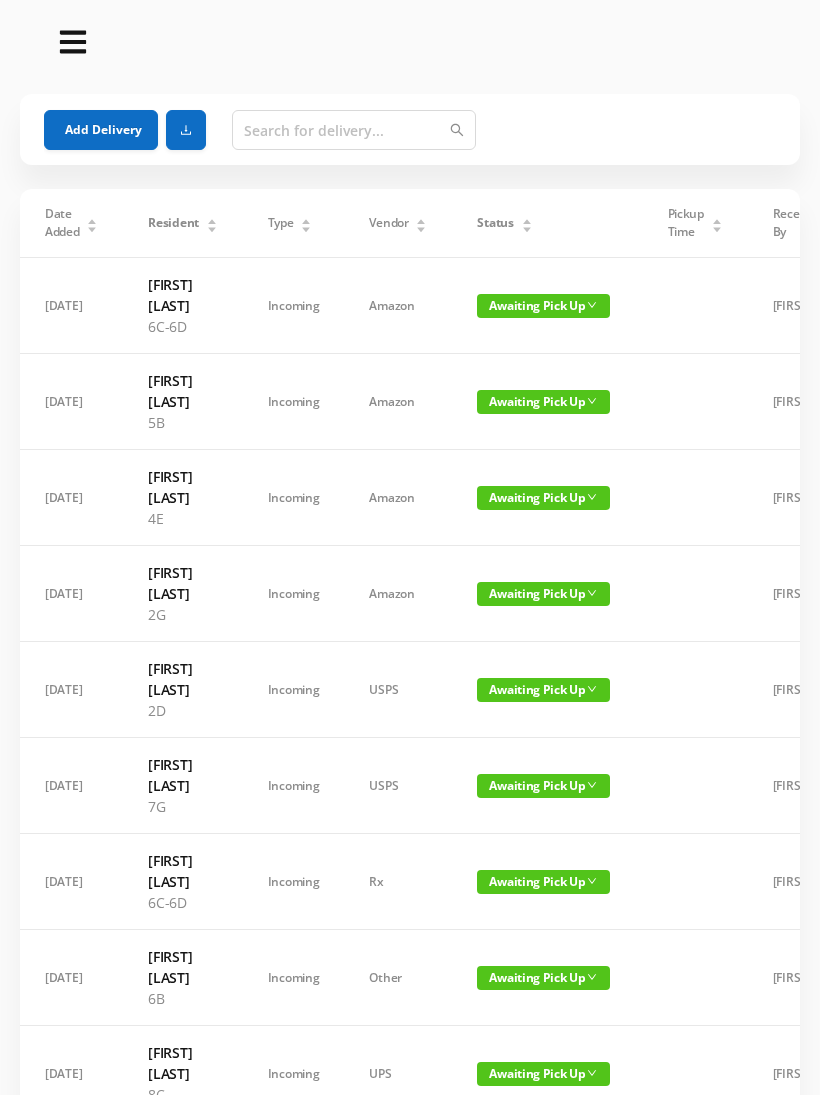 click on "Add Delivery" at bounding box center (101, 130) 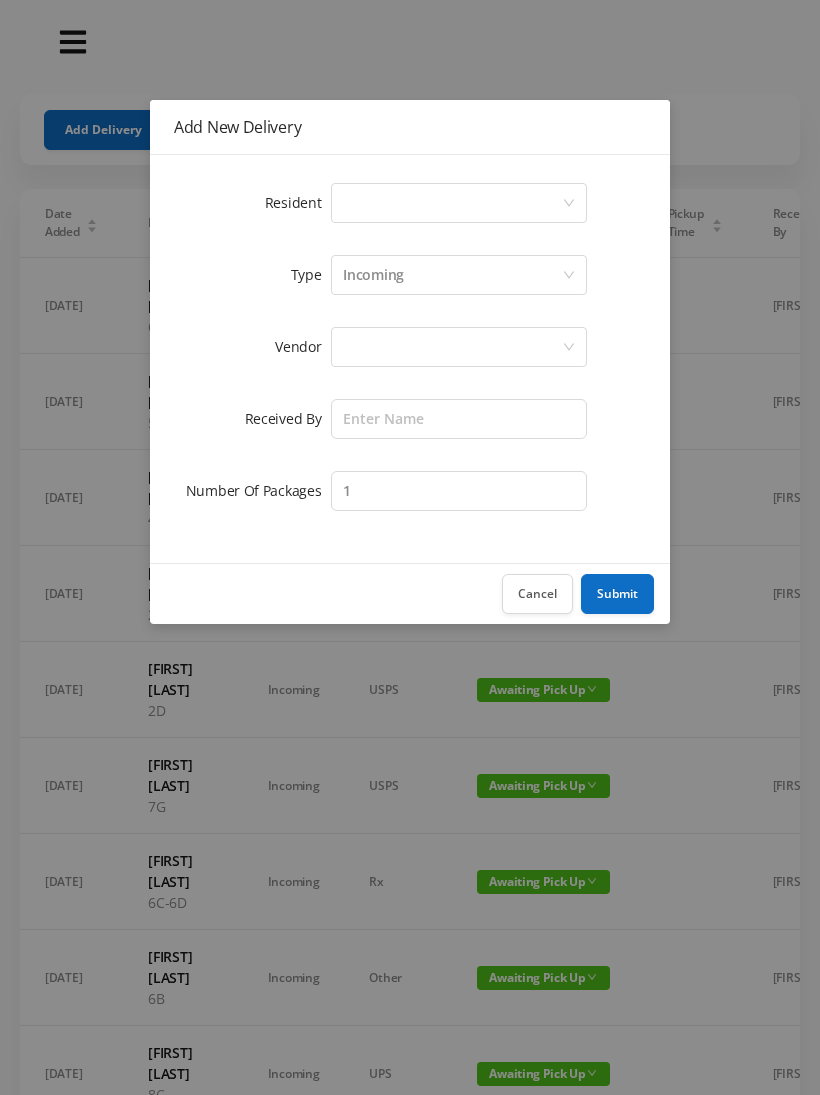 click on "Select a person" at bounding box center [452, 203] 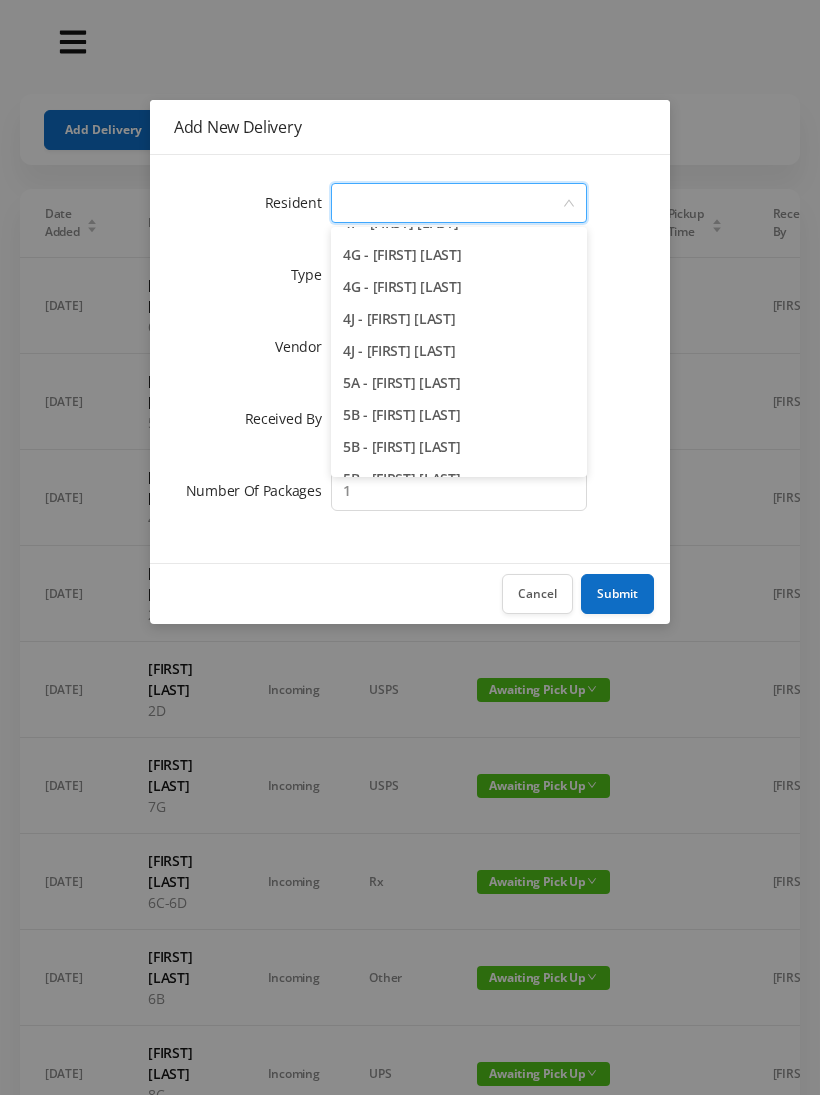 scroll, scrollTop: 1430, scrollLeft: 0, axis: vertical 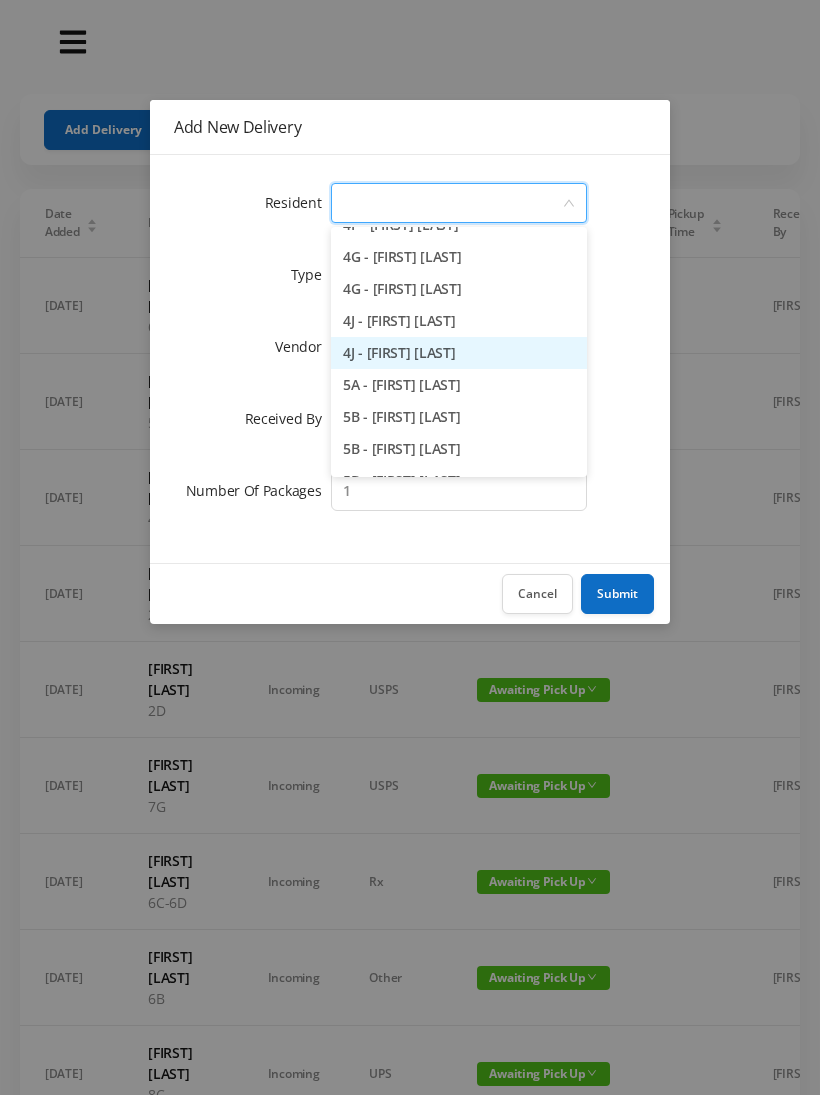 click on "4J - [FIRST] [LAST]" at bounding box center (459, 353) 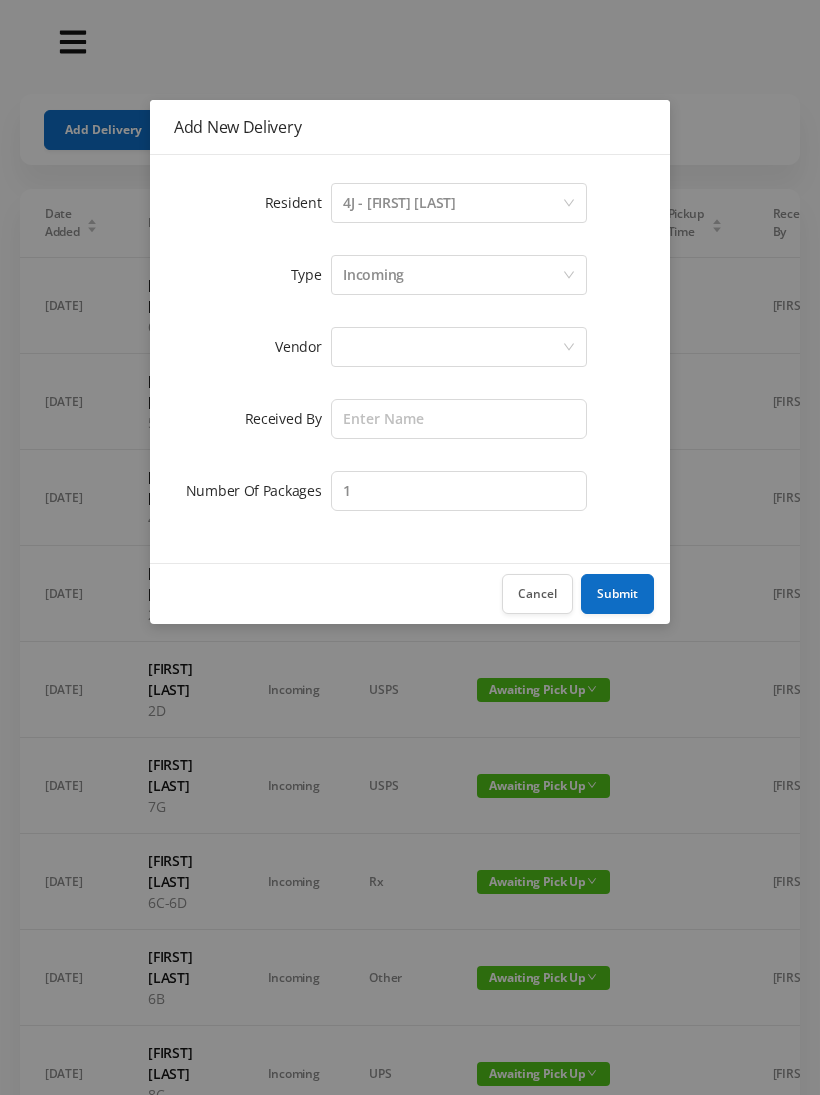 click at bounding box center (452, 347) 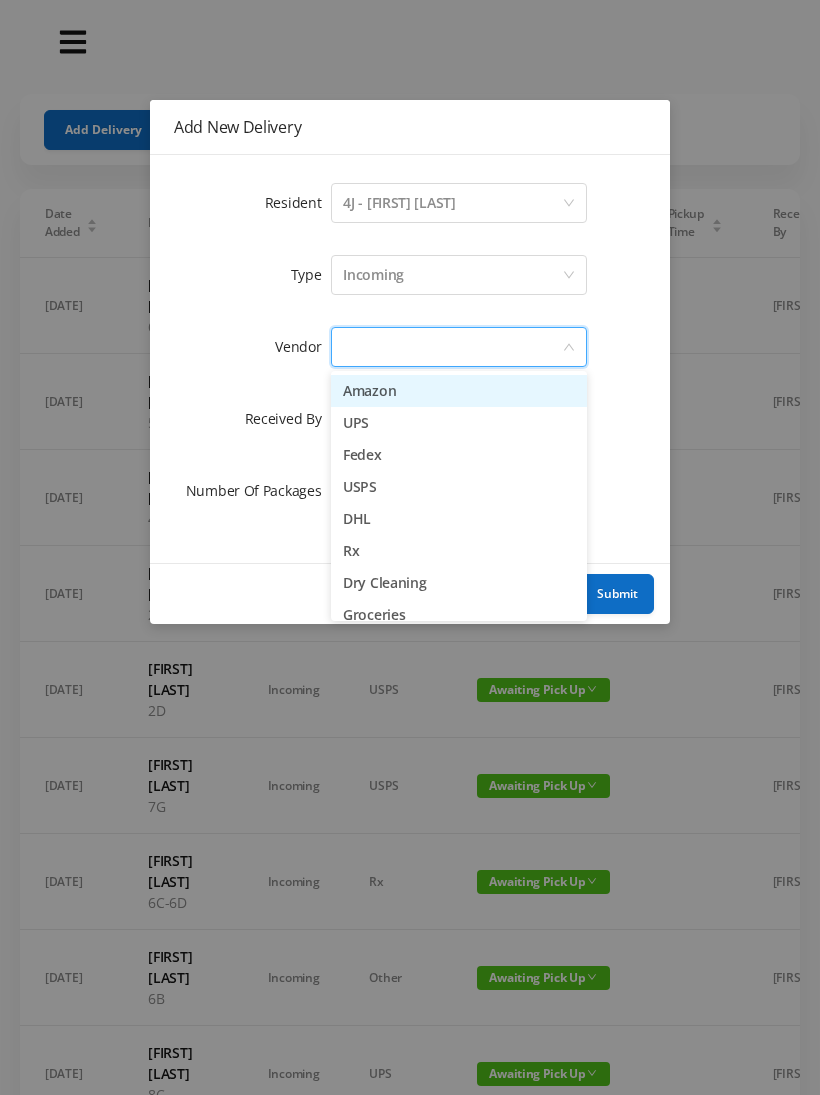 click on "Amazon" at bounding box center (459, 391) 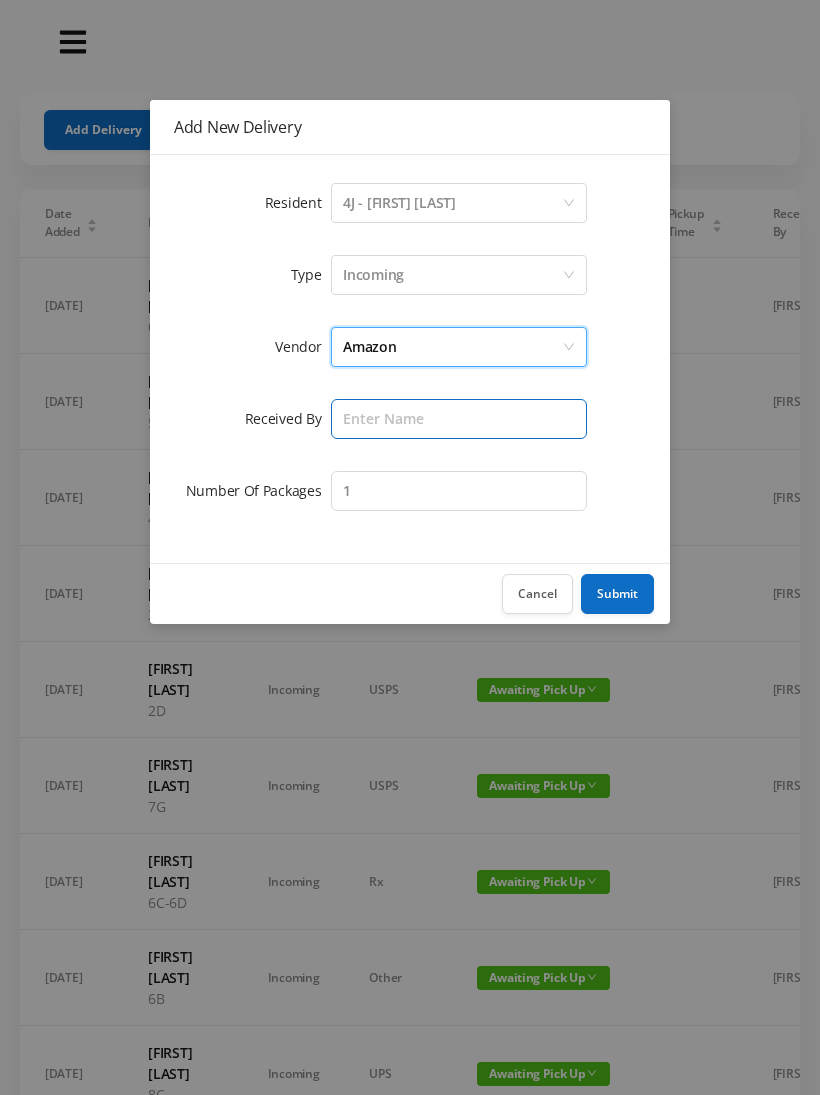 click at bounding box center (459, 419) 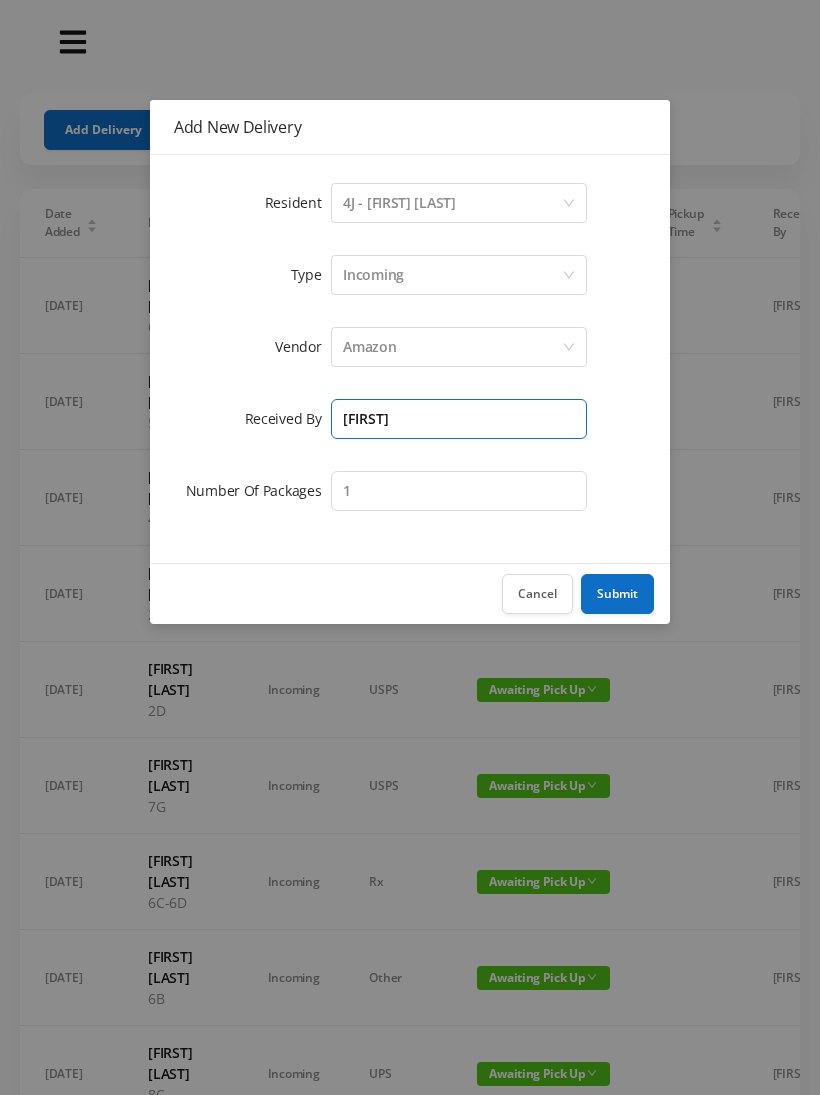 type on "[FIRST]" 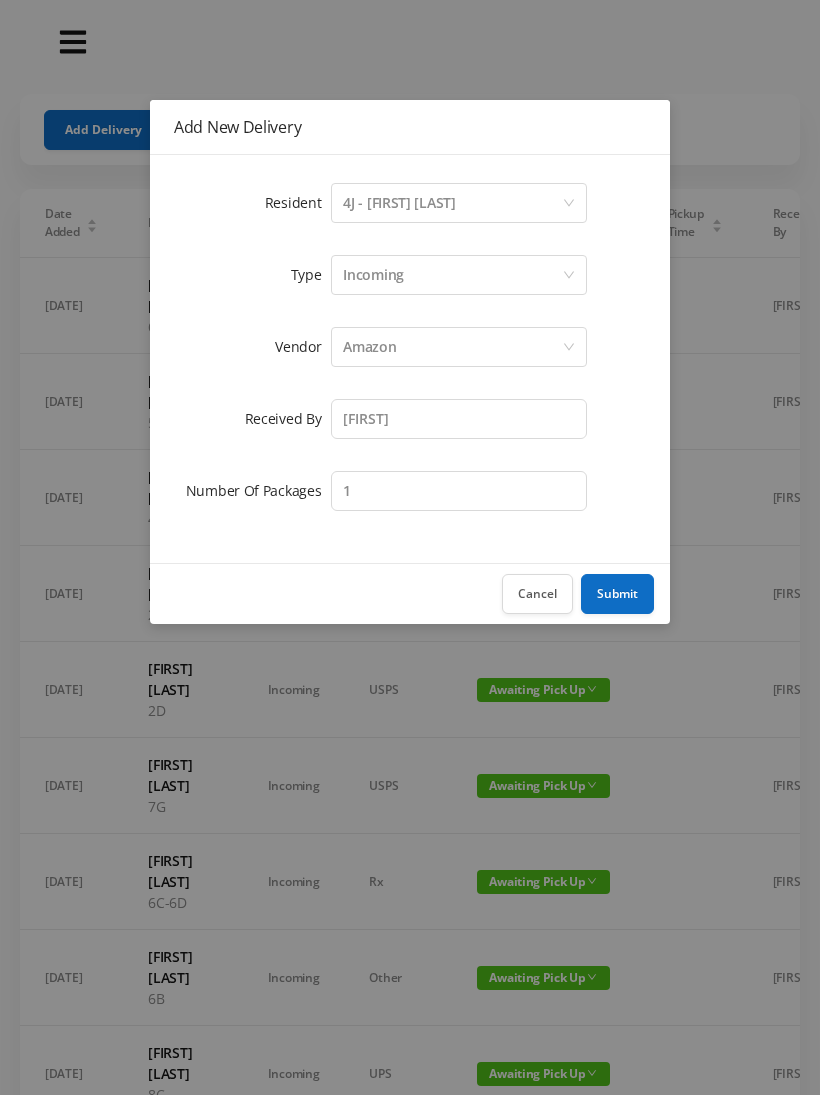 click on "Submit" at bounding box center (617, 594) 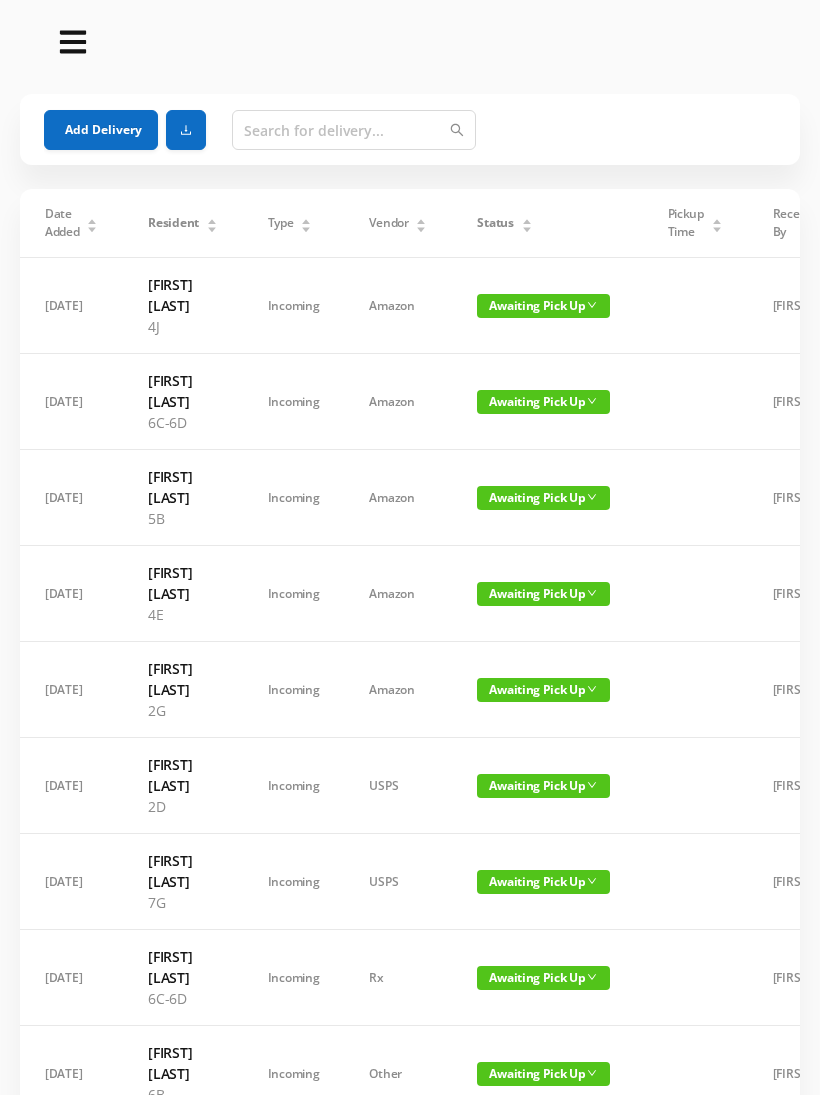 click on "Add Delivery" at bounding box center (101, 130) 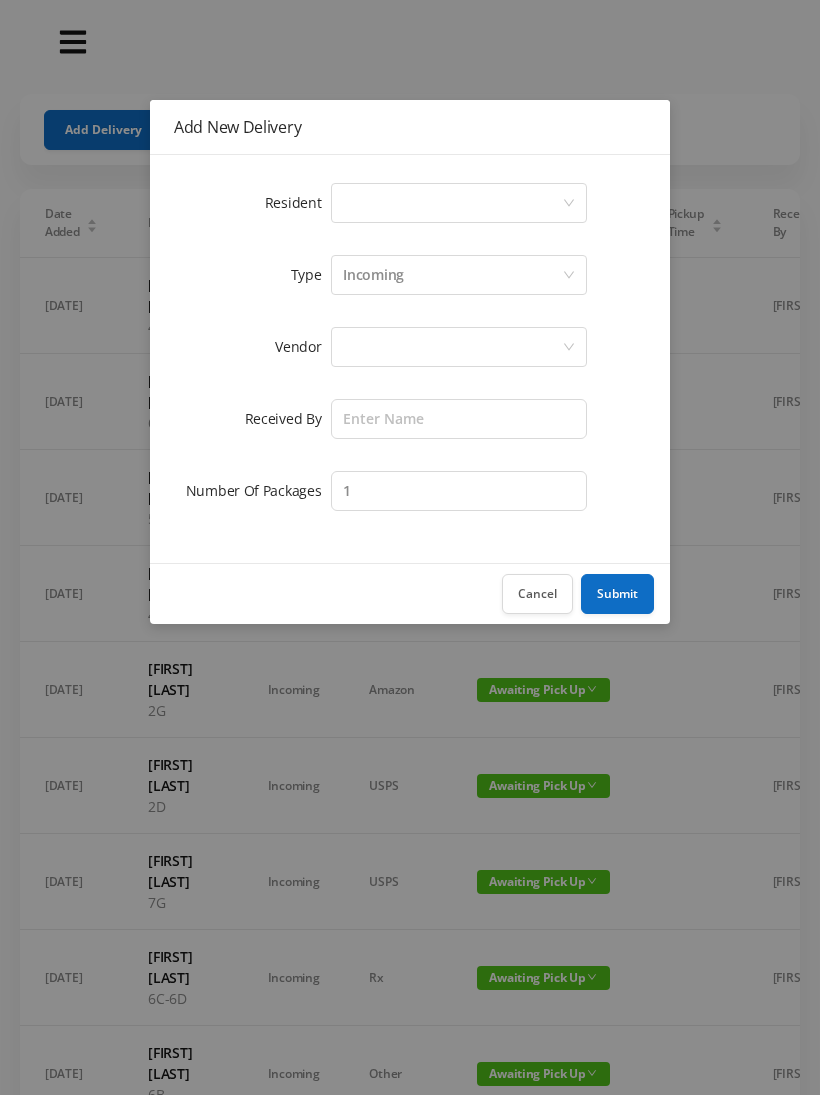 click on "Select a person" at bounding box center (459, 203) 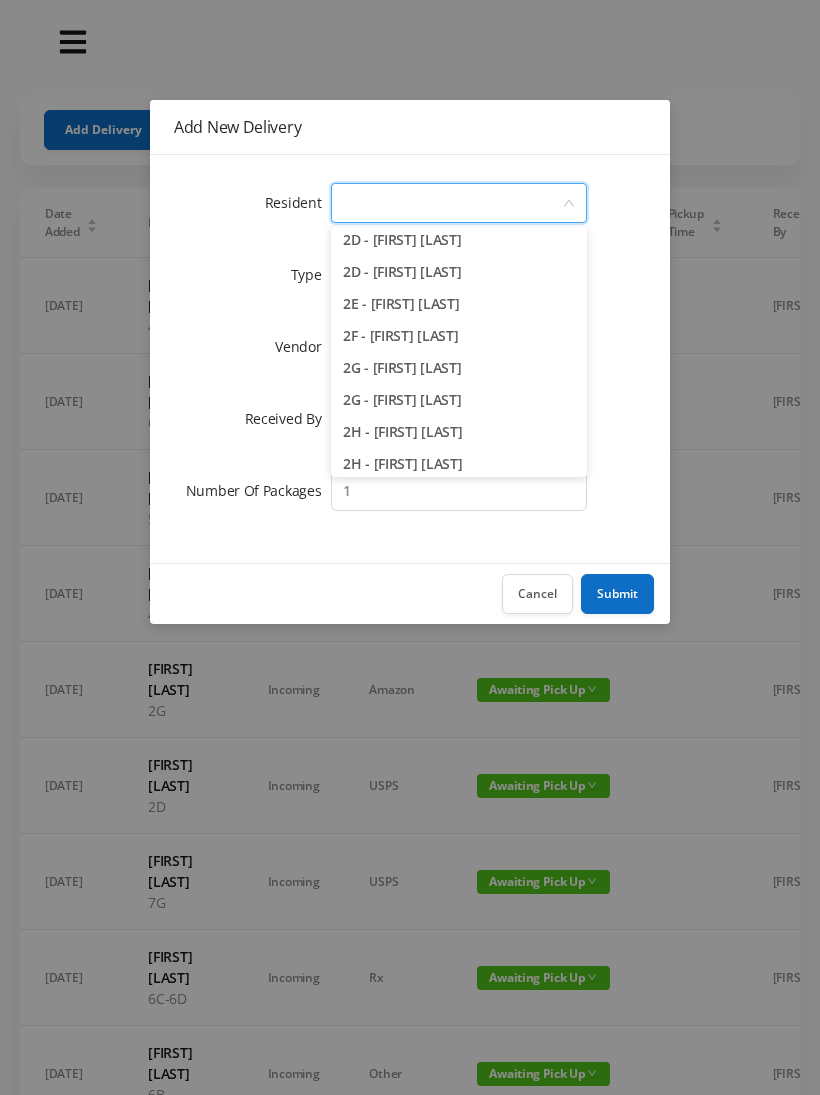 scroll, scrollTop: 522, scrollLeft: 0, axis: vertical 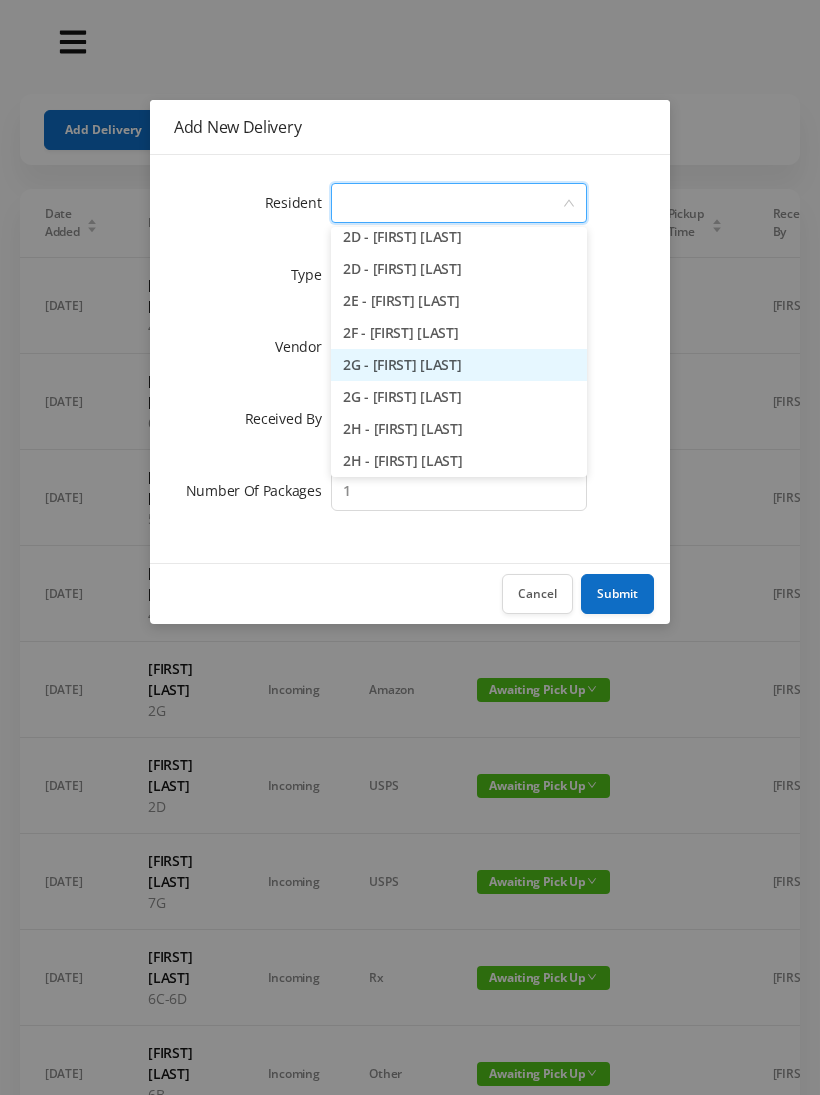 click on "2G - [FIRST] [LAST]" at bounding box center (459, 365) 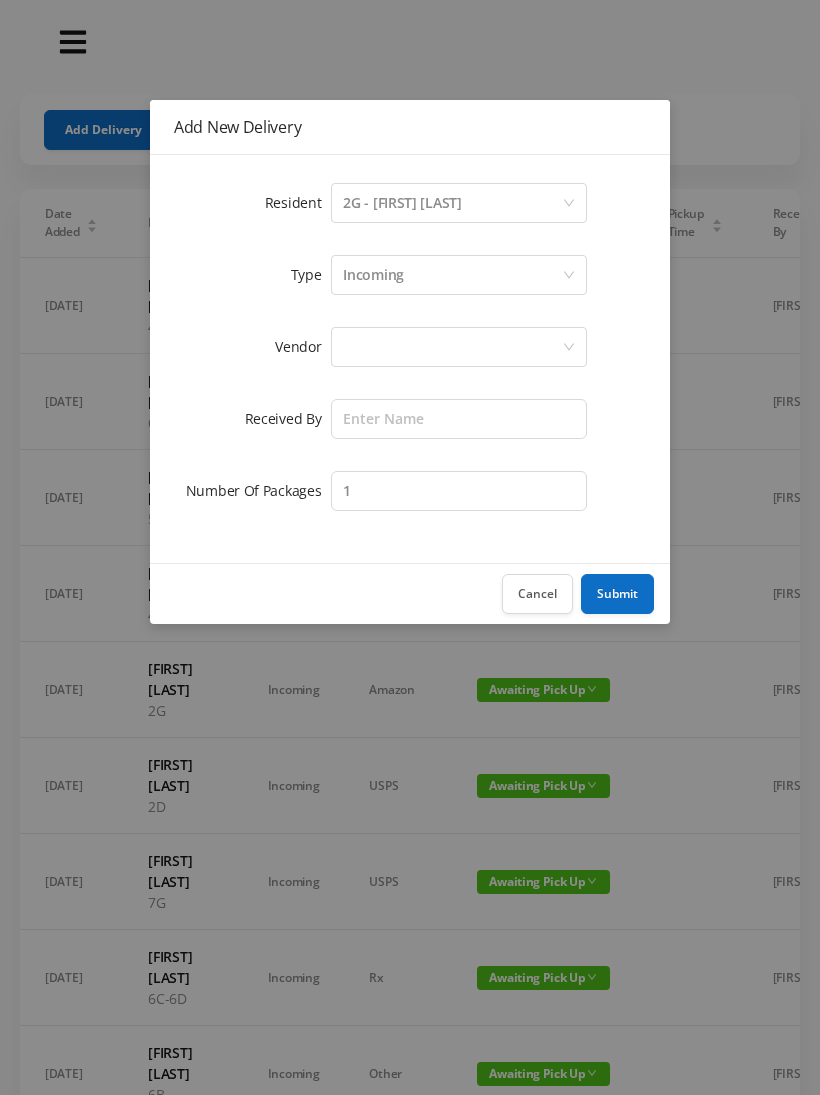 click at bounding box center [452, 347] 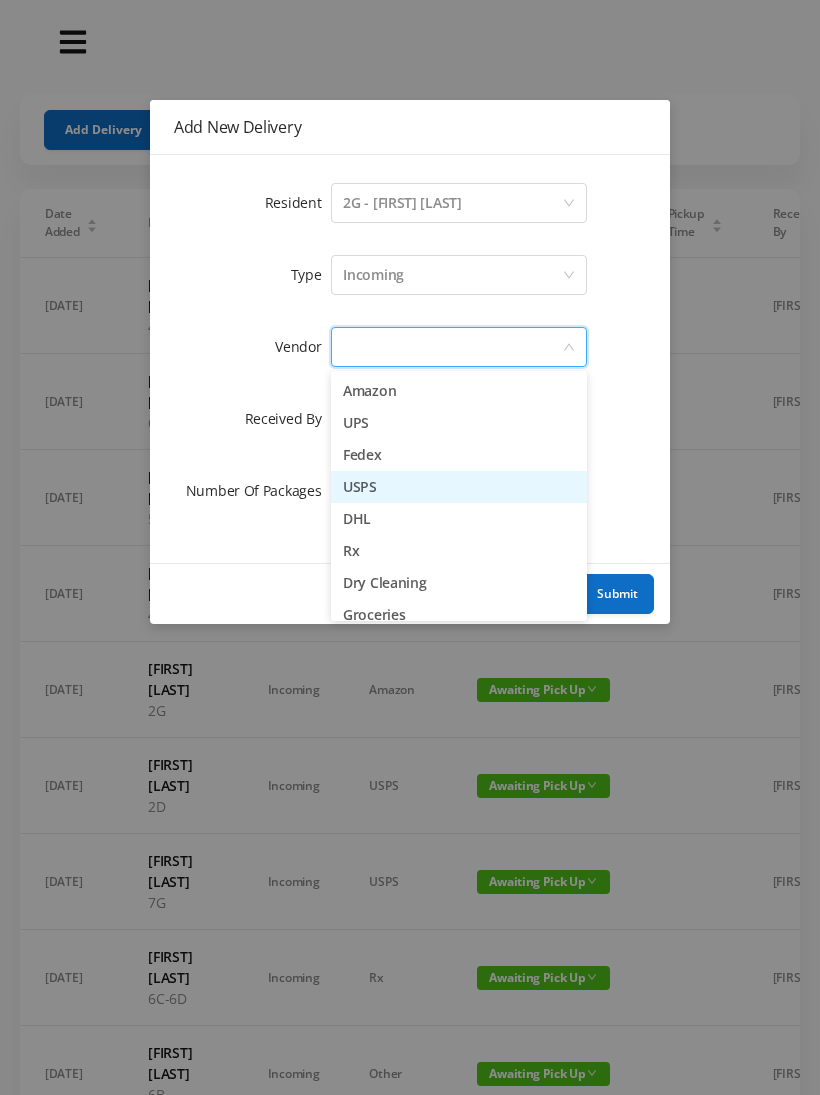 click on "USPS" at bounding box center [459, 487] 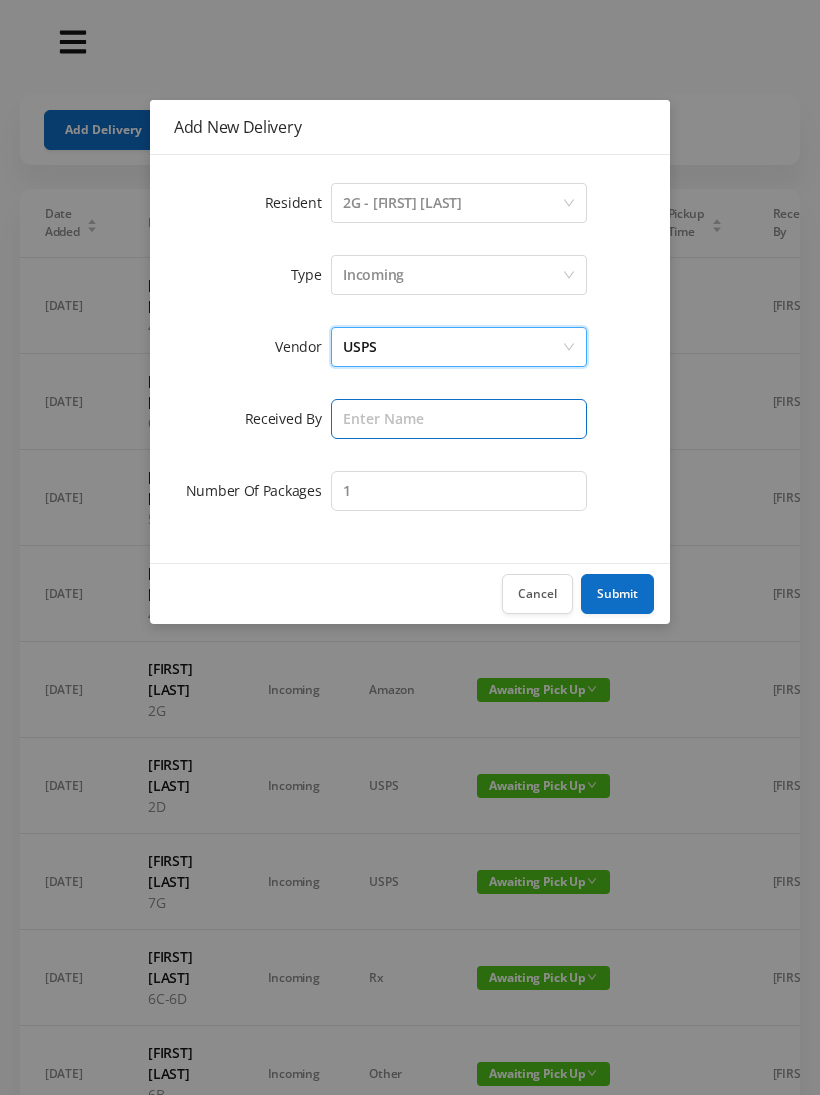 click at bounding box center [459, 419] 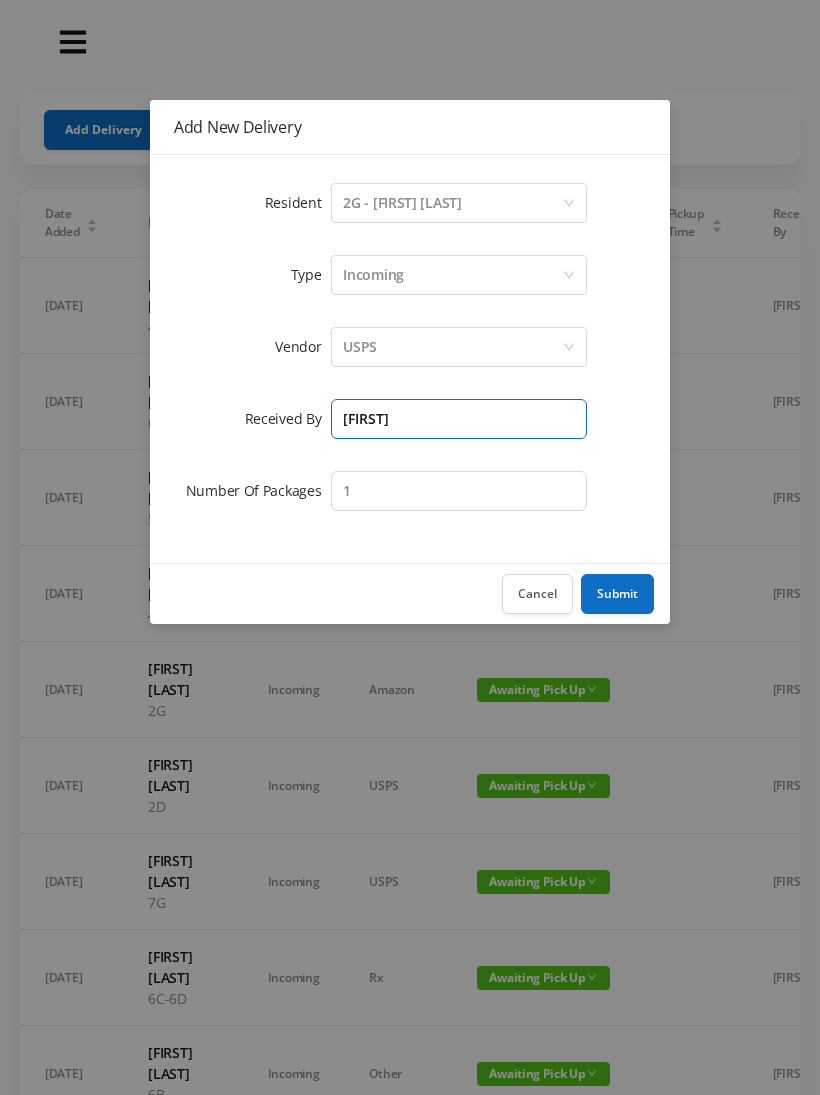 type on "[FIRST]" 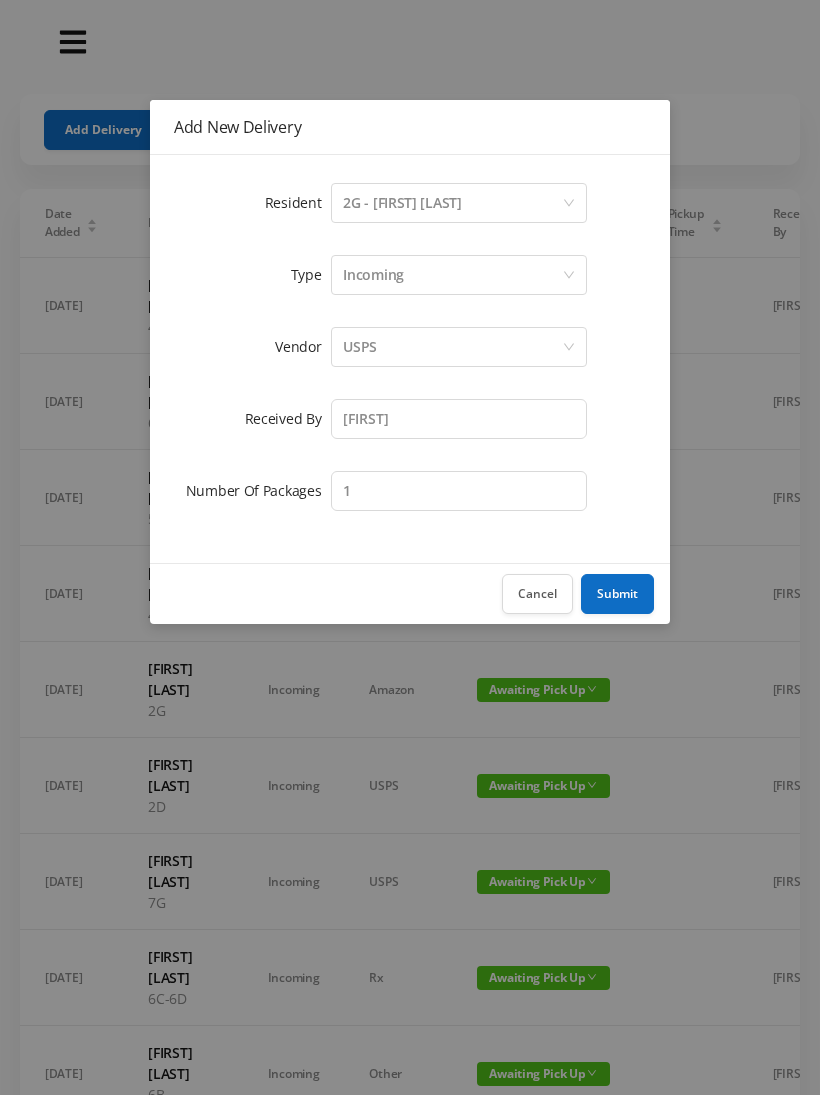 click on "Submit" at bounding box center (617, 594) 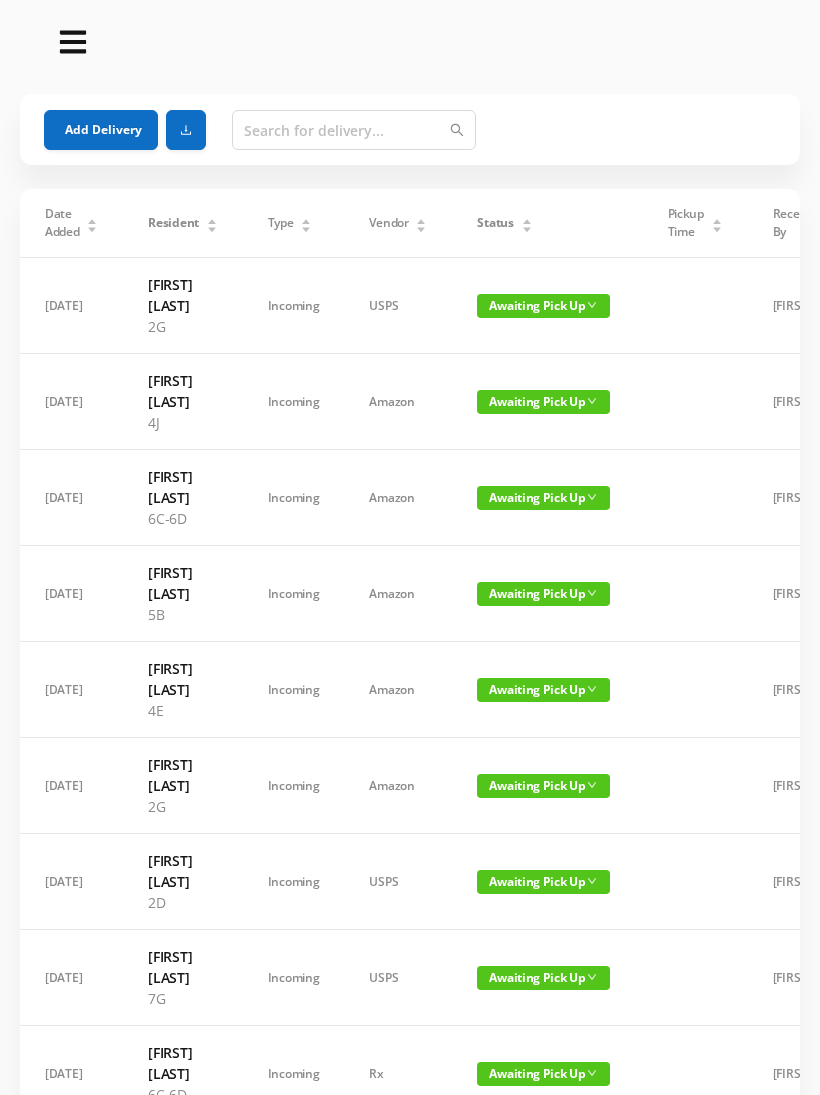 click on "Awaiting Pick Up" at bounding box center [543, 498] 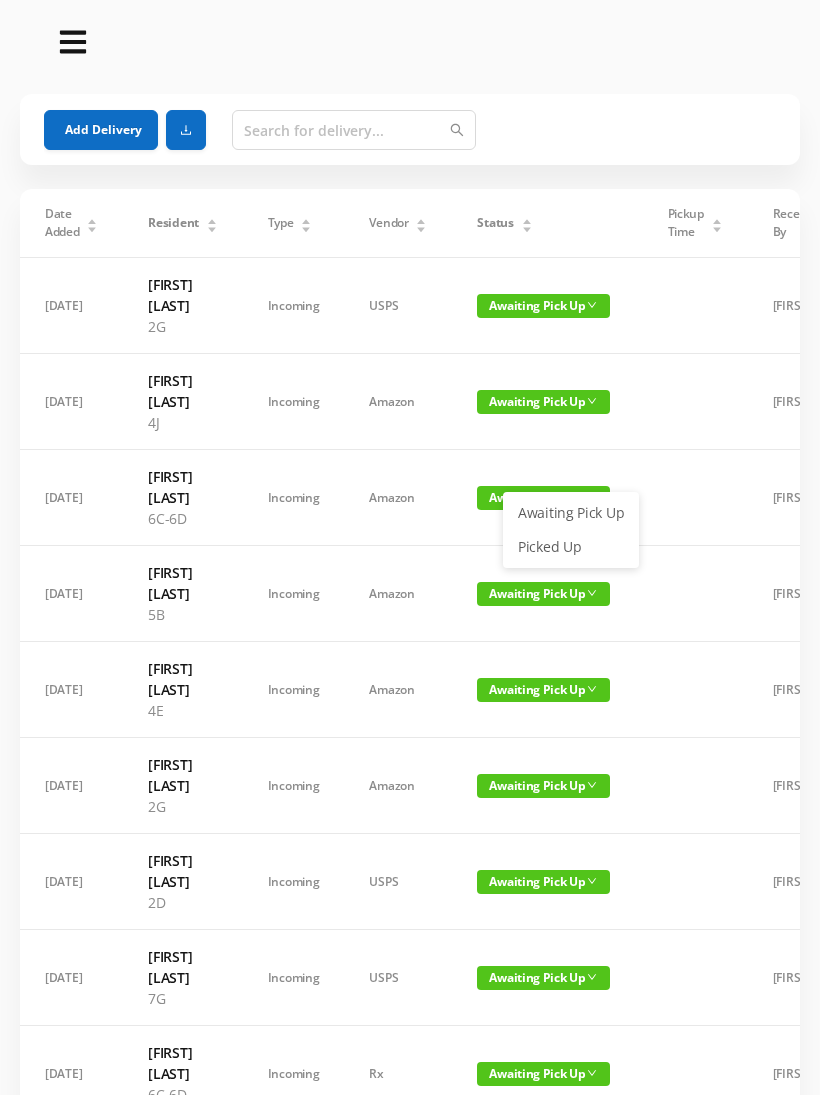 click on "Picked Up" at bounding box center (571, 547) 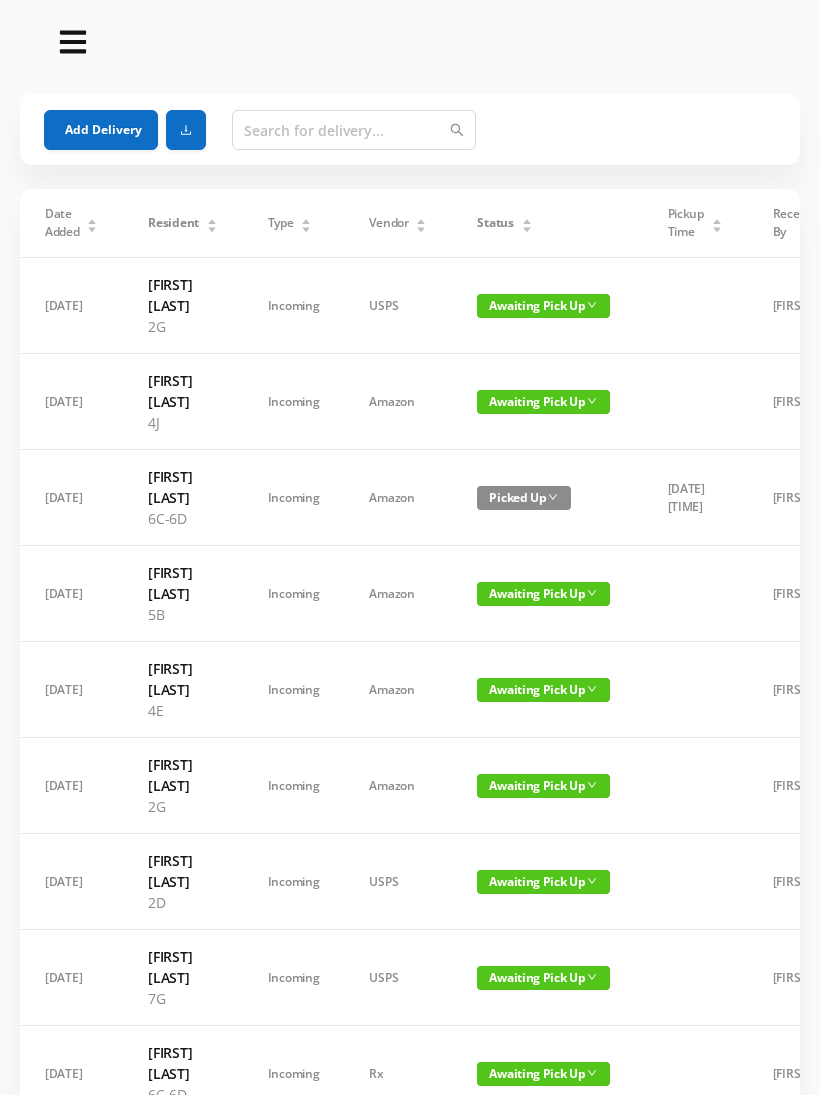 click on "Awaiting Pick Up" at bounding box center (543, 1074) 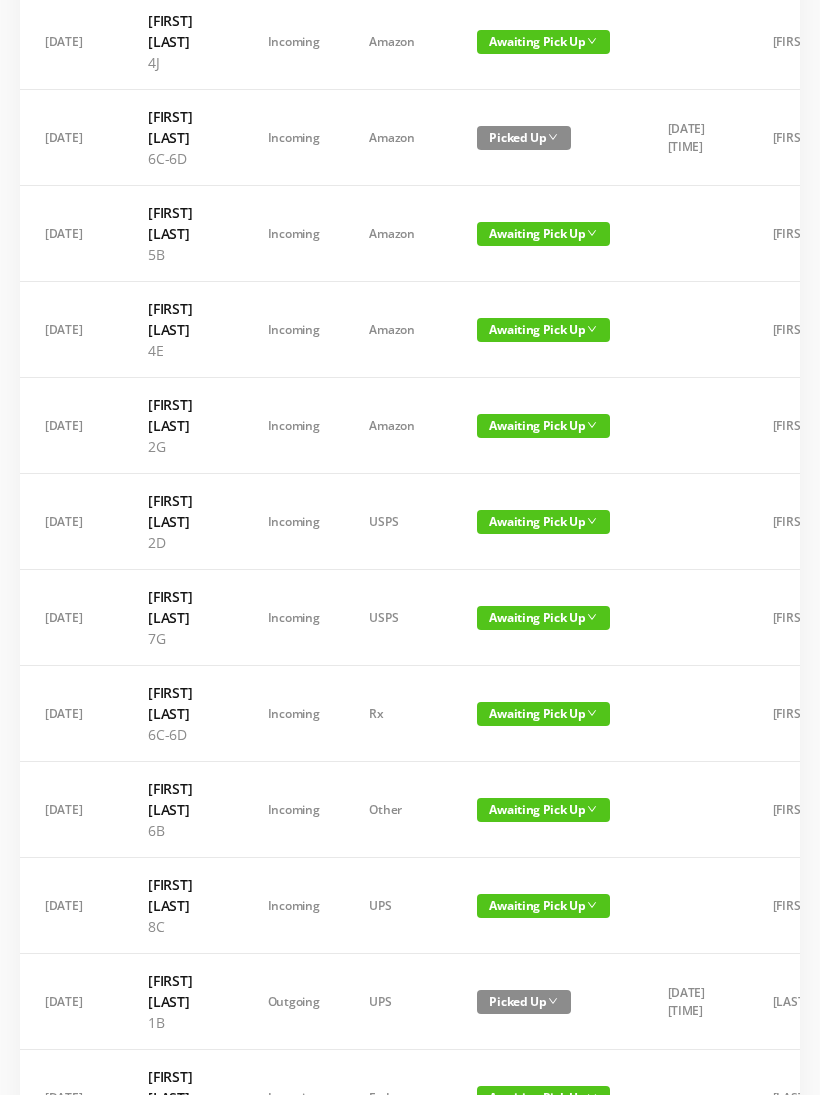 scroll, scrollTop: 360, scrollLeft: 0, axis: vertical 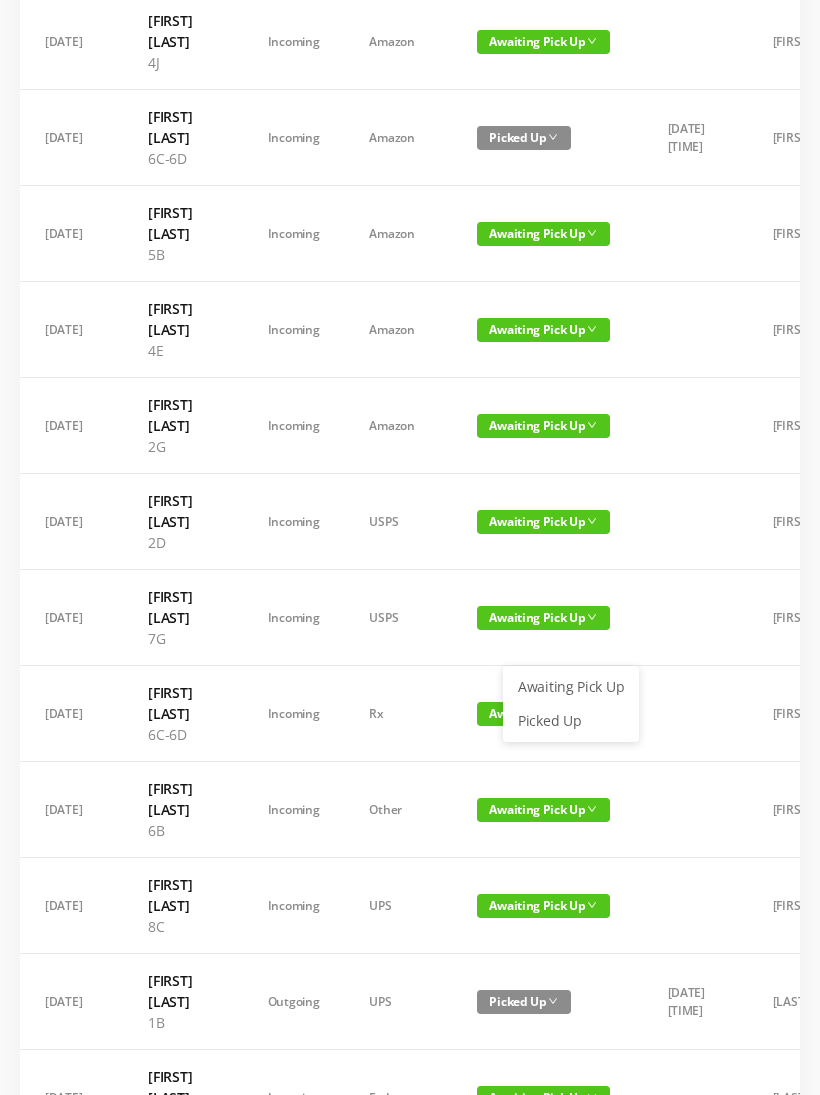 click on "Picked Up" at bounding box center (571, 721) 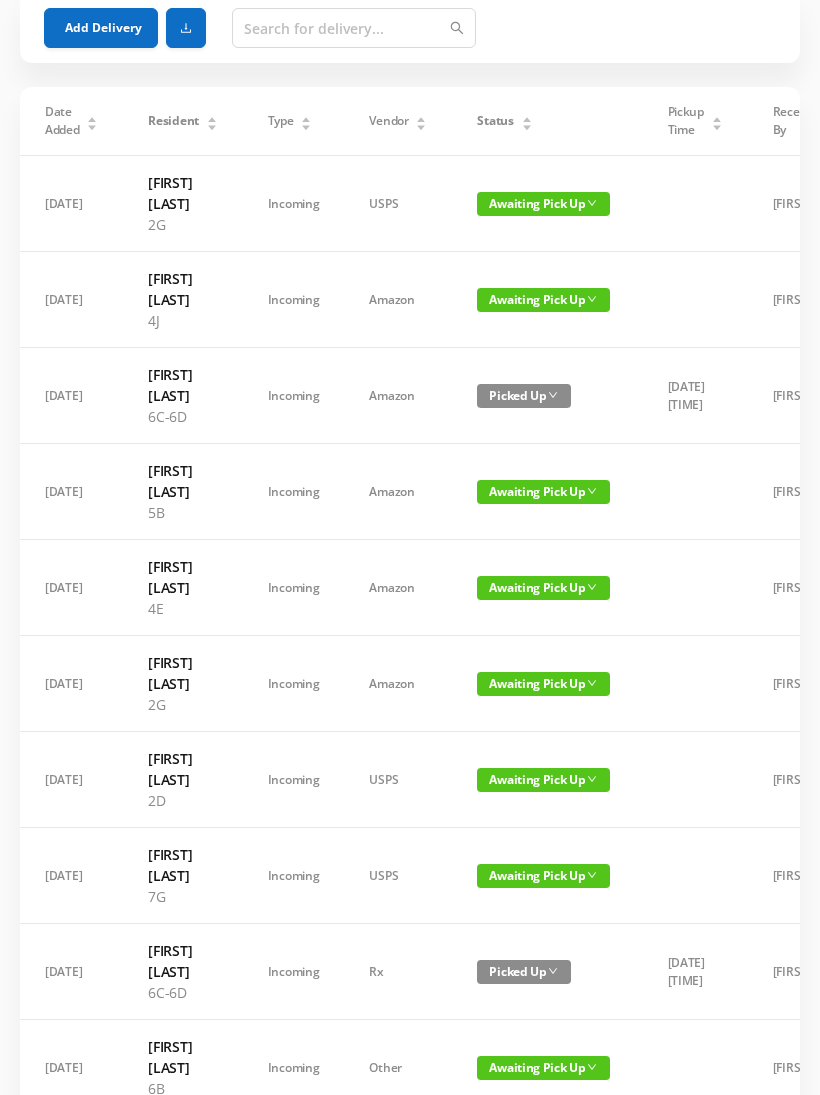 scroll, scrollTop: 0, scrollLeft: 0, axis: both 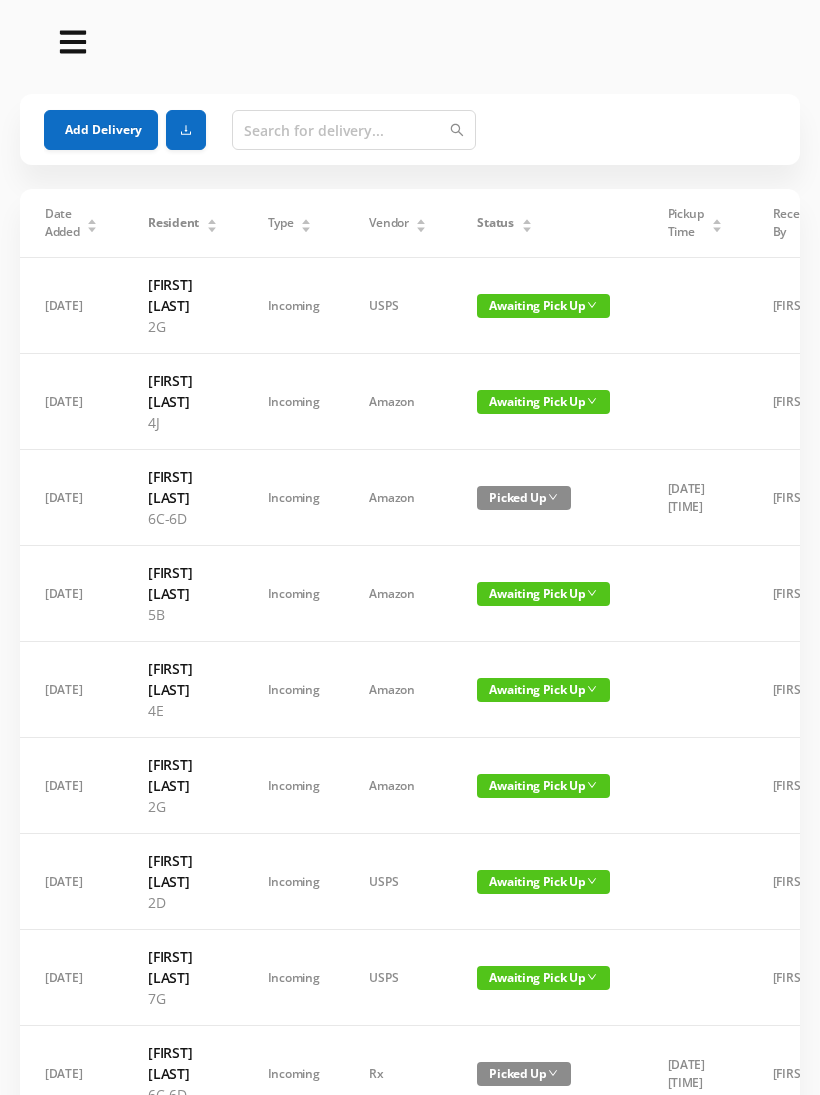 click on "Add Delivery" at bounding box center [101, 130] 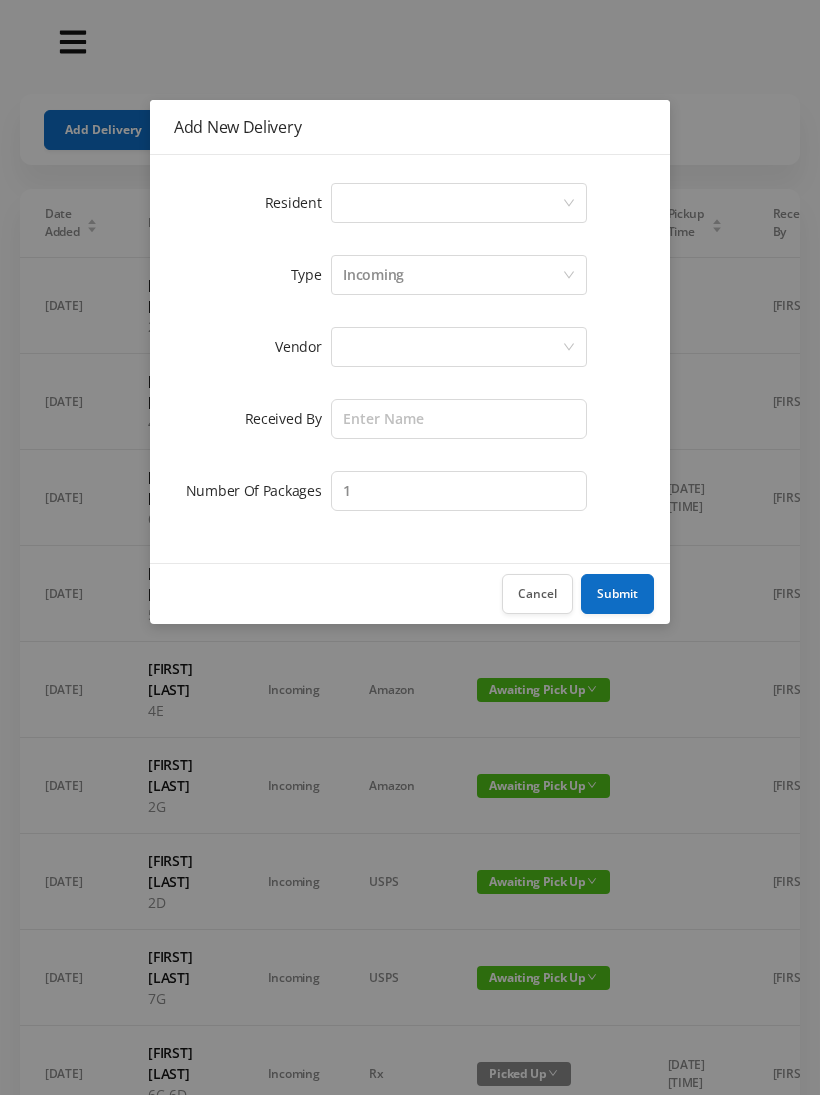 click on "Select a person" at bounding box center [452, 203] 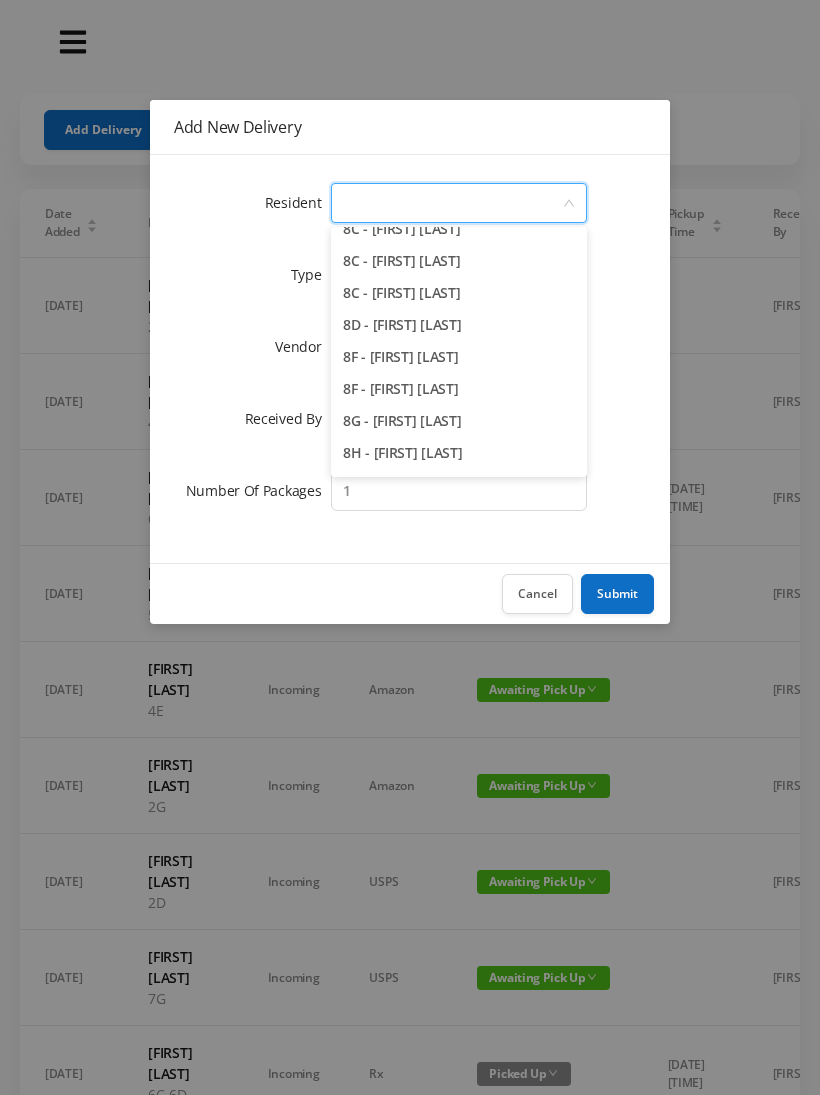 scroll, scrollTop: 2742, scrollLeft: 0, axis: vertical 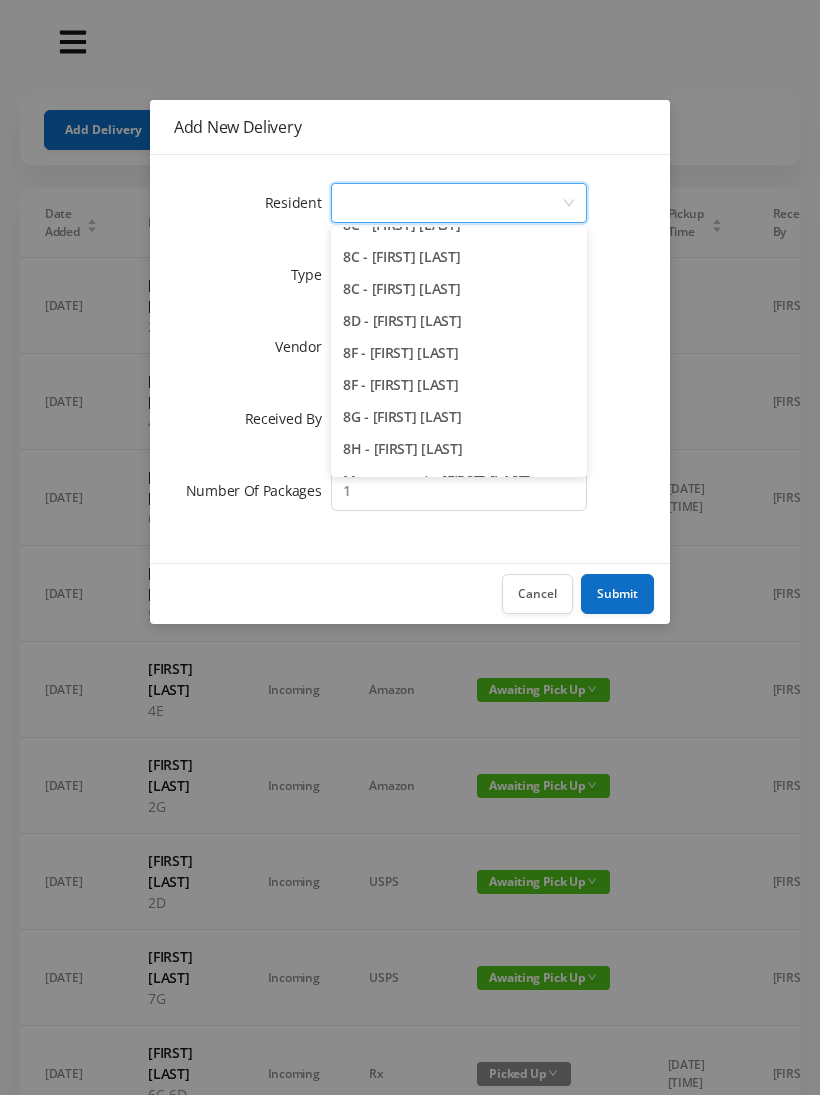 click on "Cancel" at bounding box center [537, 594] 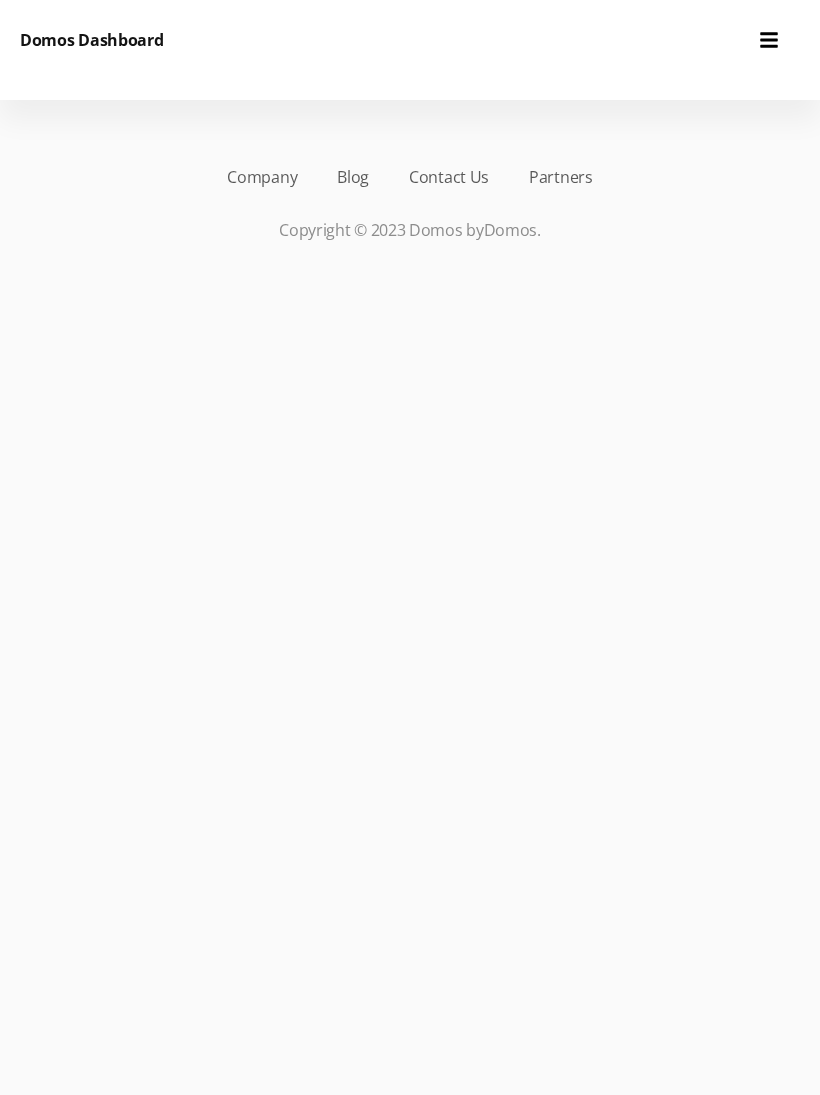 scroll, scrollTop: 0, scrollLeft: 0, axis: both 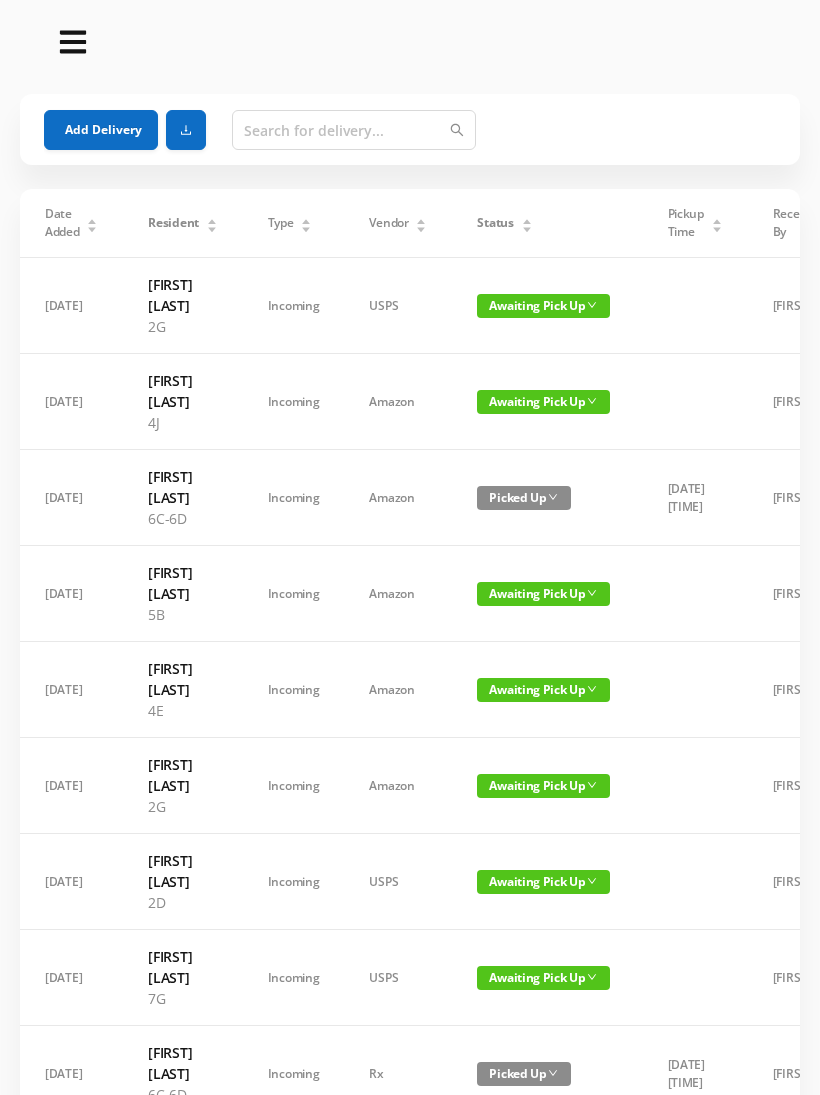 click on "Add Delivery" at bounding box center [101, 130] 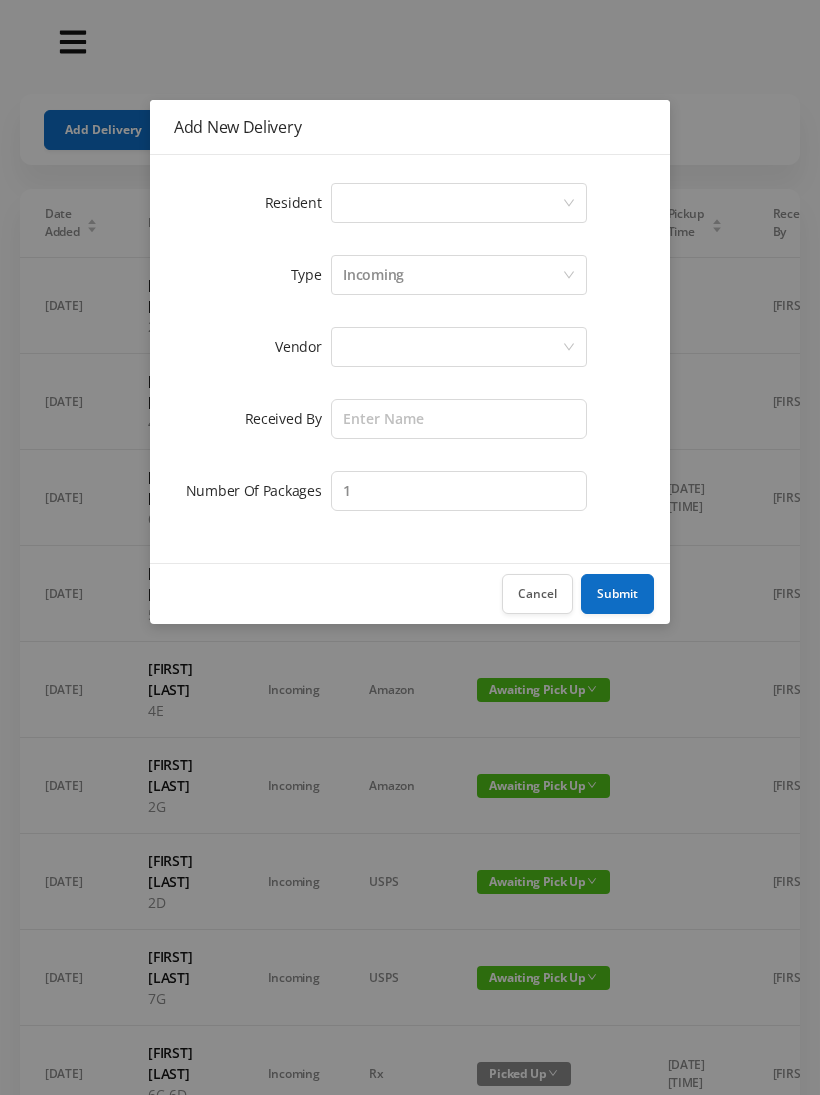 click on "Select a person" at bounding box center (452, 203) 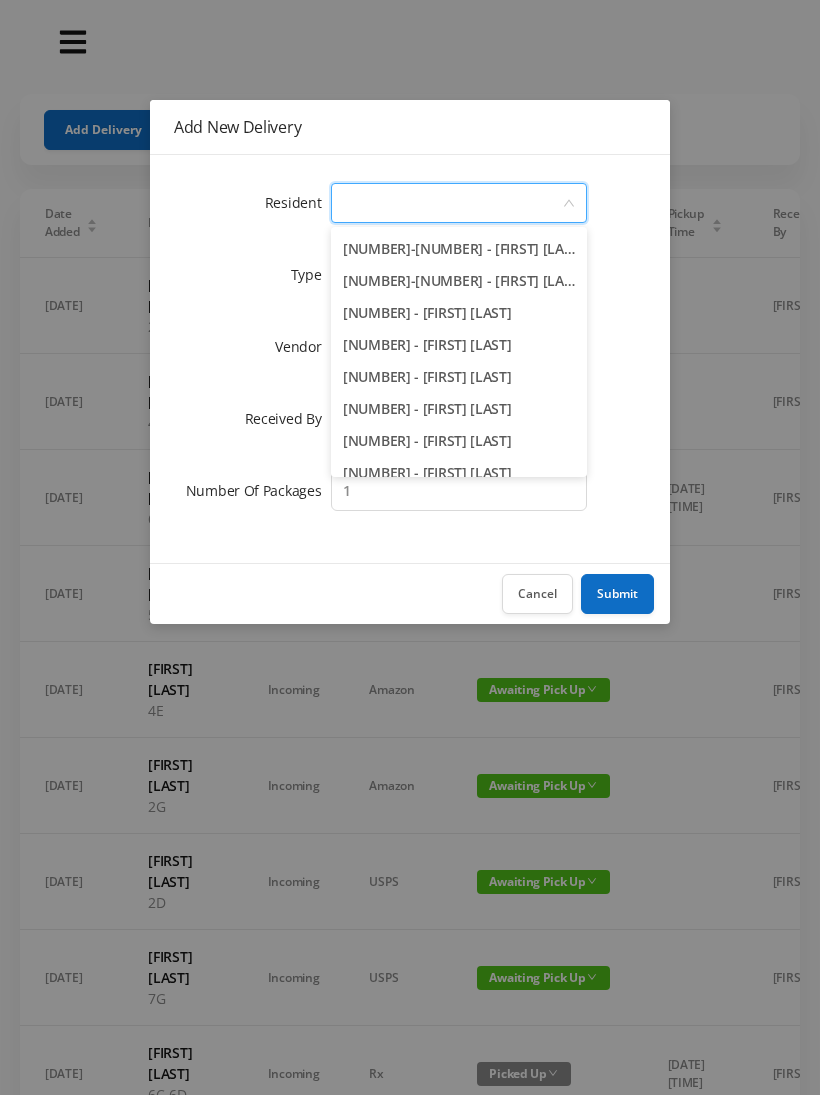 scroll, scrollTop: 2076, scrollLeft: 0, axis: vertical 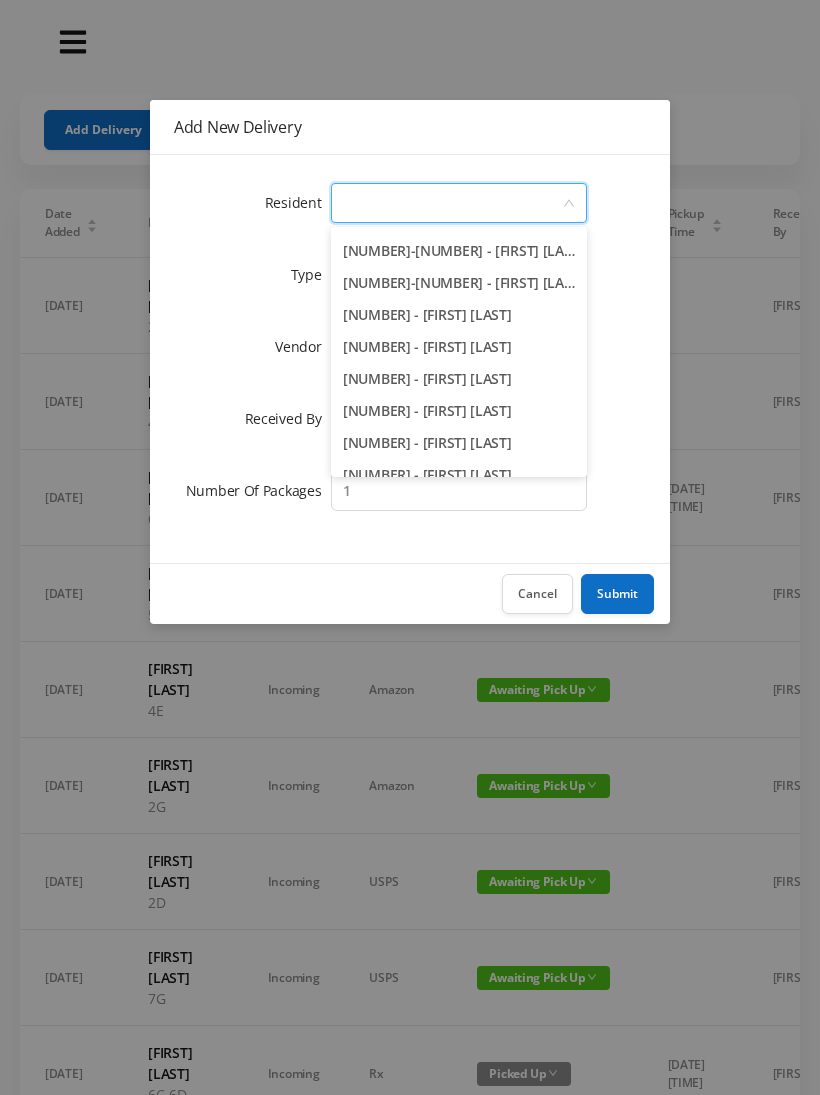 click on "6C-6D - [FIRST] [LAST]" at bounding box center (459, 283) 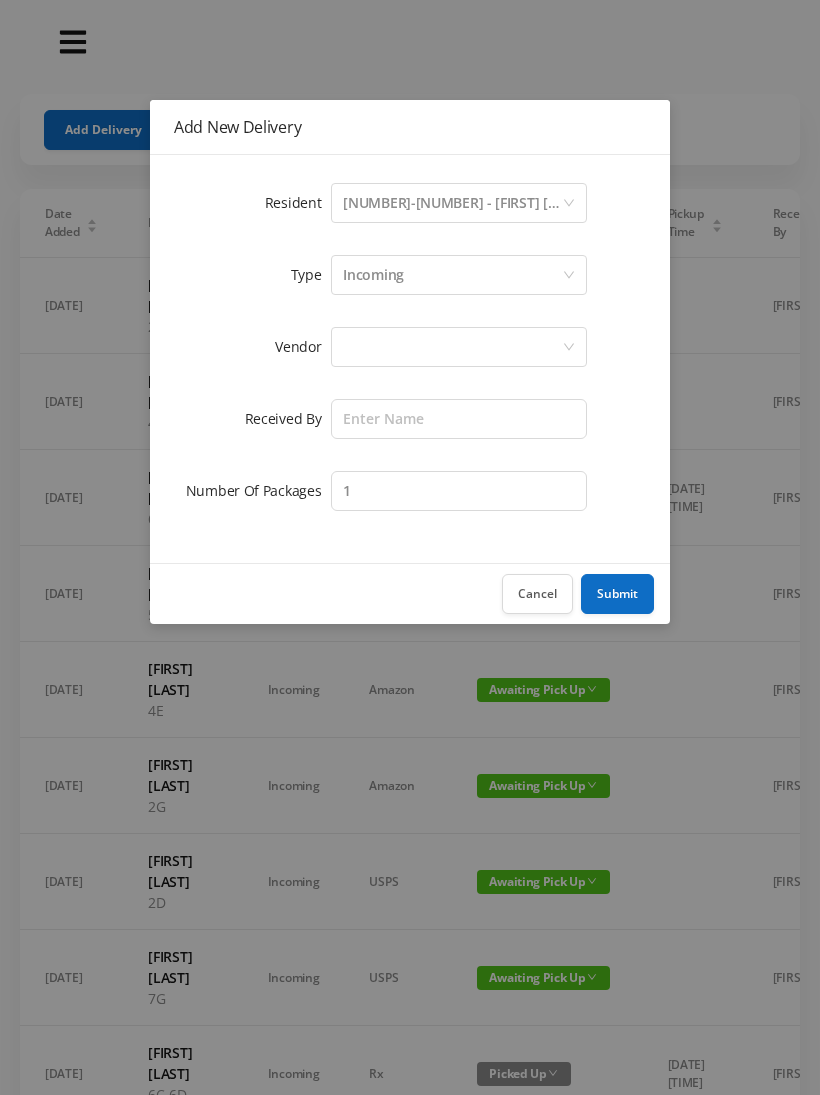 click on "Select a person  6C-6D - Neil Rosenhouse" at bounding box center [452, 203] 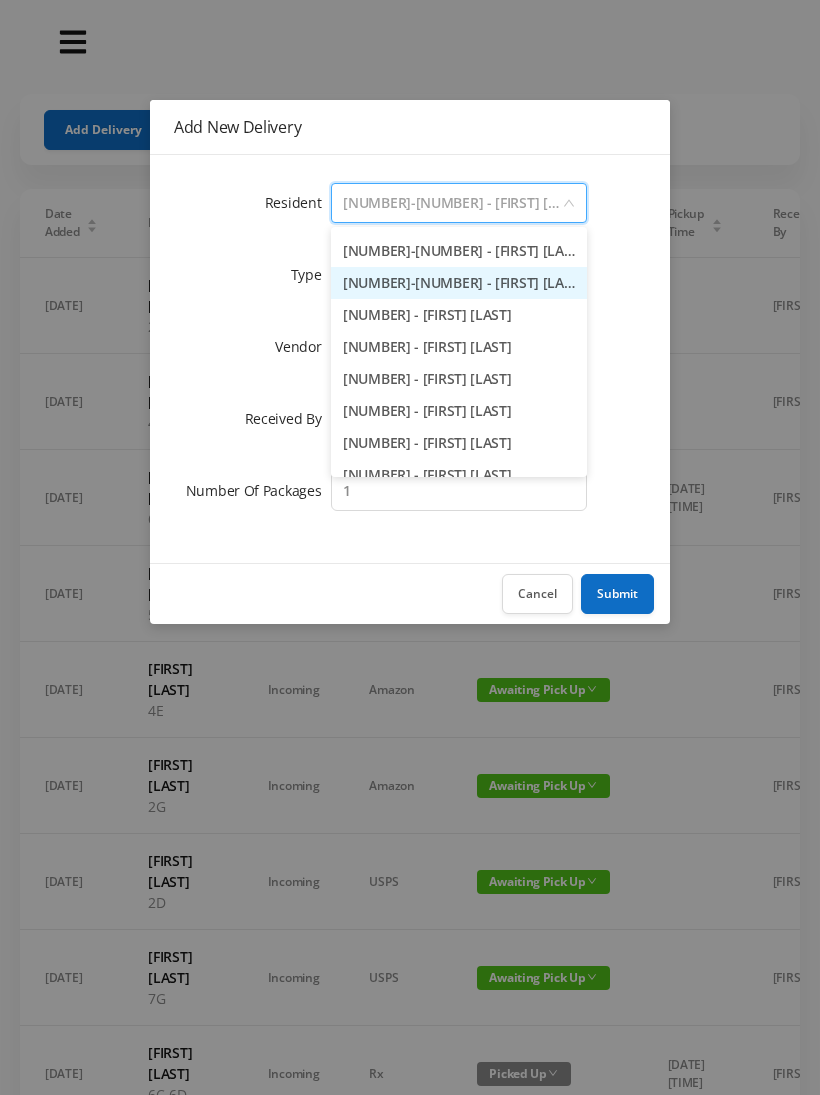 click on "6C-6D - [FIRST] [LAST]" at bounding box center [459, 251] 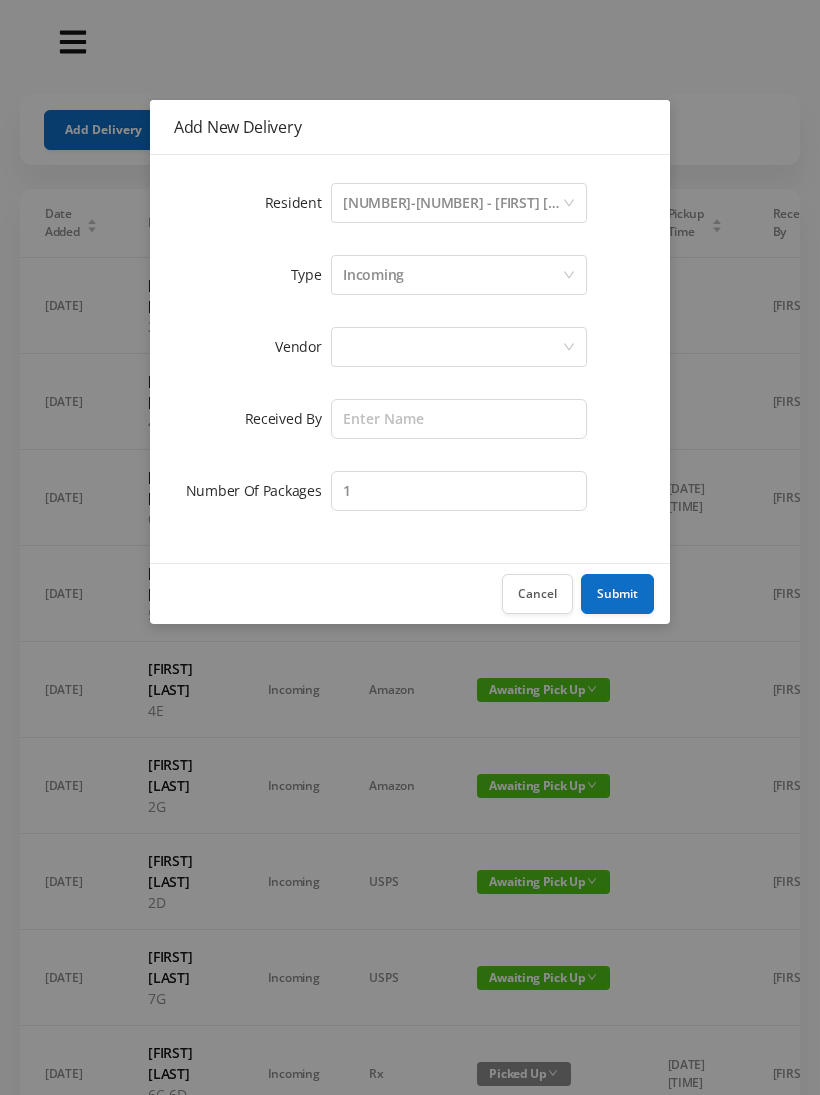 click at bounding box center [452, 347] 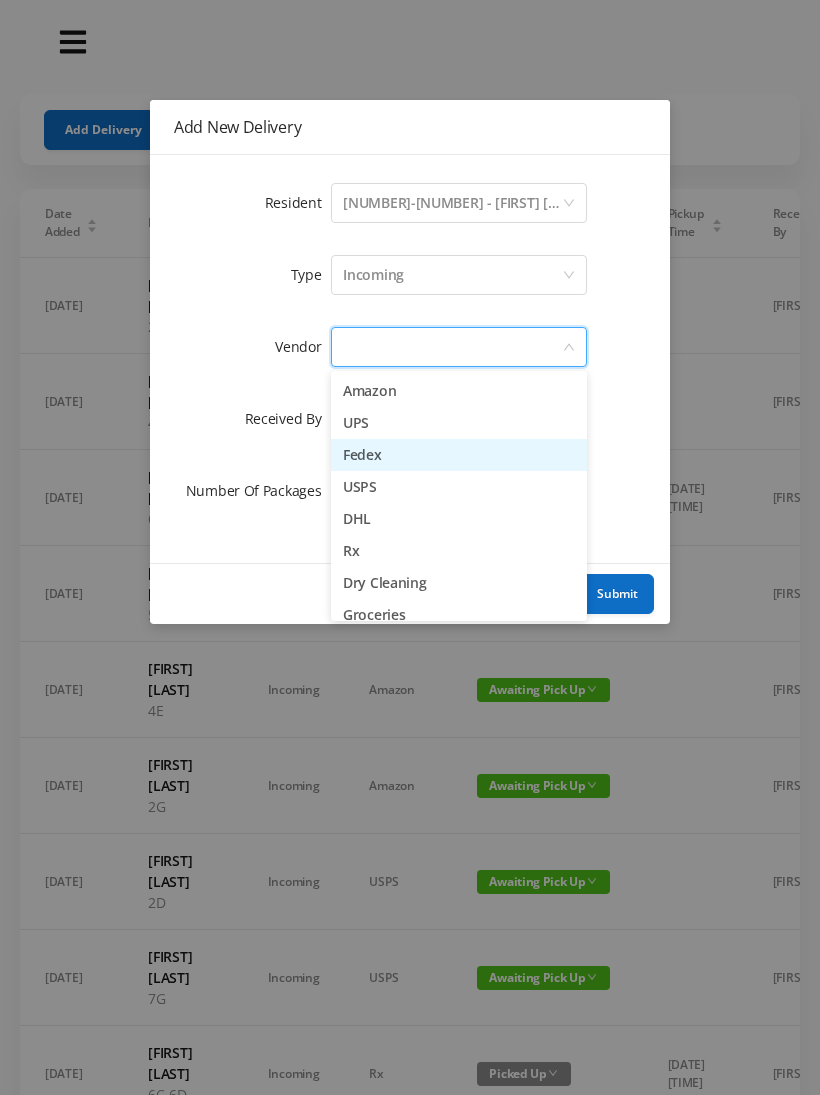 click on "Fedex" at bounding box center [459, 455] 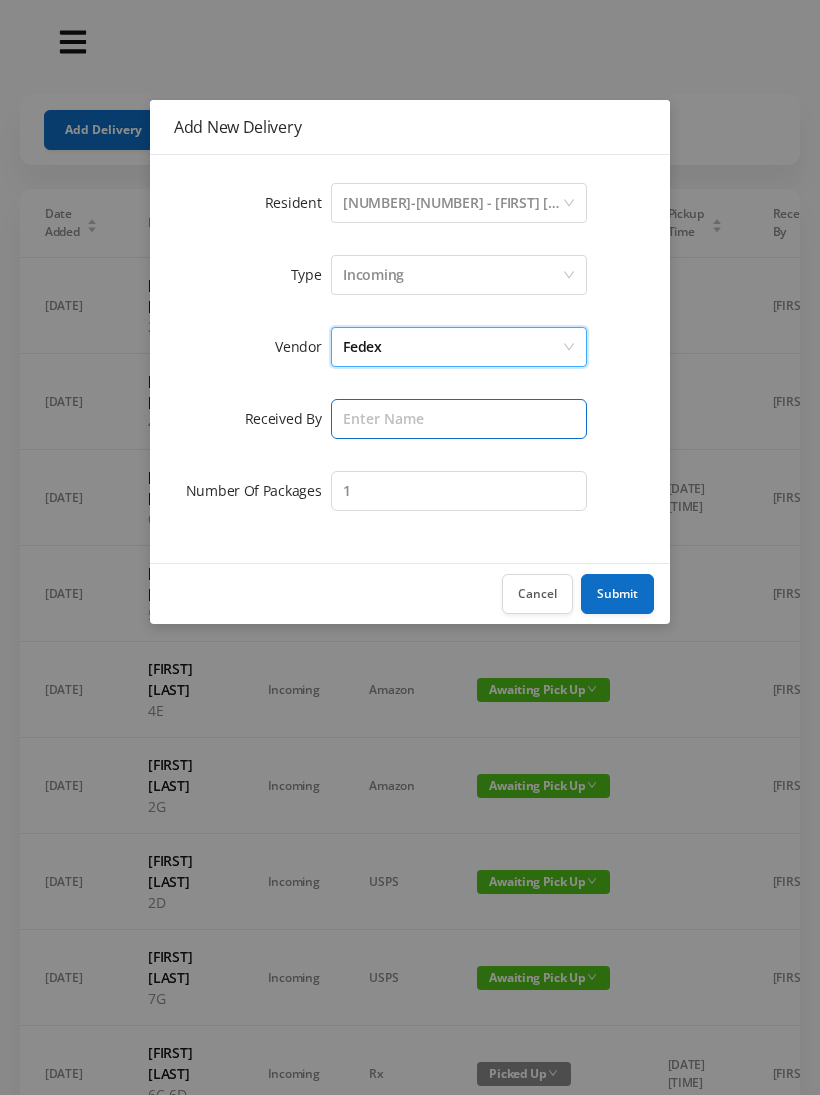 click at bounding box center [459, 419] 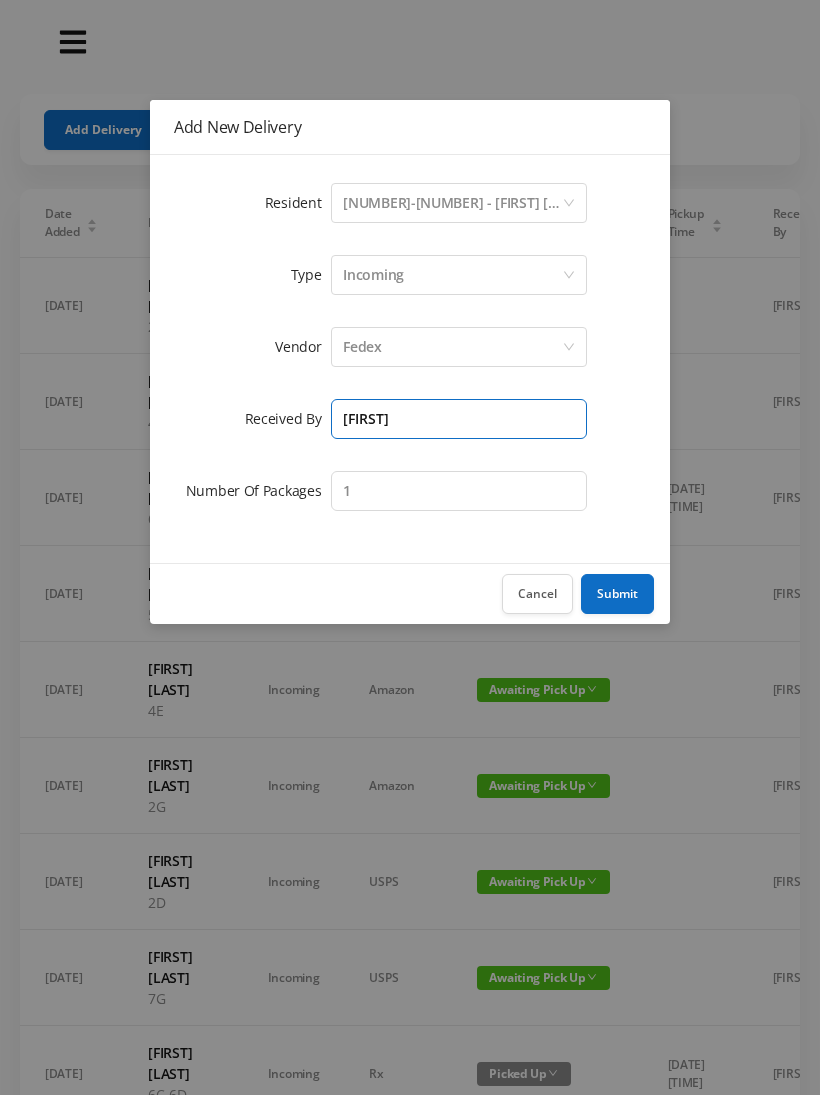 type on "[FIRST]" 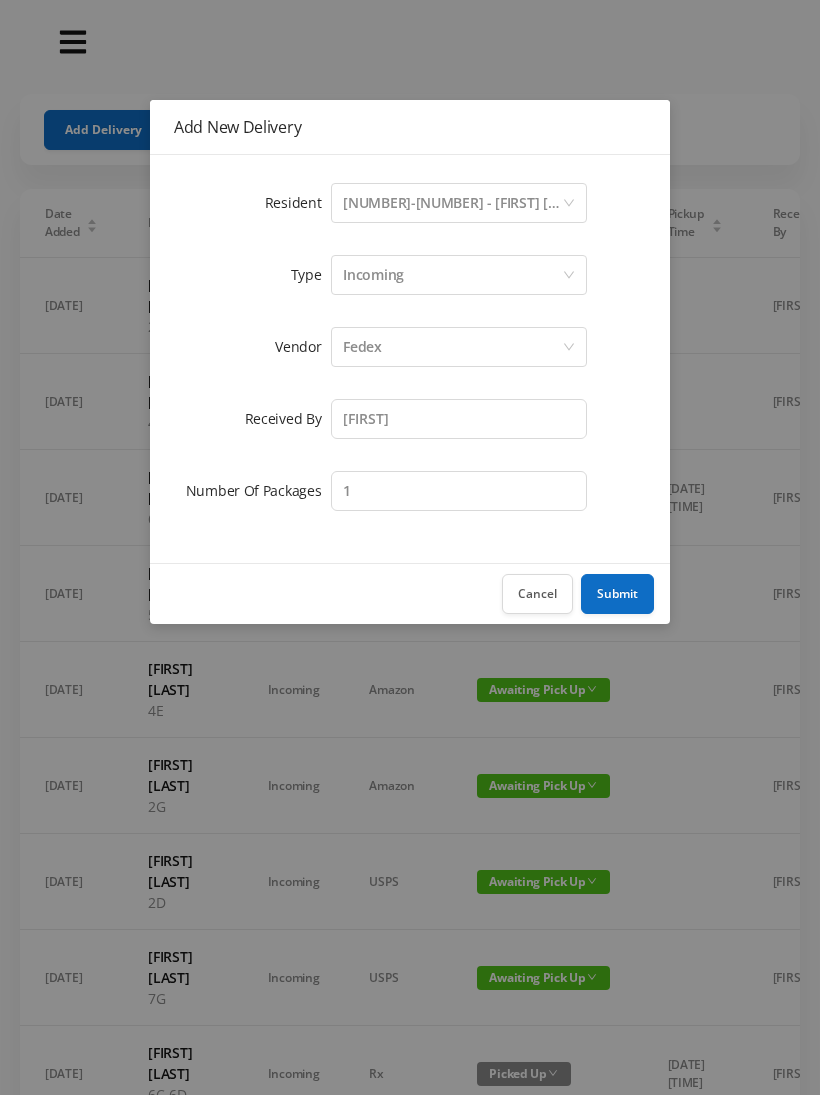 click on "Submit" at bounding box center (617, 594) 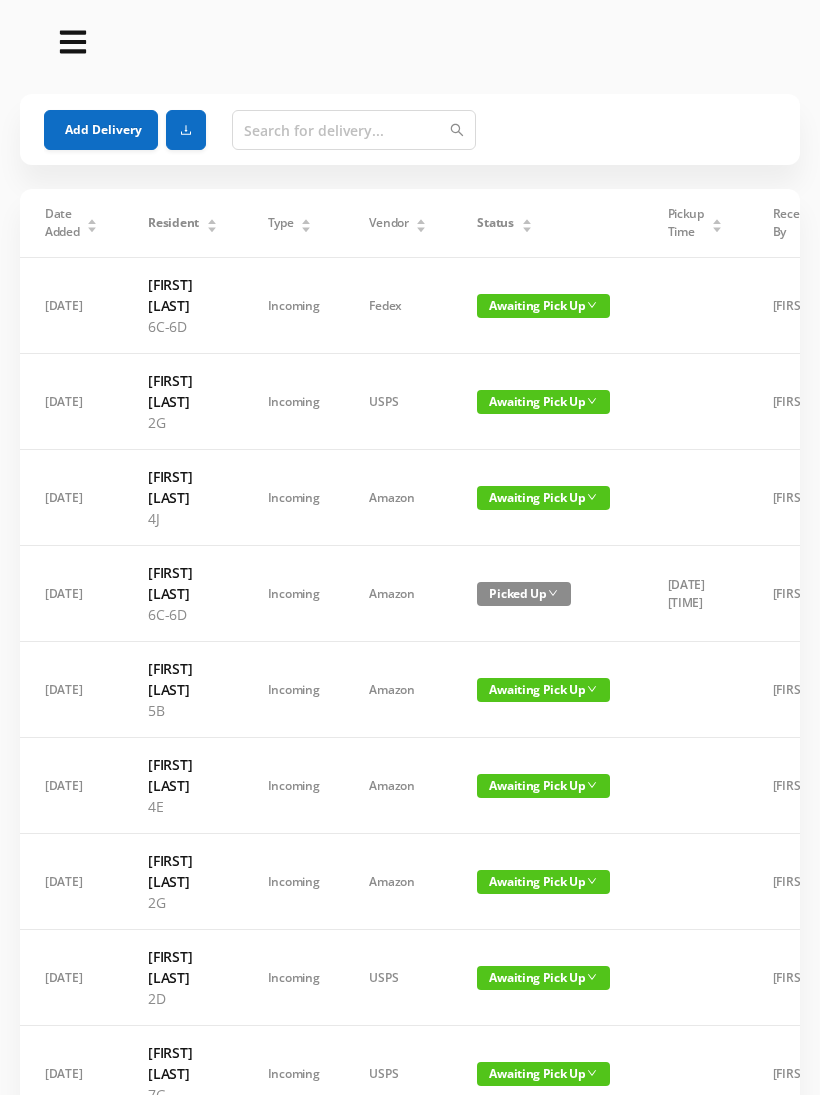 click on "Add Delivery" at bounding box center (101, 130) 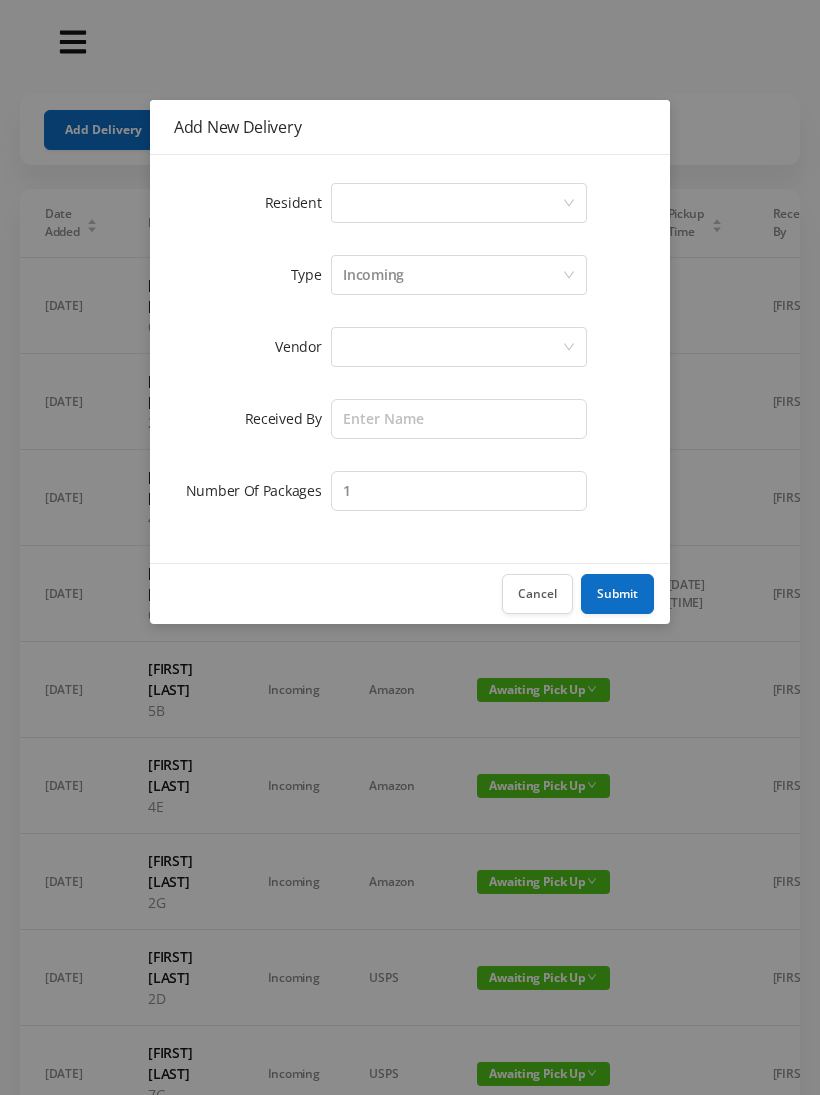click 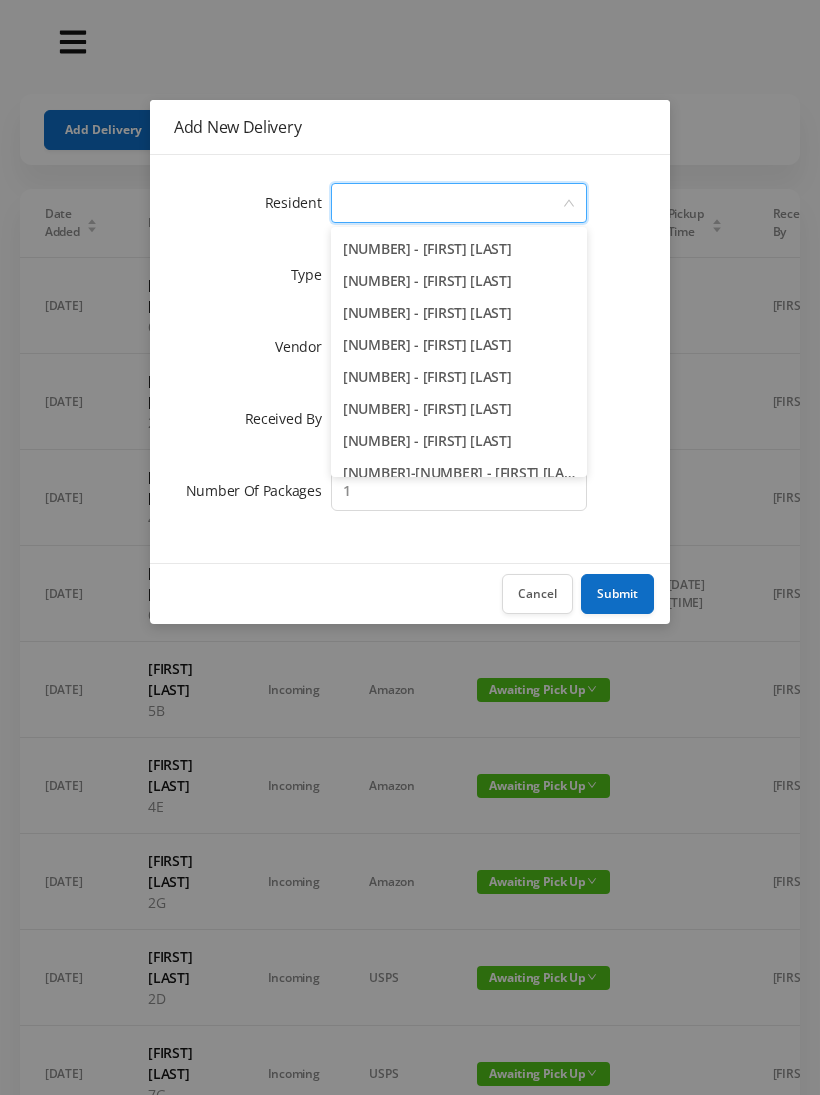 scroll, scrollTop: 800, scrollLeft: 0, axis: vertical 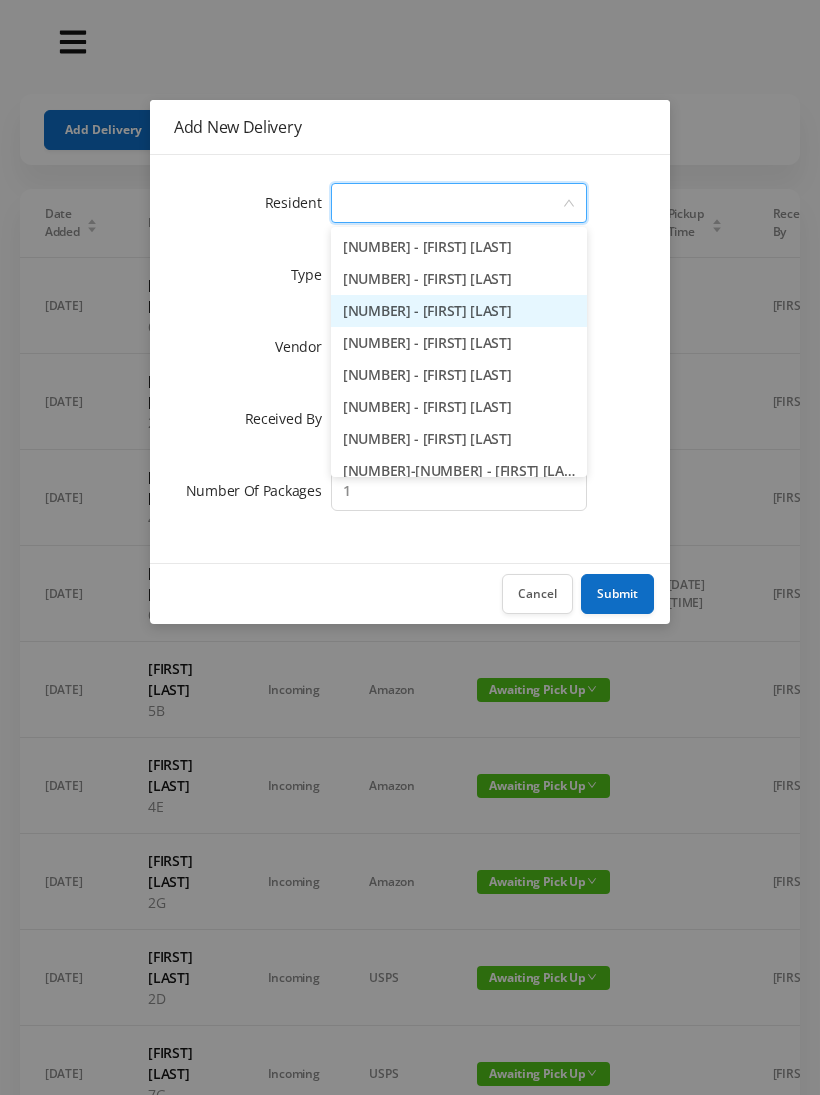 click on "3B - [FIRST] [LAST]" at bounding box center (459, 311) 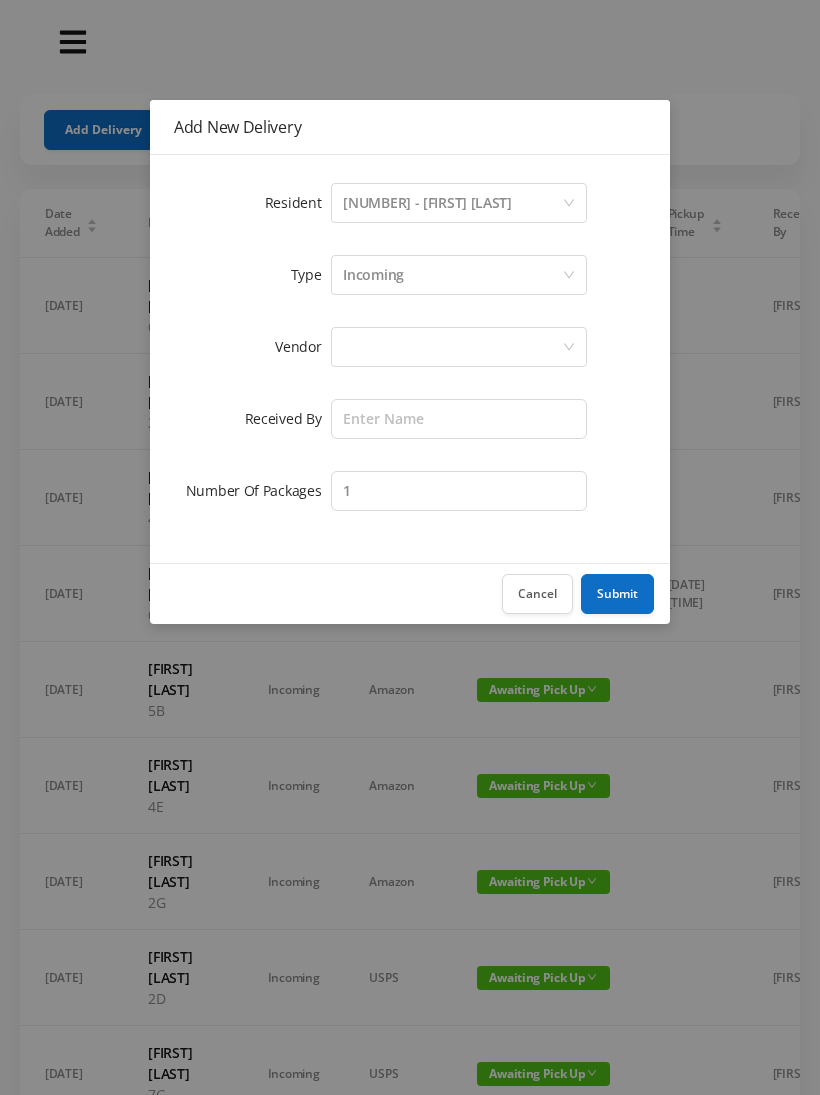 click at bounding box center [452, 347] 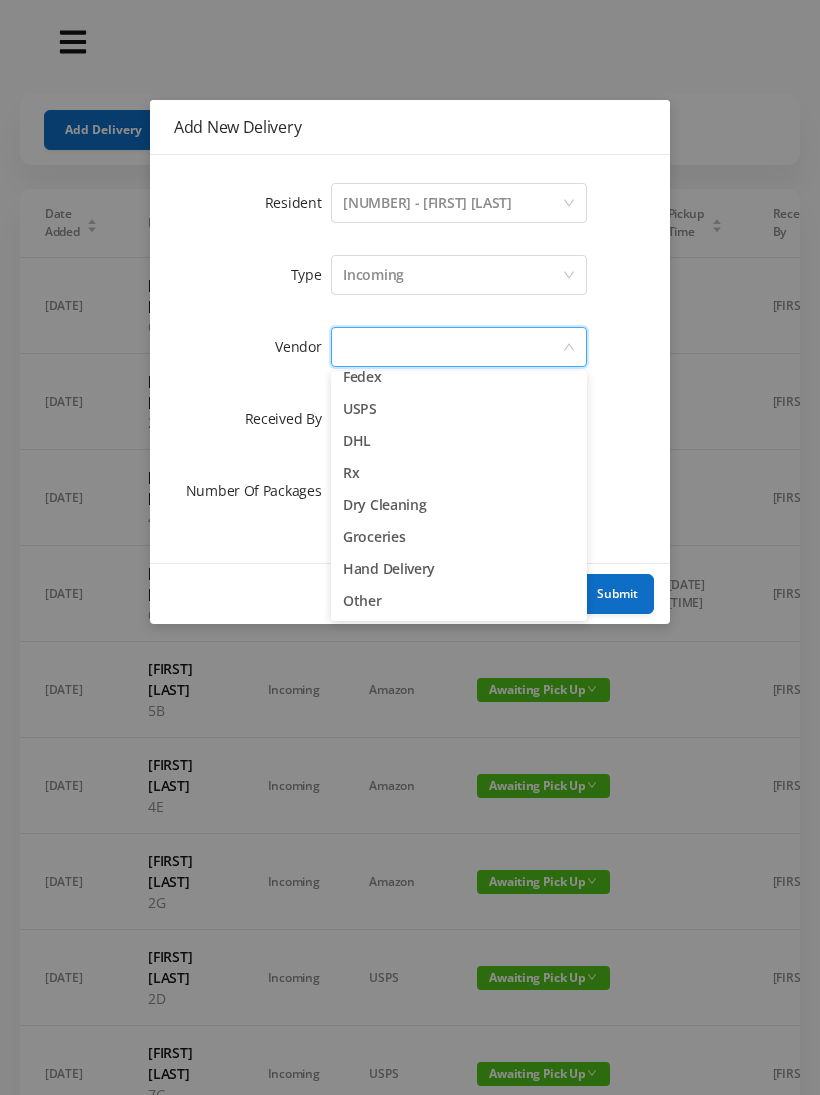 scroll, scrollTop: 78, scrollLeft: 0, axis: vertical 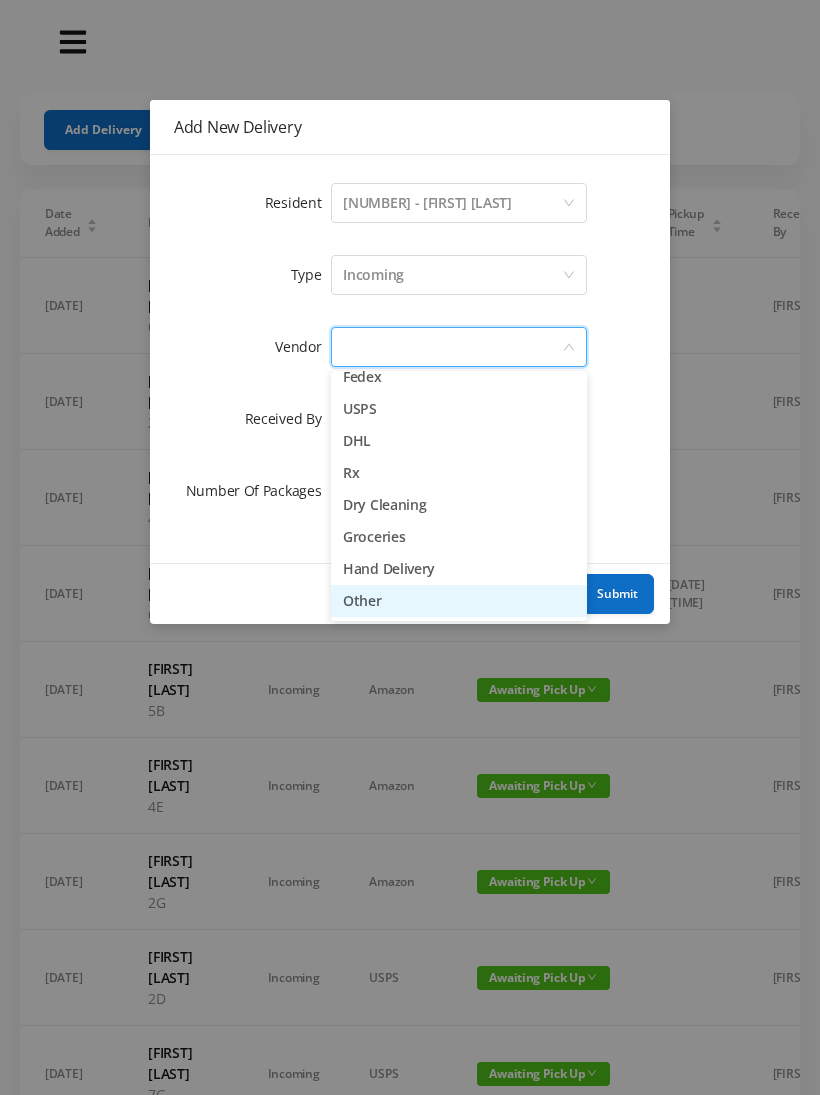 click on "Other" at bounding box center [459, 601] 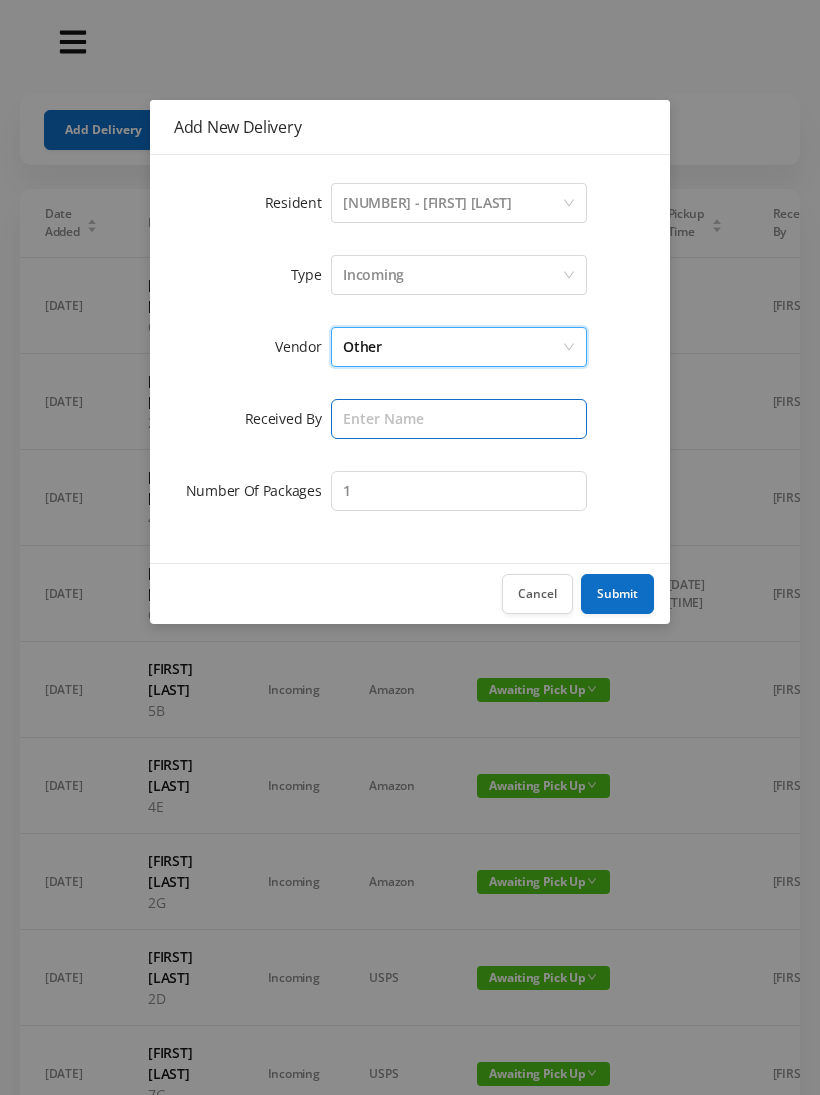 click at bounding box center [459, 419] 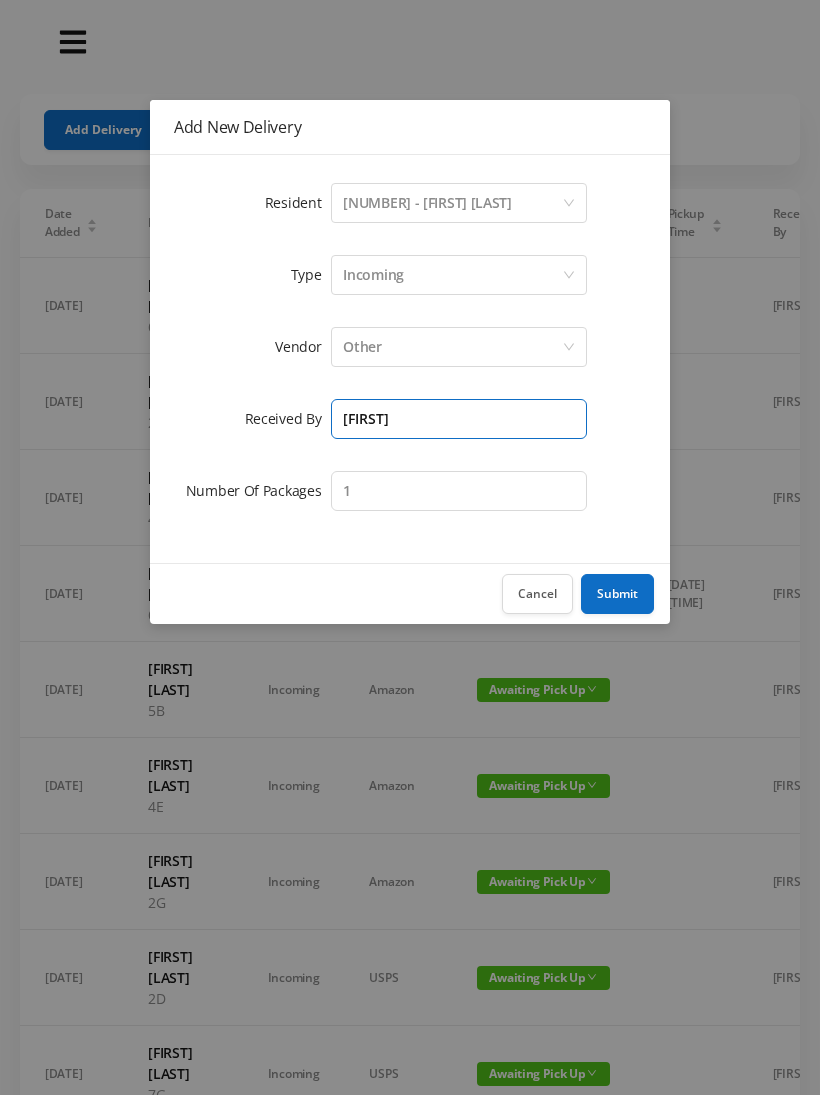 type on "[FIRST]" 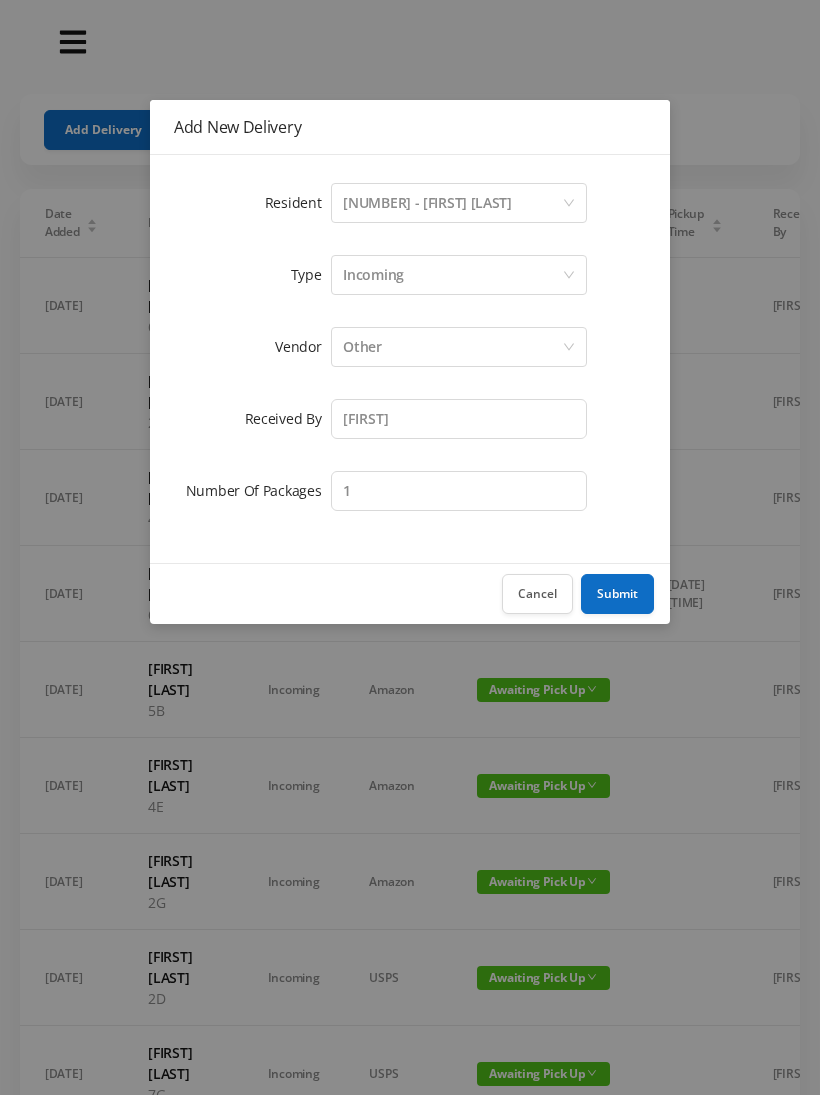 click on "Submit" at bounding box center [617, 594] 